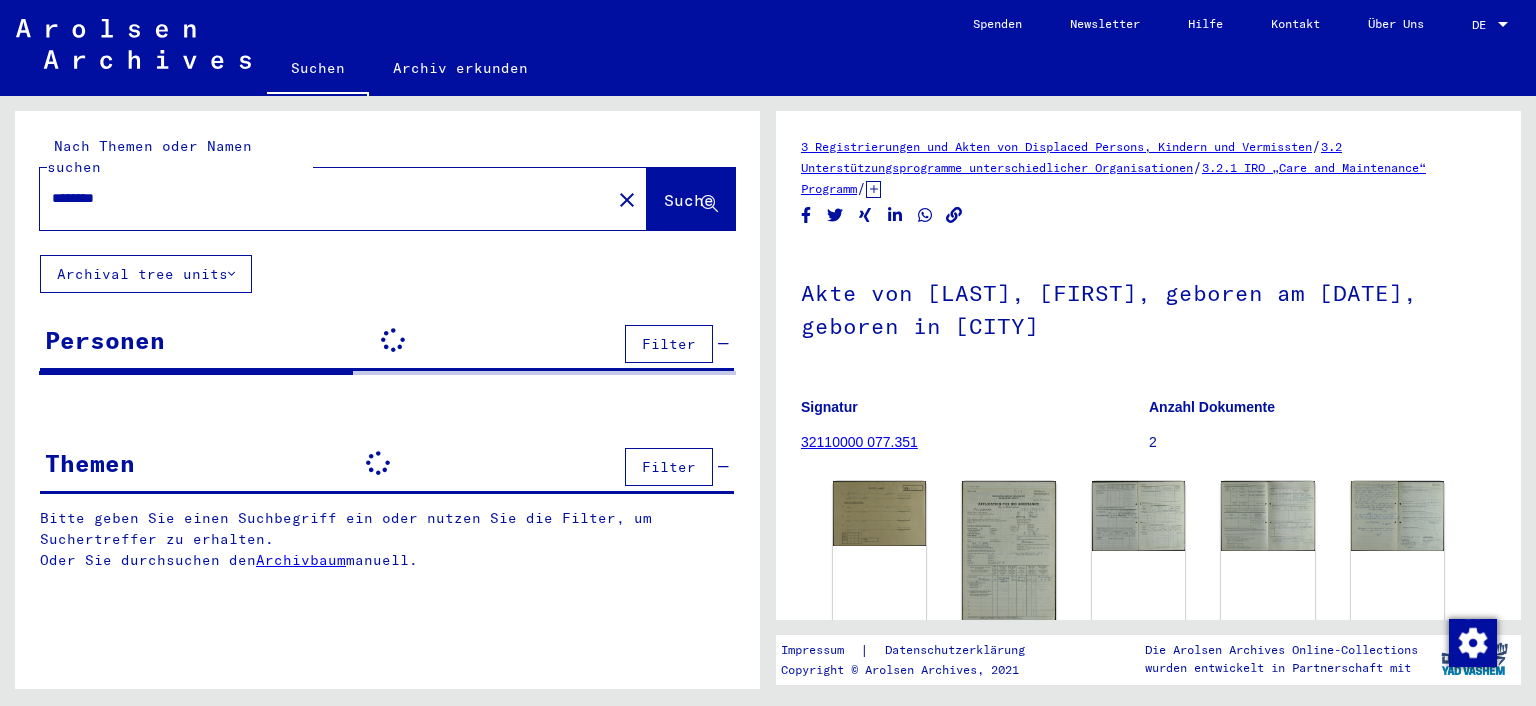 scroll, scrollTop: 0, scrollLeft: 0, axis: both 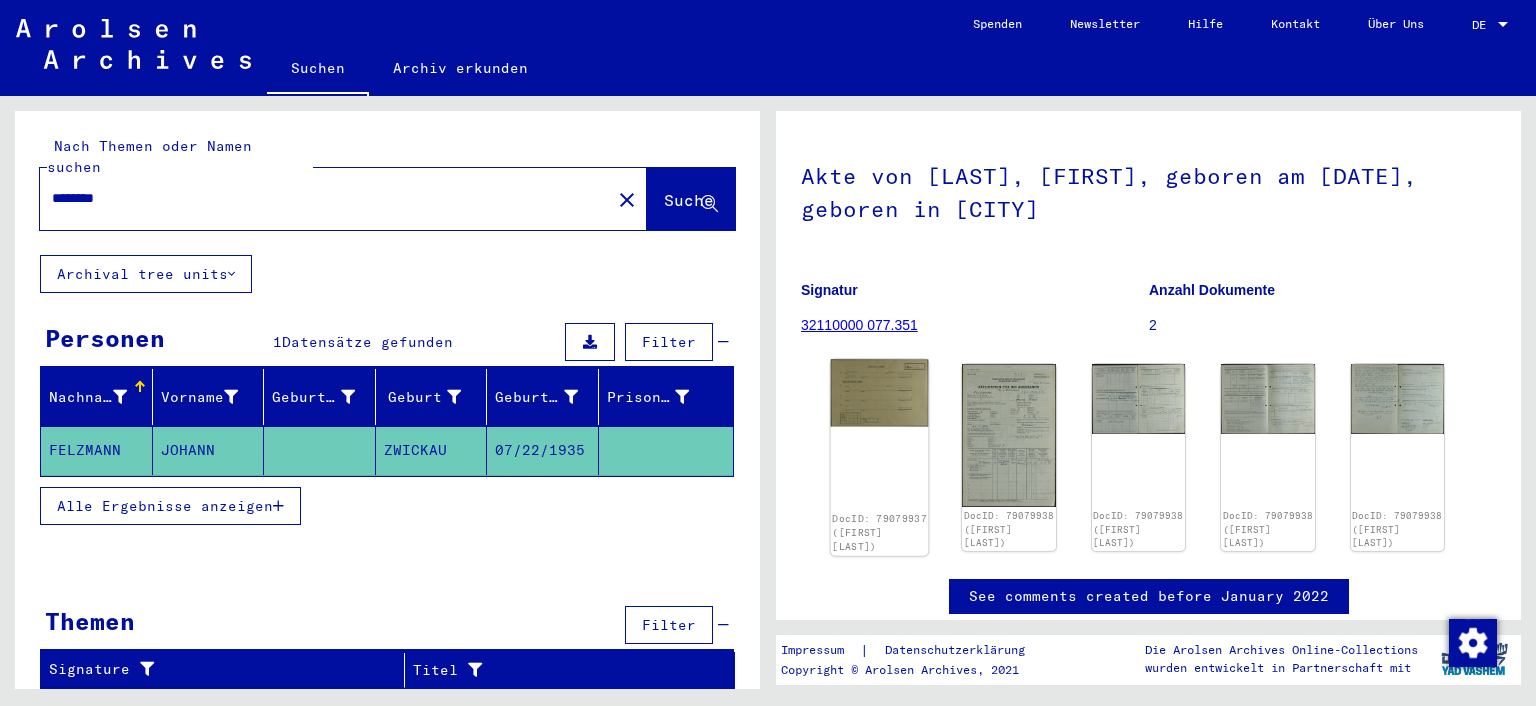 click 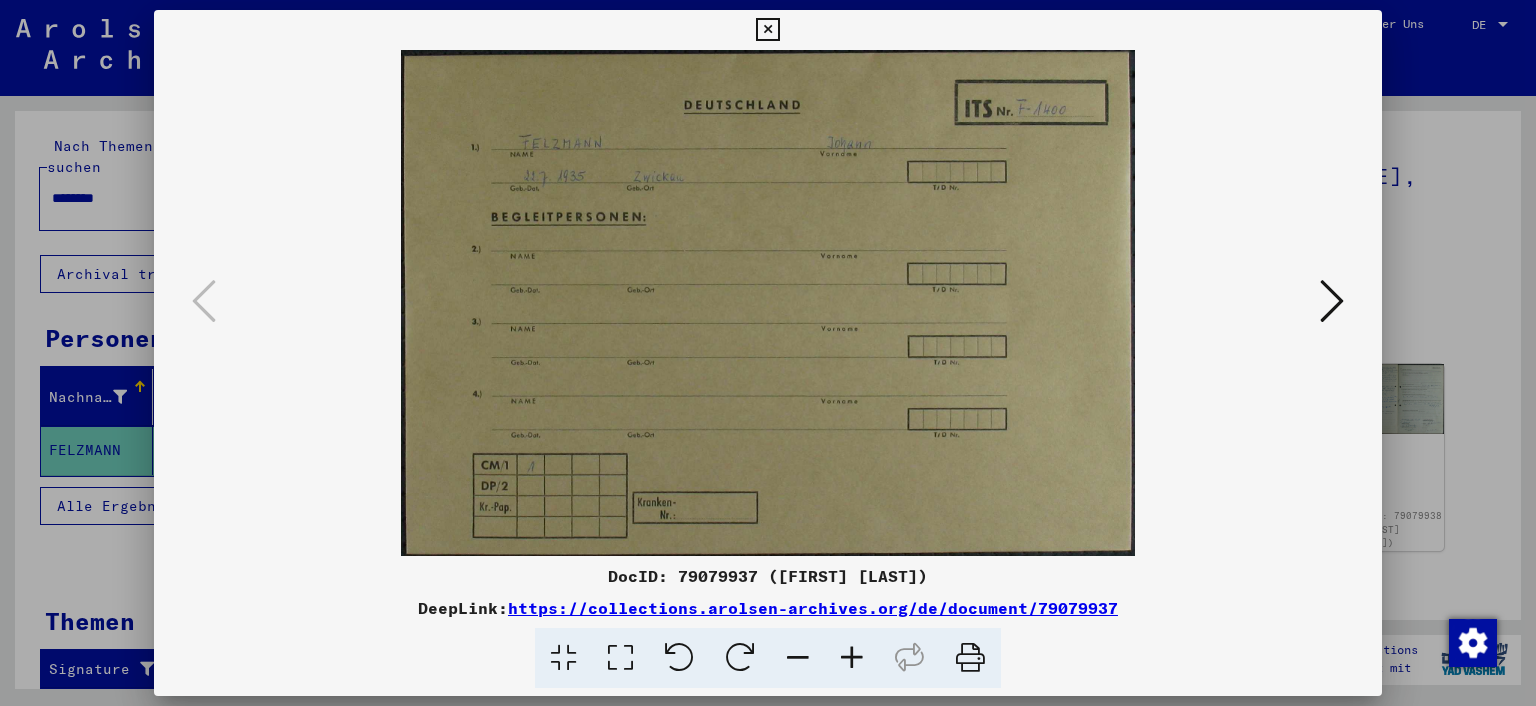 click at bounding box center (1332, 301) 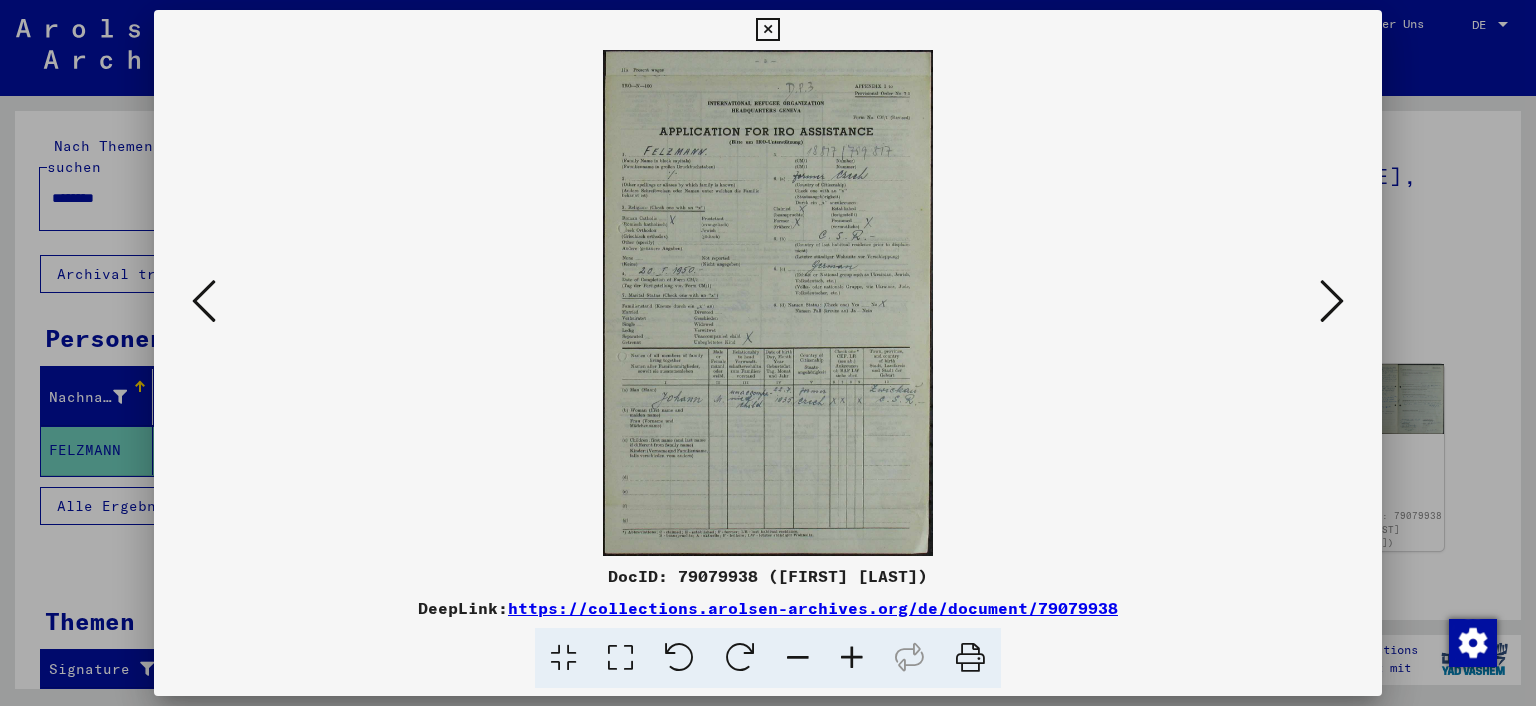 click at bounding box center (852, 658) 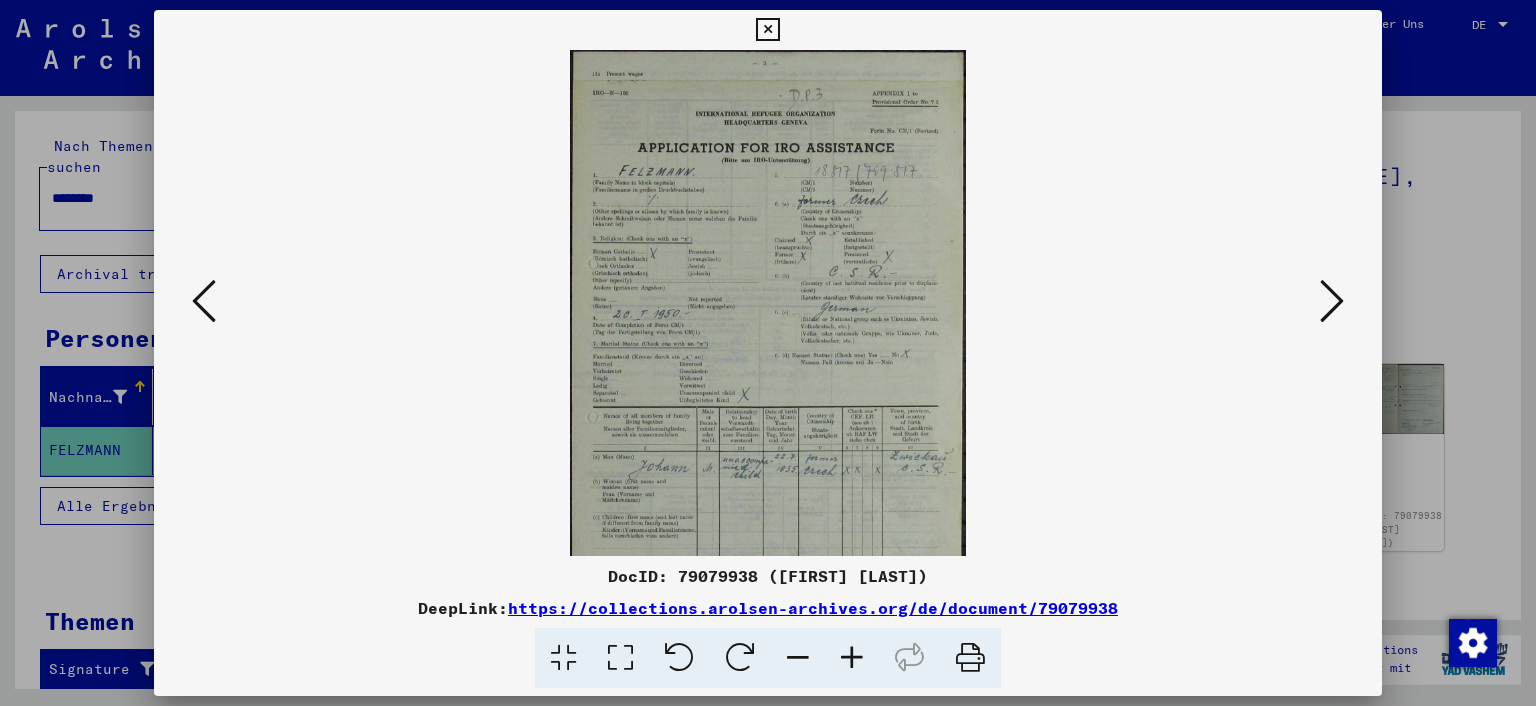 click at bounding box center (852, 658) 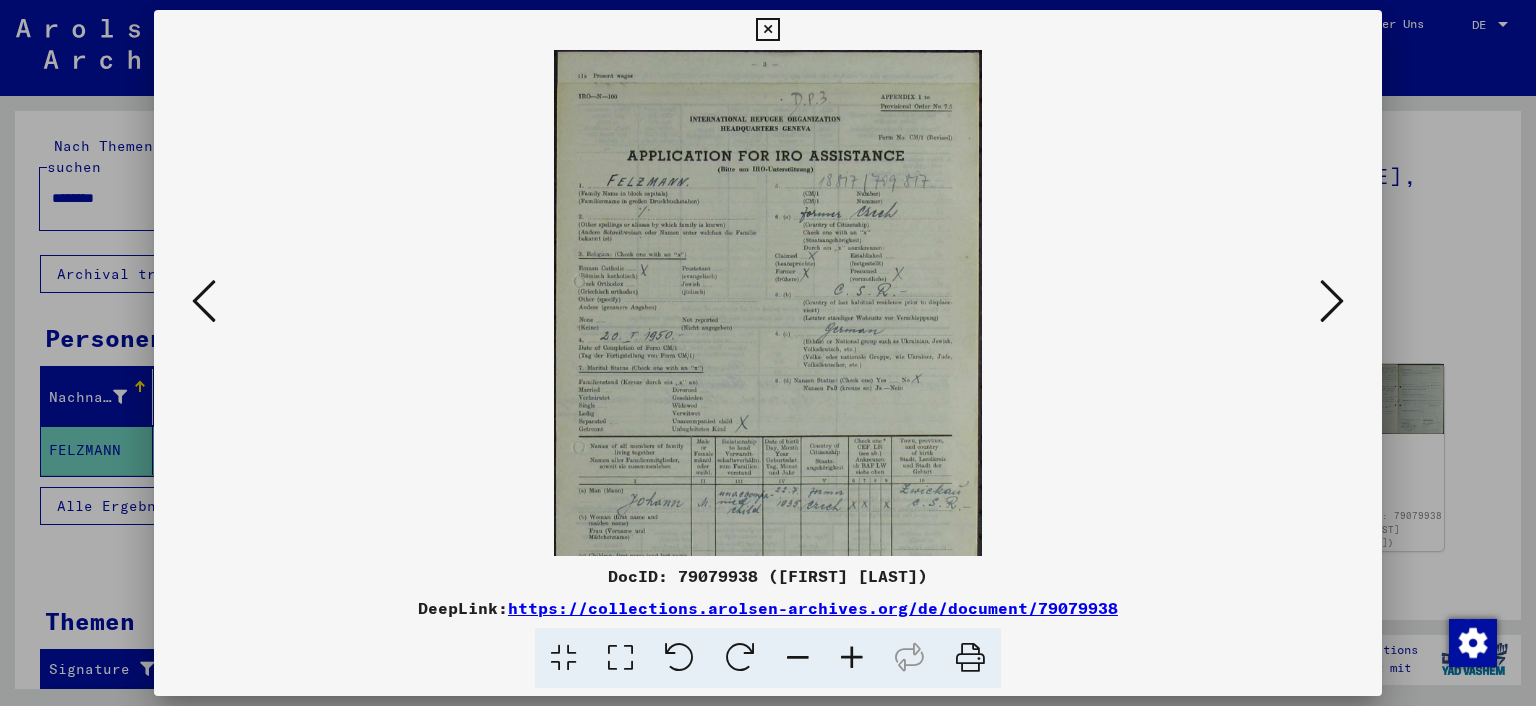 click at bounding box center [852, 658] 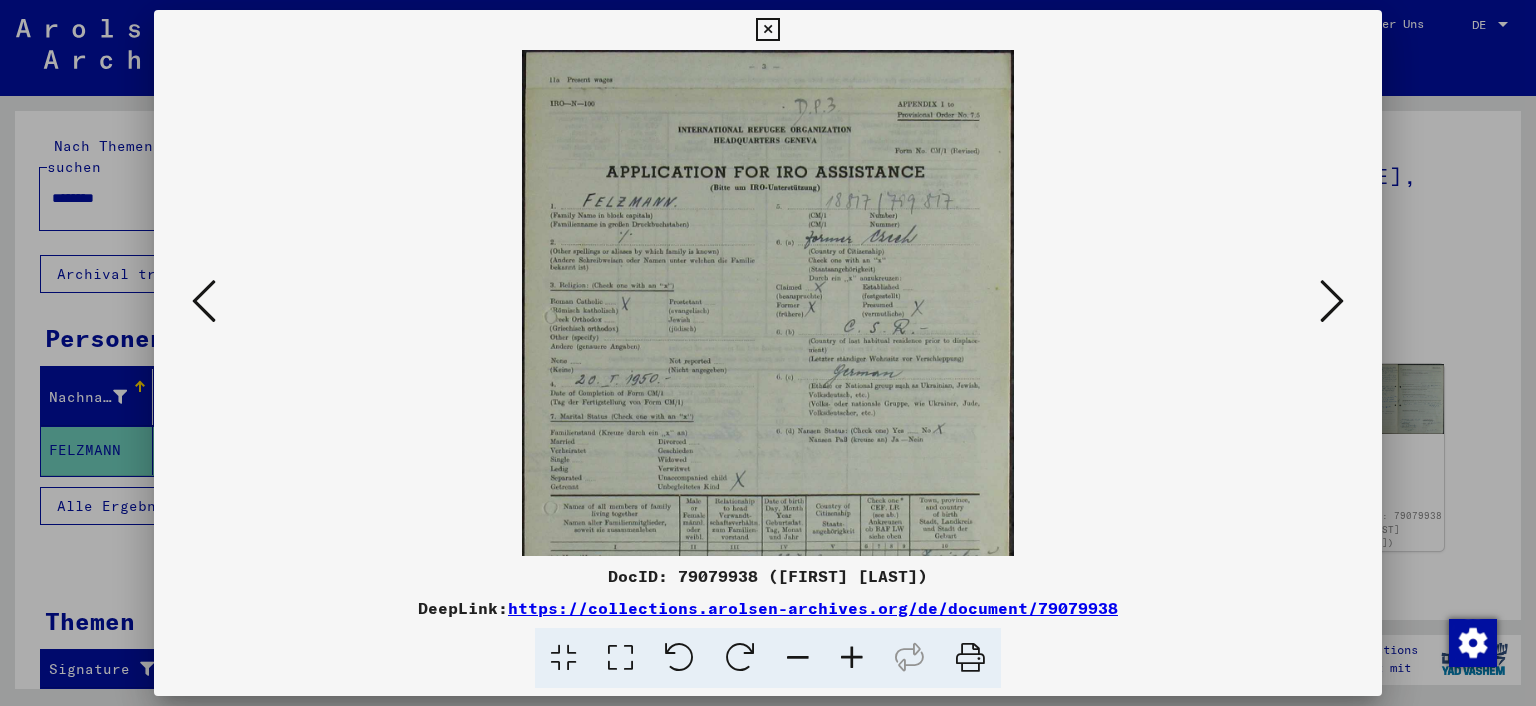 click at bounding box center [852, 658] 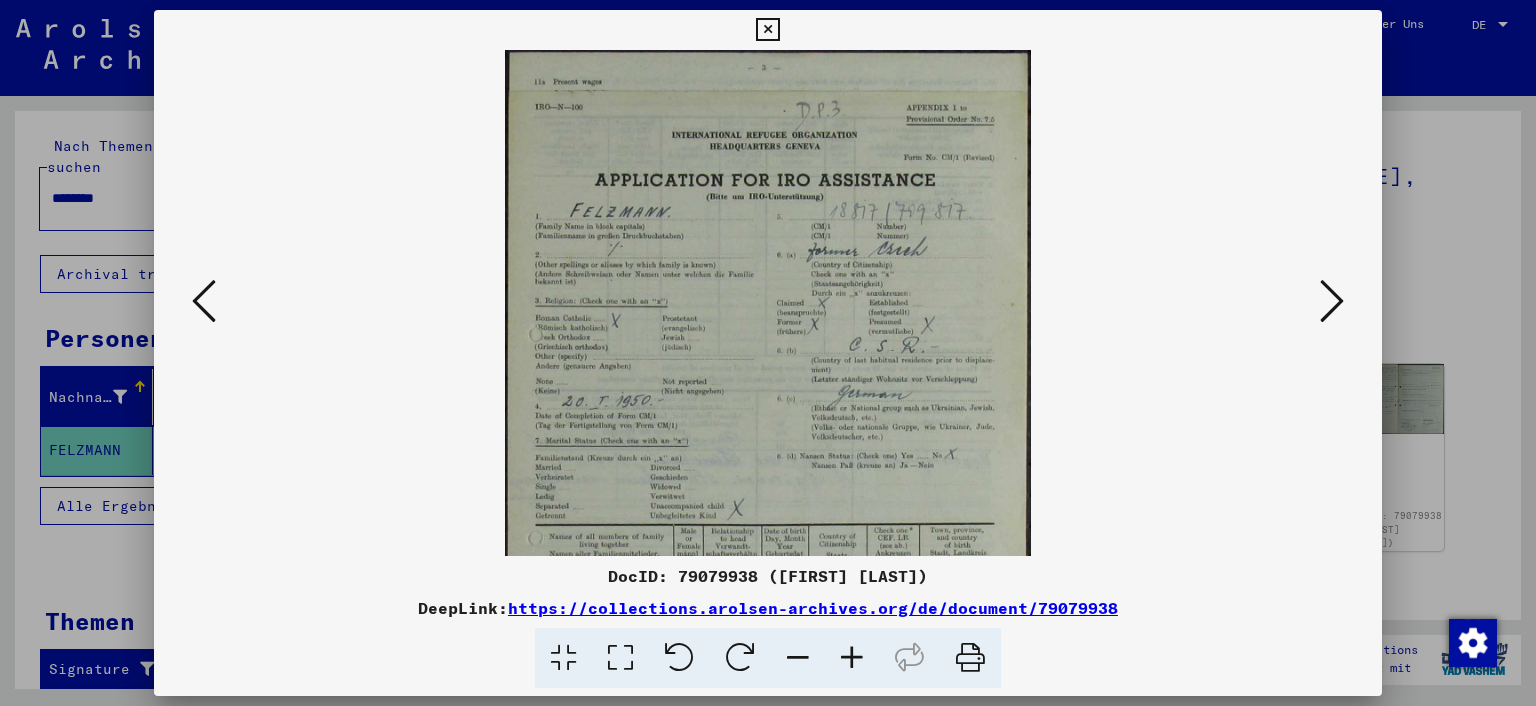 click at bounding box center (852, 658) 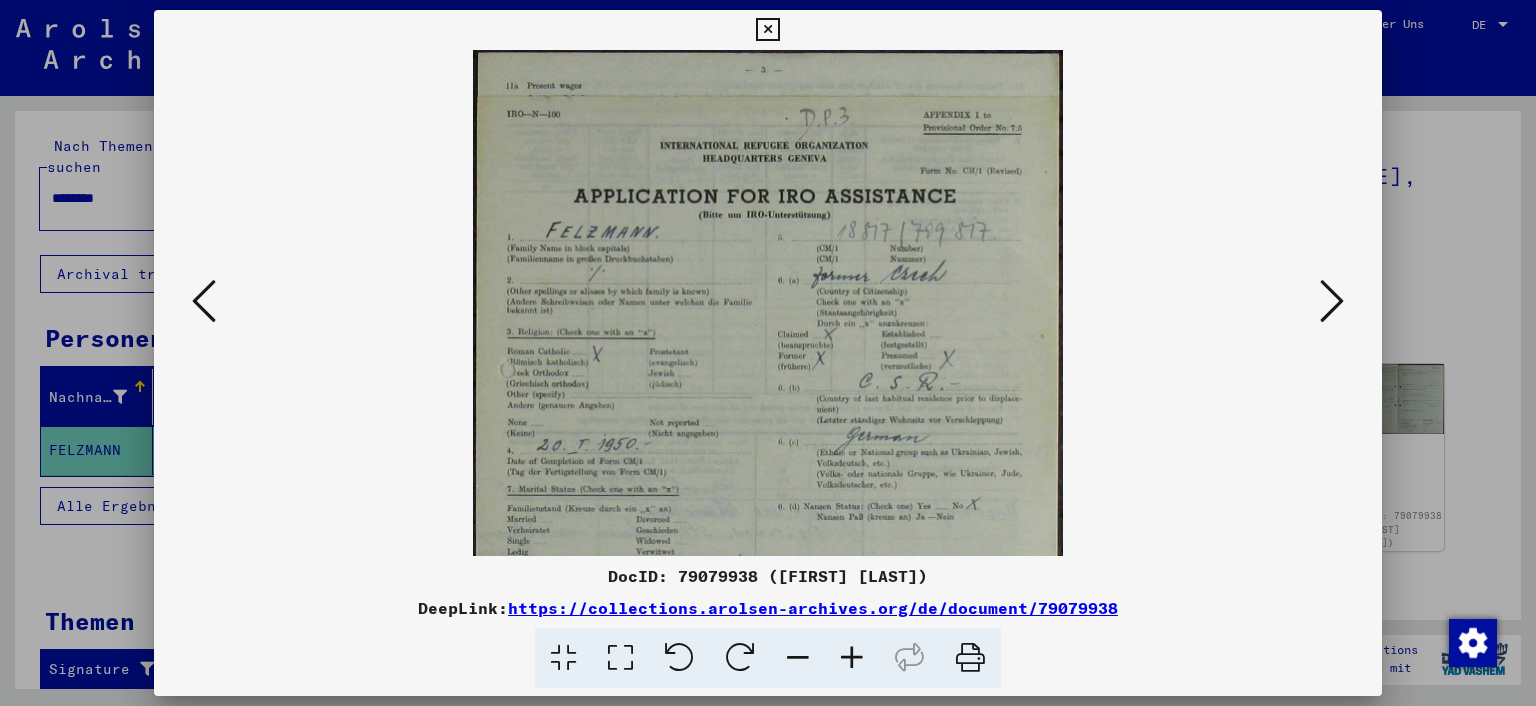 click at bounding box center (852, 658) 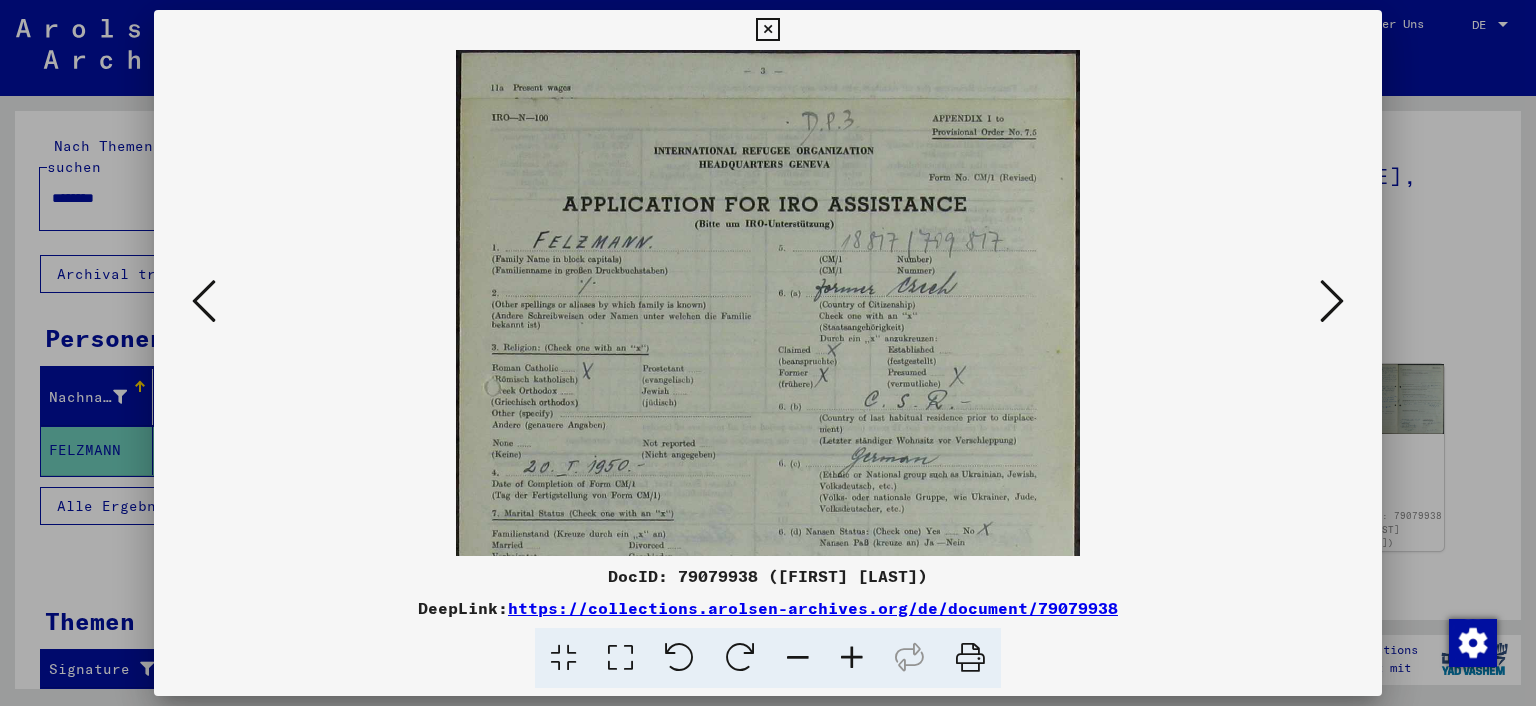 click at bounding box center [852, 658] 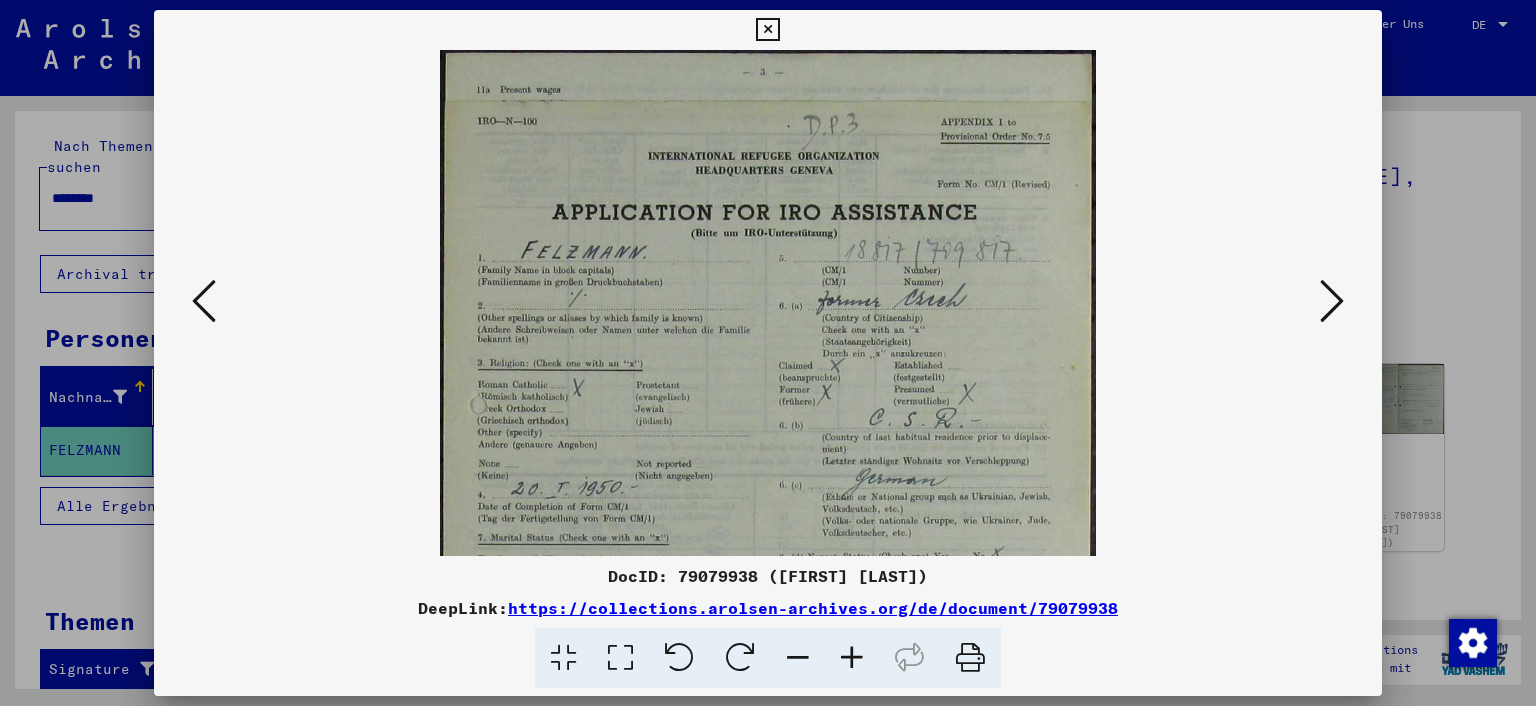 click at bounding box center (852, 658) 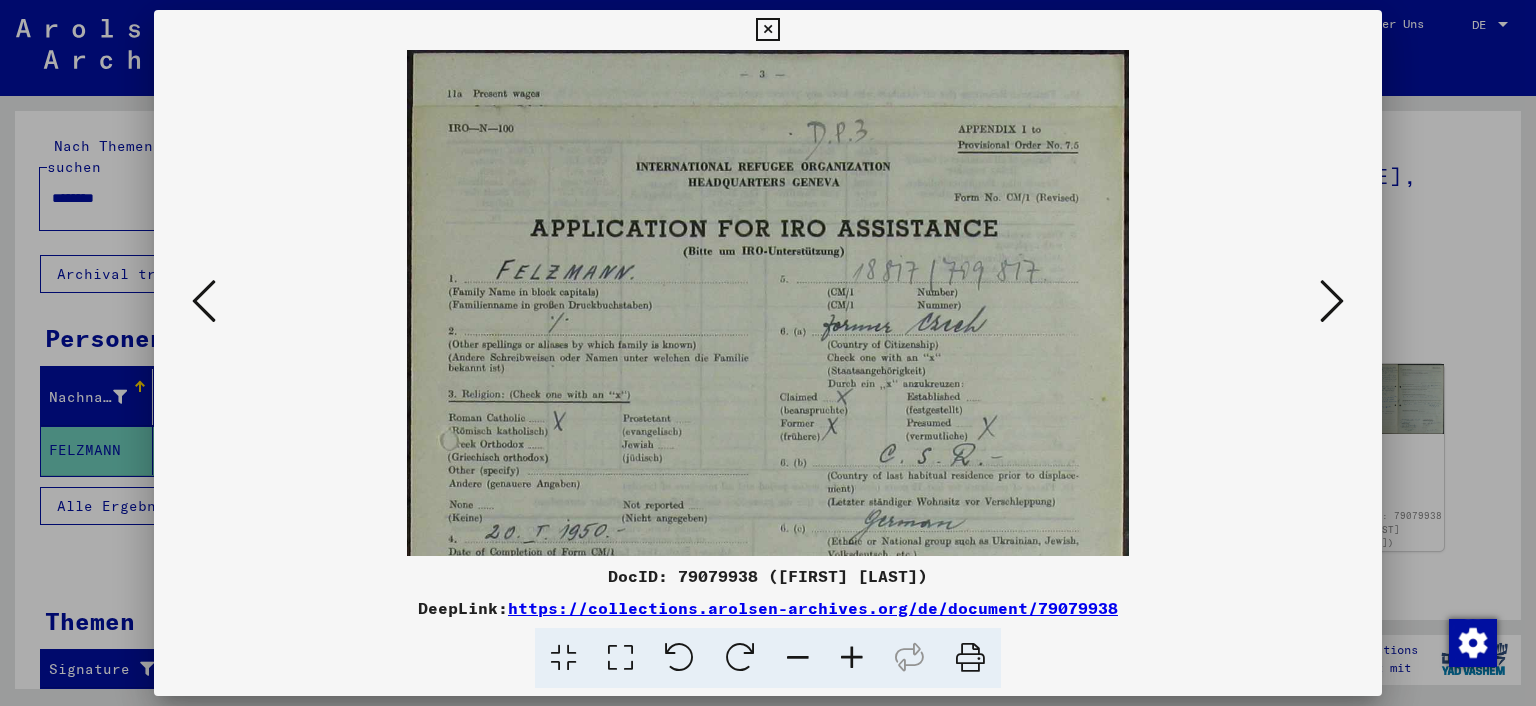 click at bounding box center (852, 658) 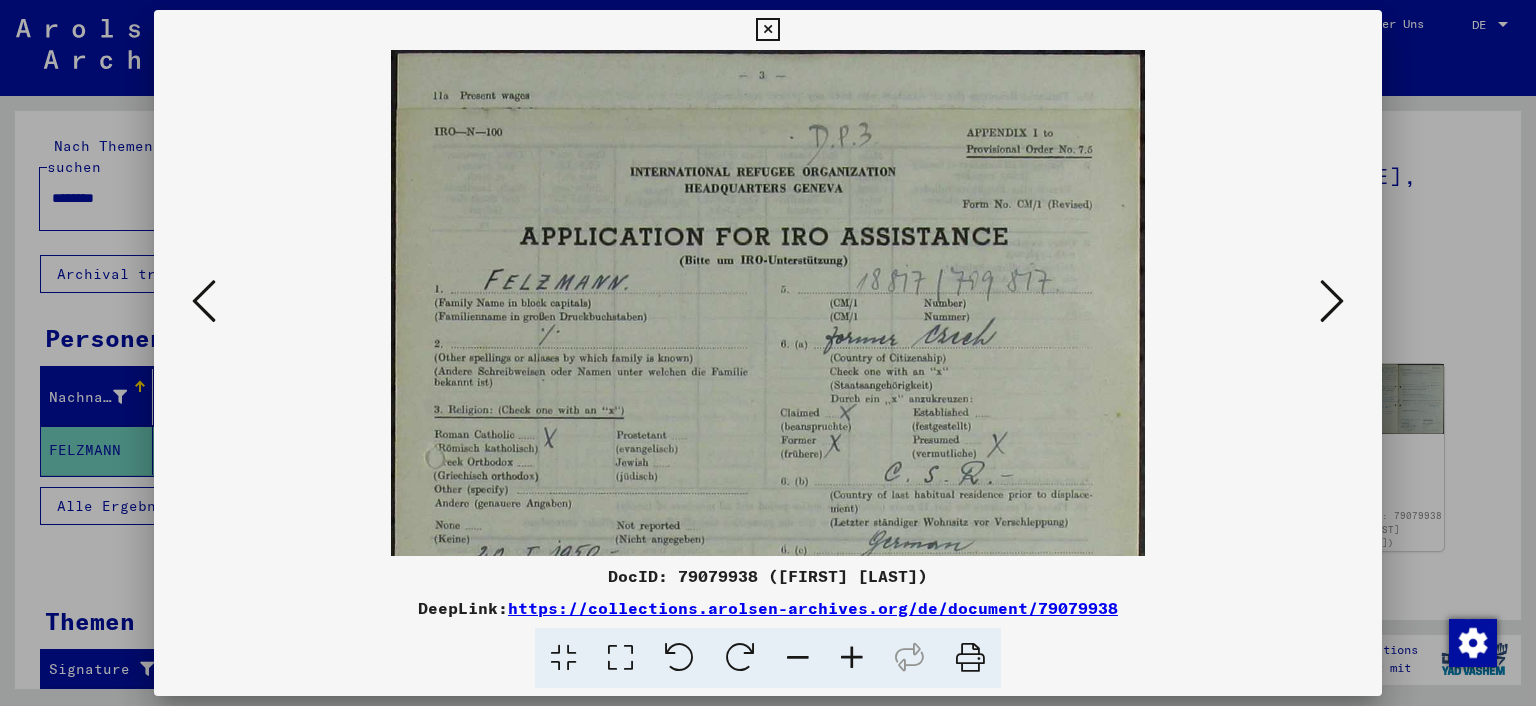 click at bounding box center (852, 658) 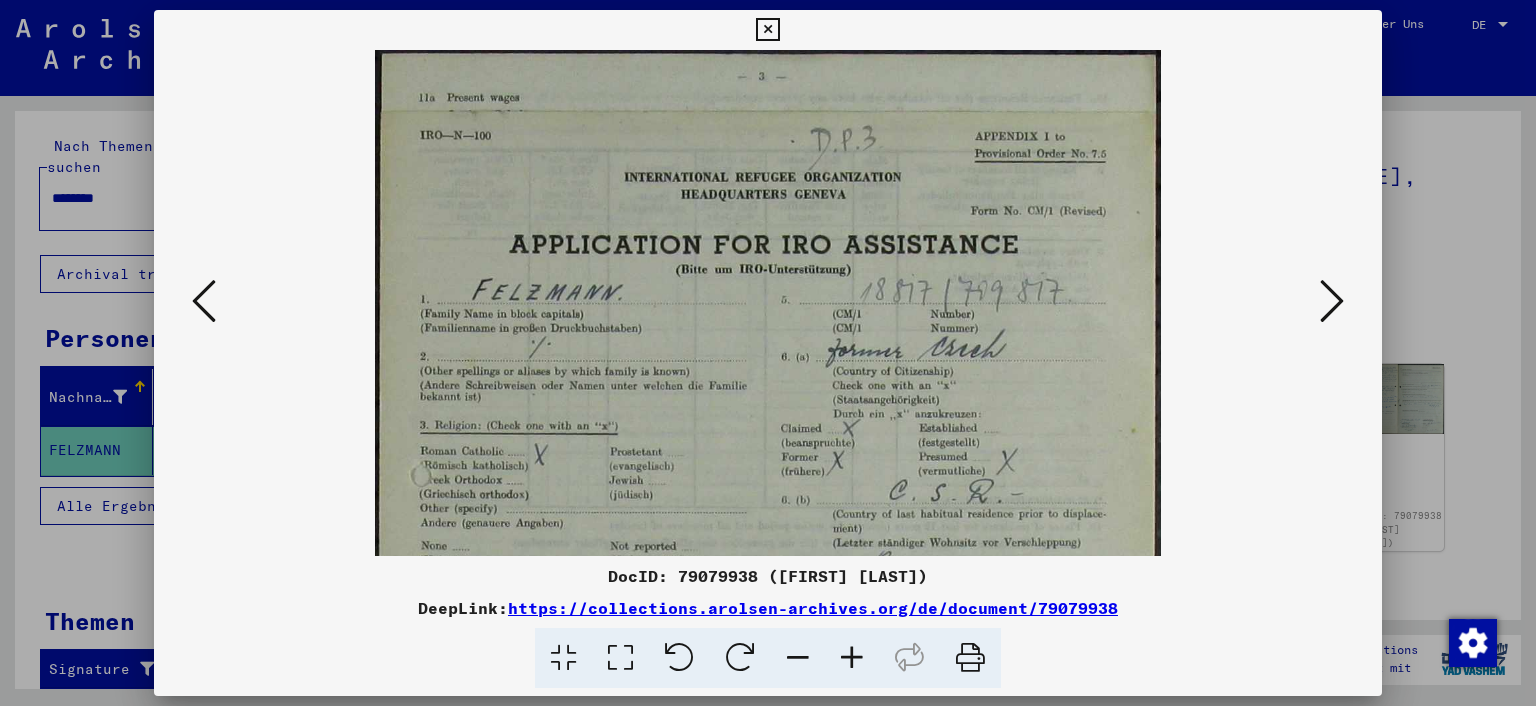click at bounding box center (852, 658) 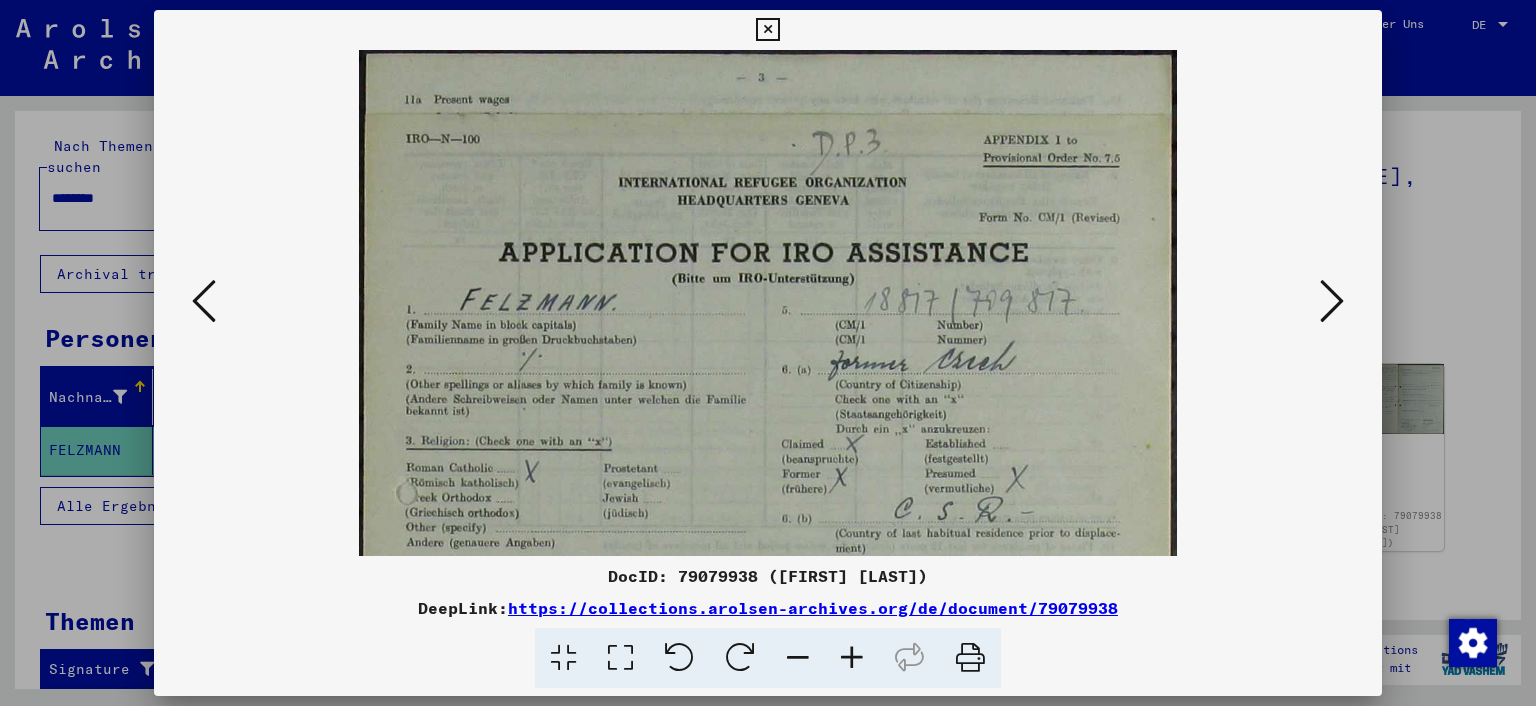 click at bounding box center (768, 678) 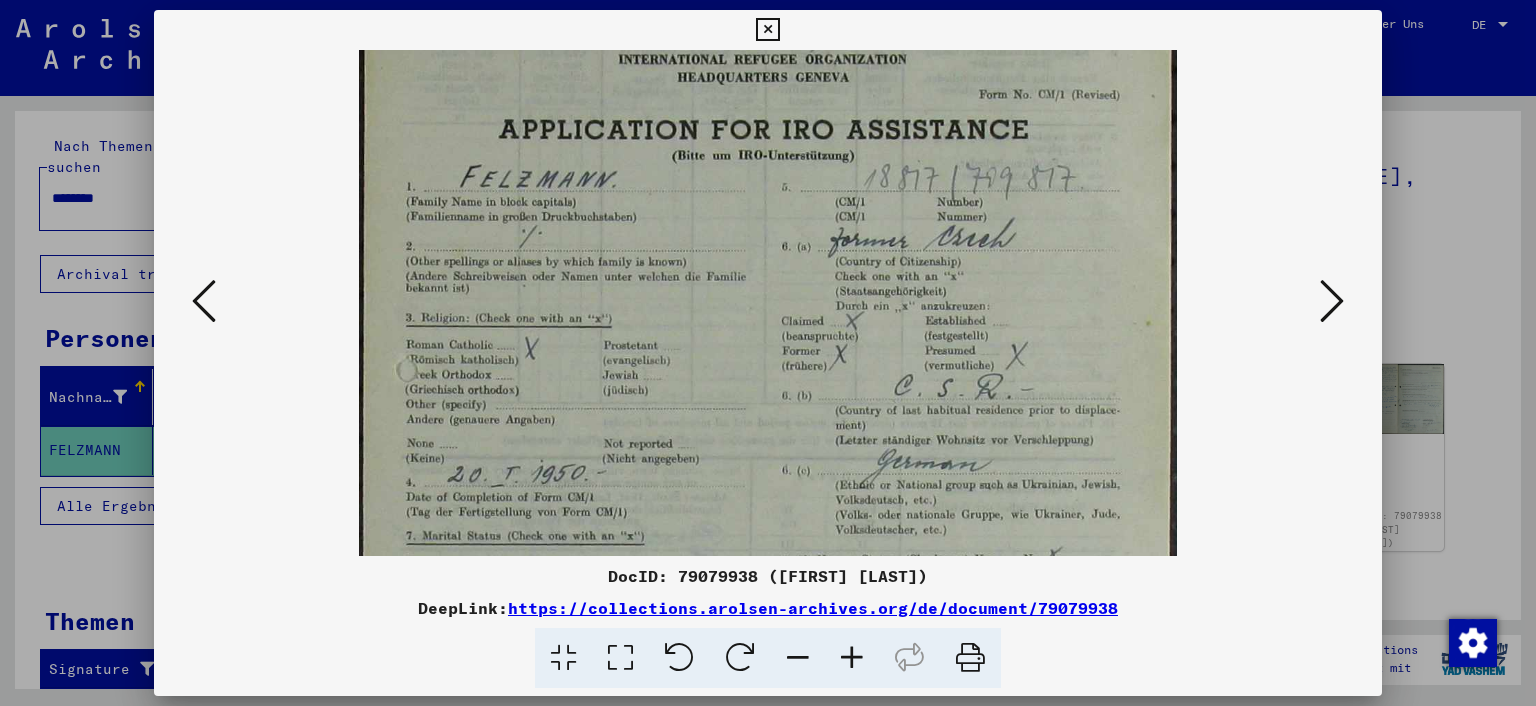 scroll, scrollTop: 126, scrollLeft: 0, axis: vertical 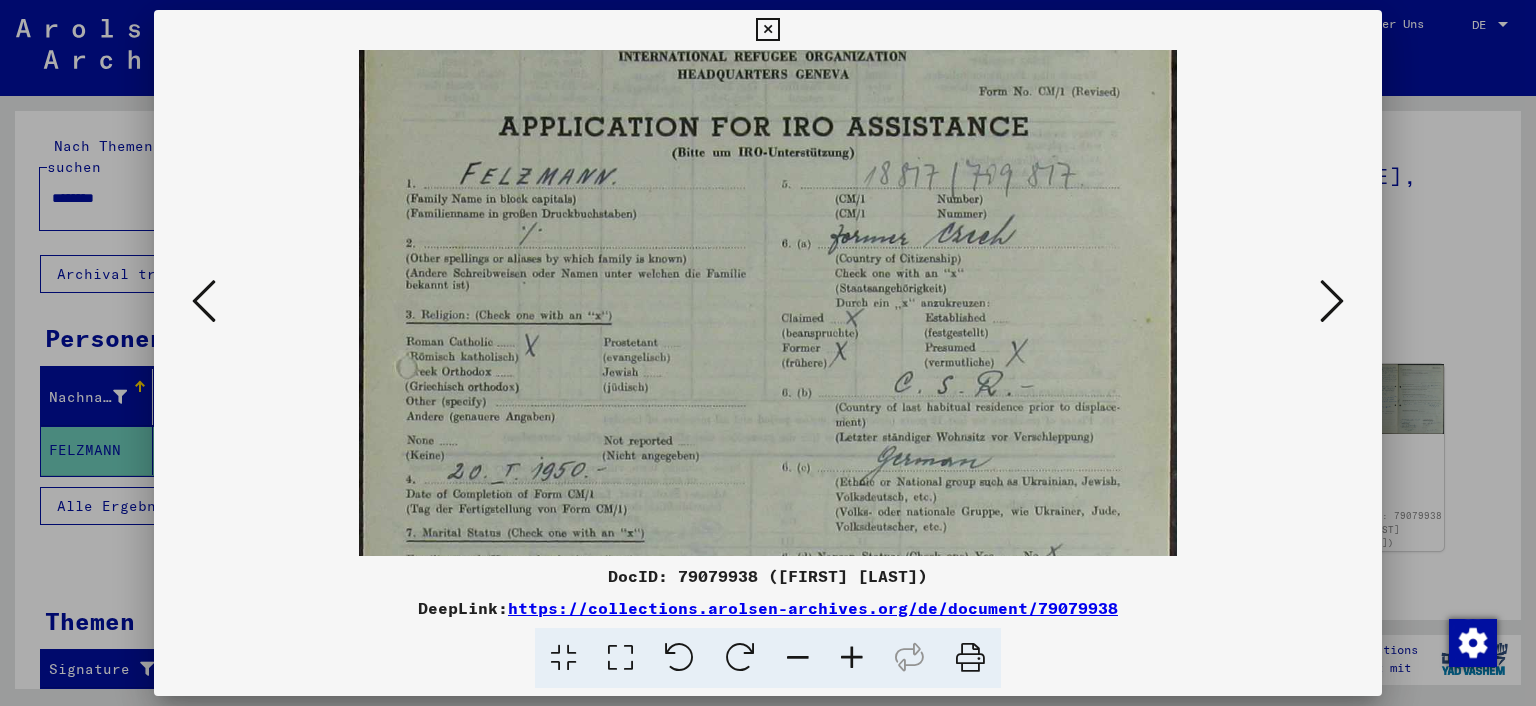 drag, startPoint x: 760, startPoint y: 365, endPoint x: 746, endPoint y: 240, distance: 125.781555 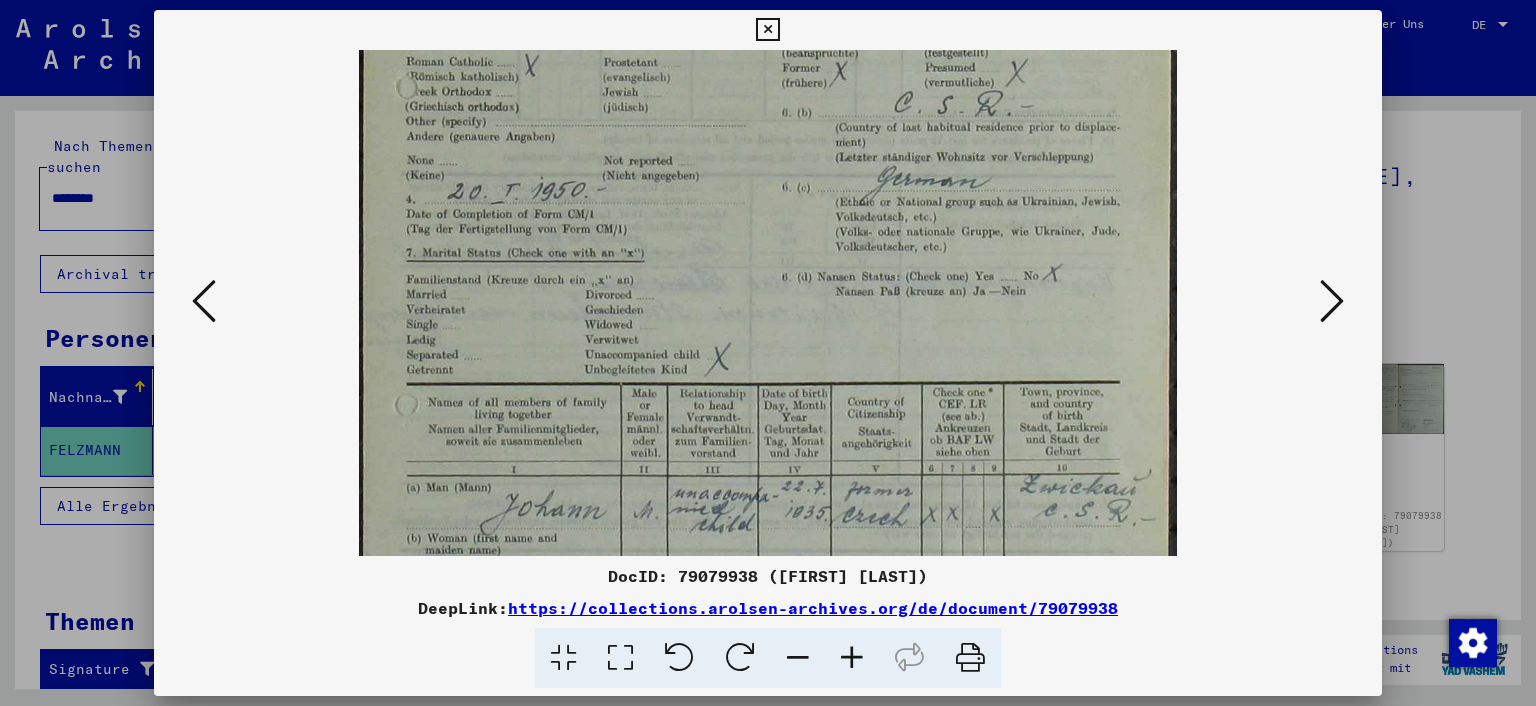 scroll, scrollTop: 411, scrollLeft: 0, axis: vertical 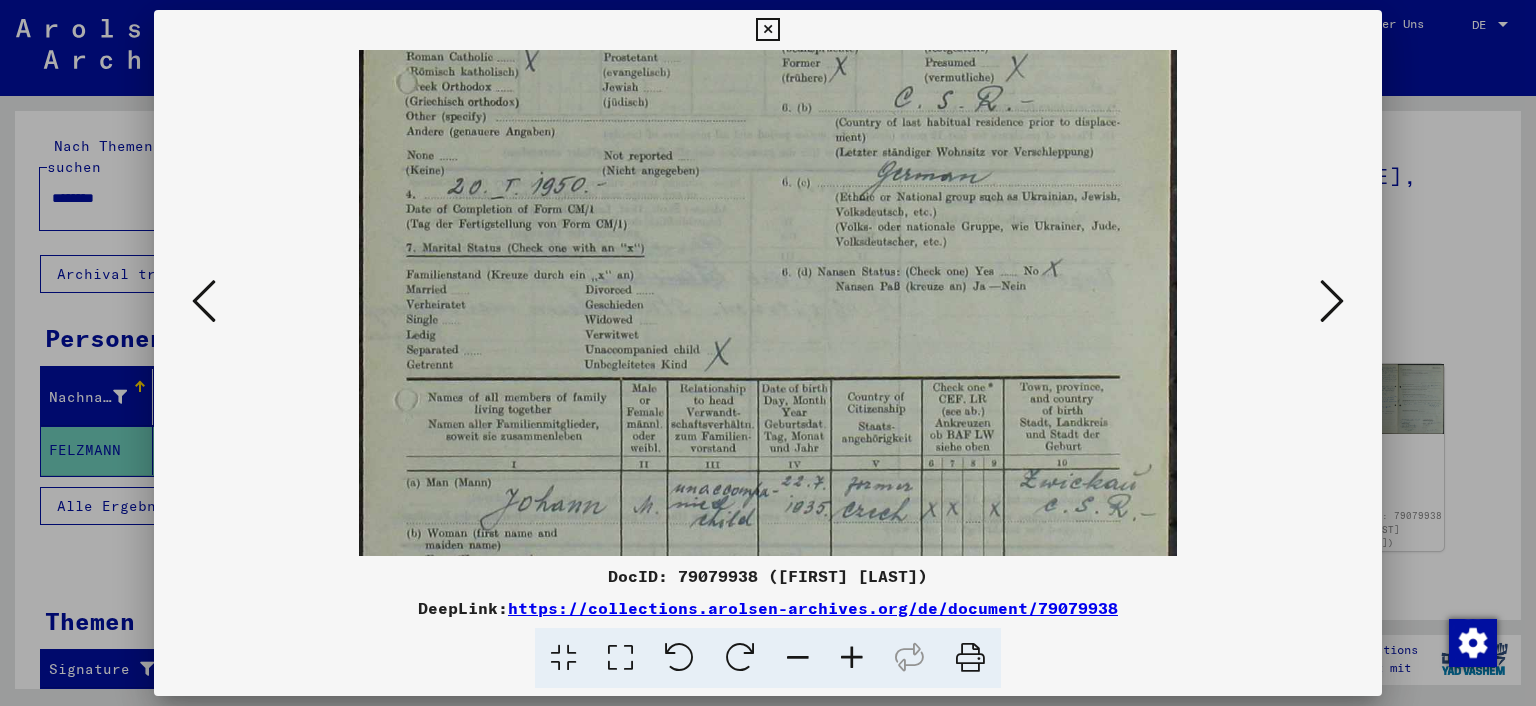 drag, startPoint x: 754, startPoint y: 448, endPoint x: 846, endPoint y: 173, distance: 289.98105 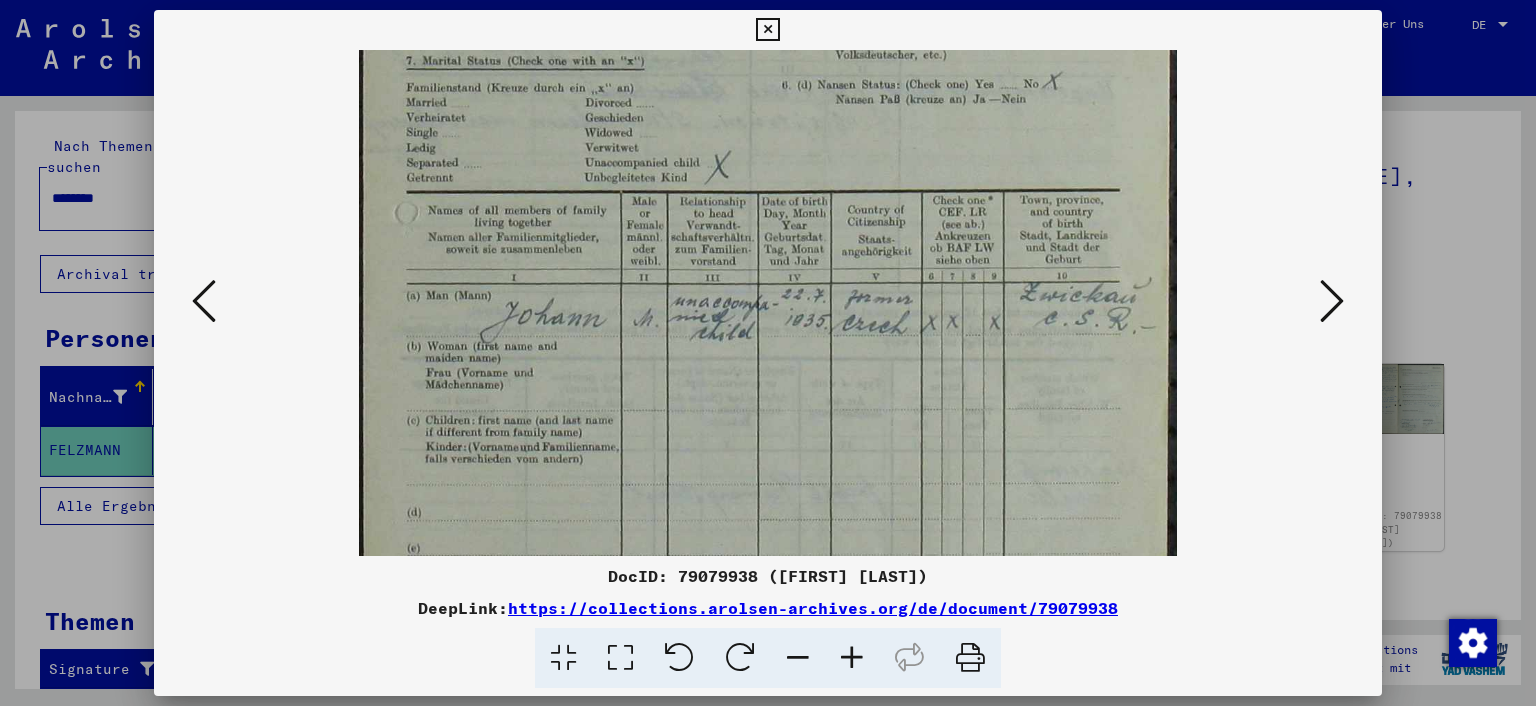 scroll, scrollTop: 620, scrollLeft: 0, axis: vertical 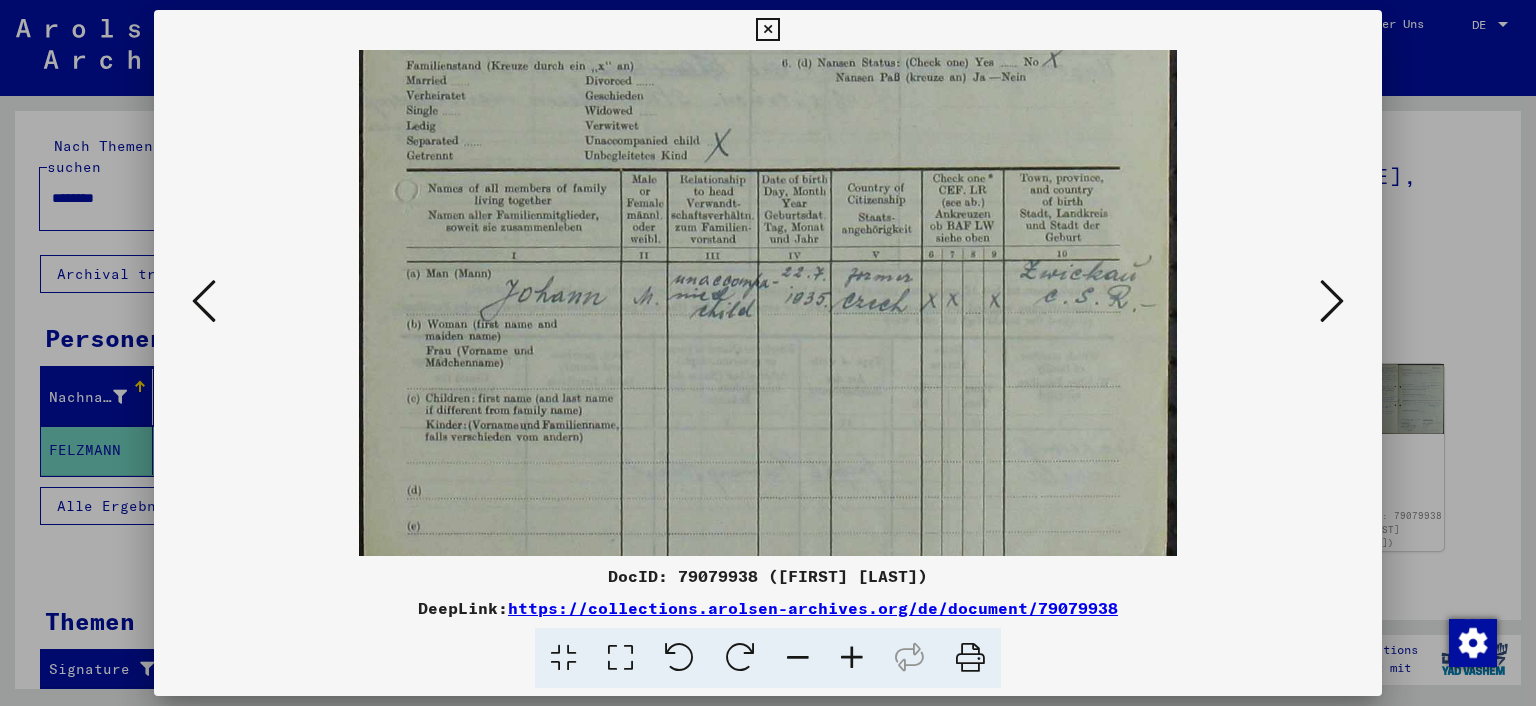 drag, startPoint x: 777, startPoint y: 455, endPoint x: 801, endPoint y: 250, distance: 206.4001 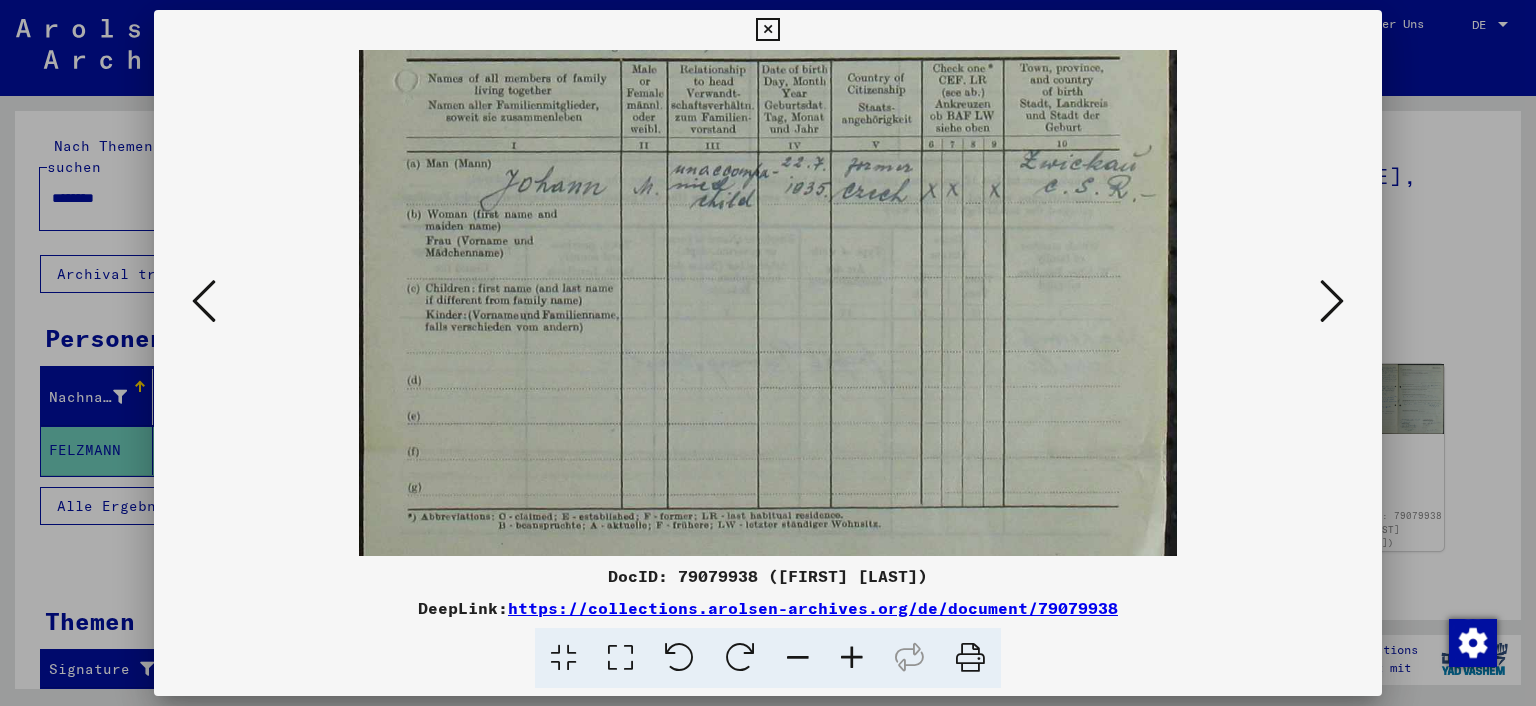 scroll, scrollTop: 750, scrollLeft: 0, axis: vertical 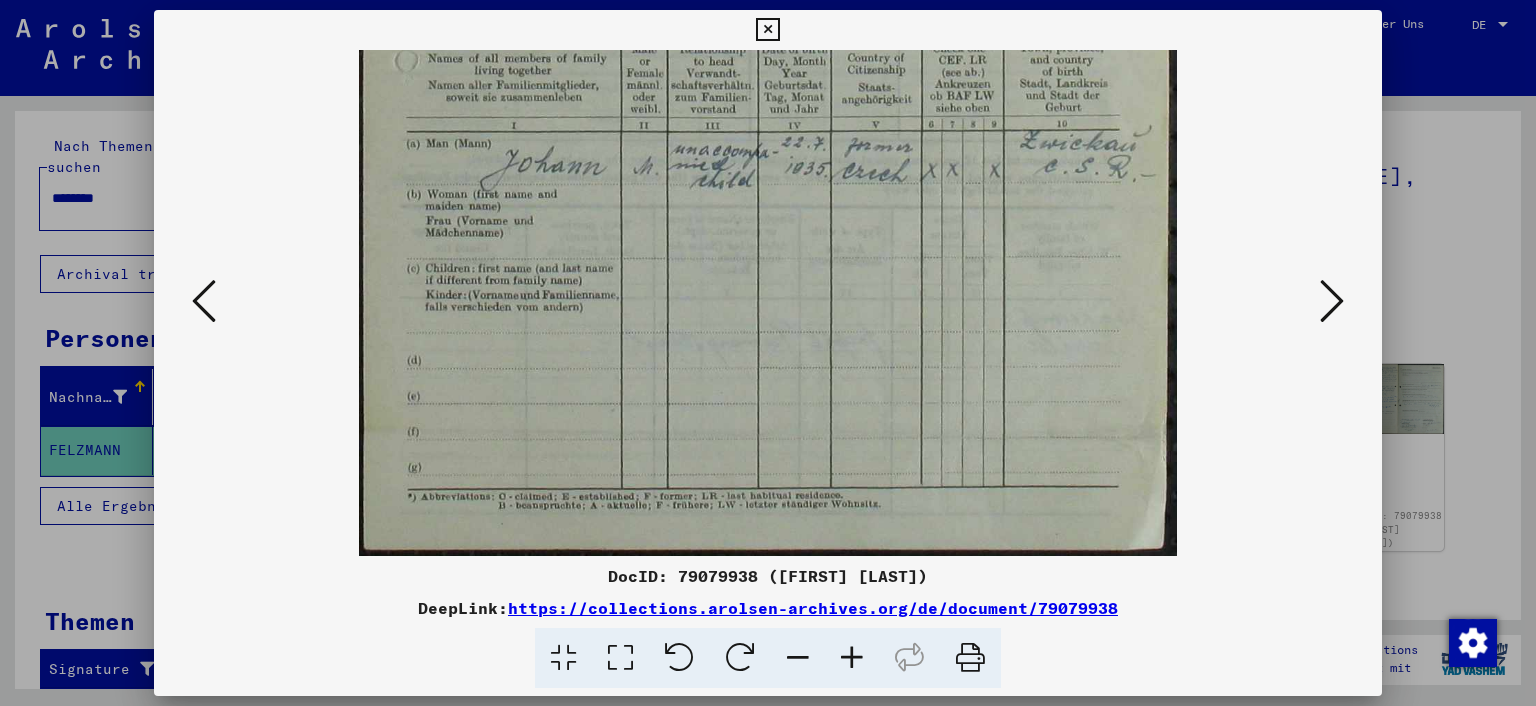 drag, startPoint x: 714, startPoint y: 410, endPoint x: 791, endPoint y: 114, distance: 305.85126 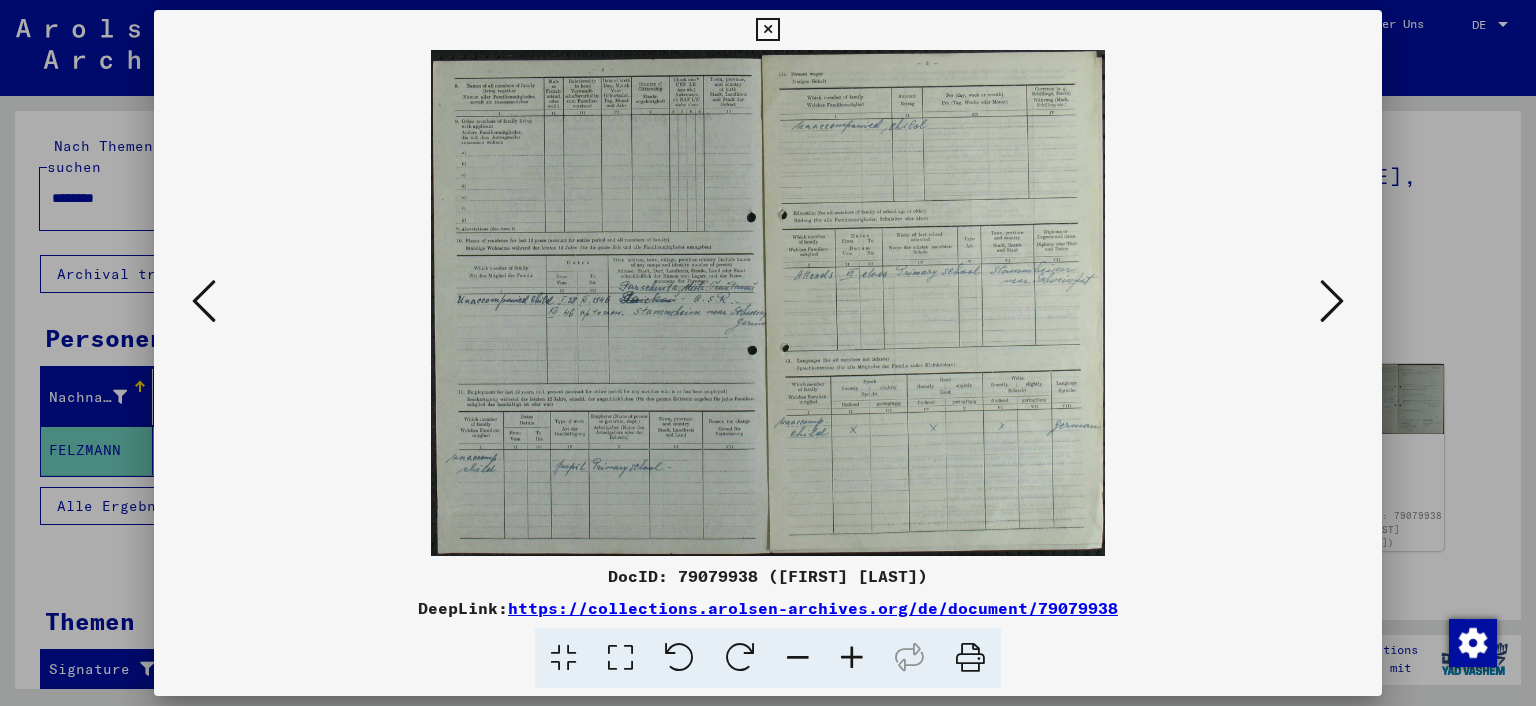 scroll, scrollTop: 0, scrollLeft: 0, axis: both 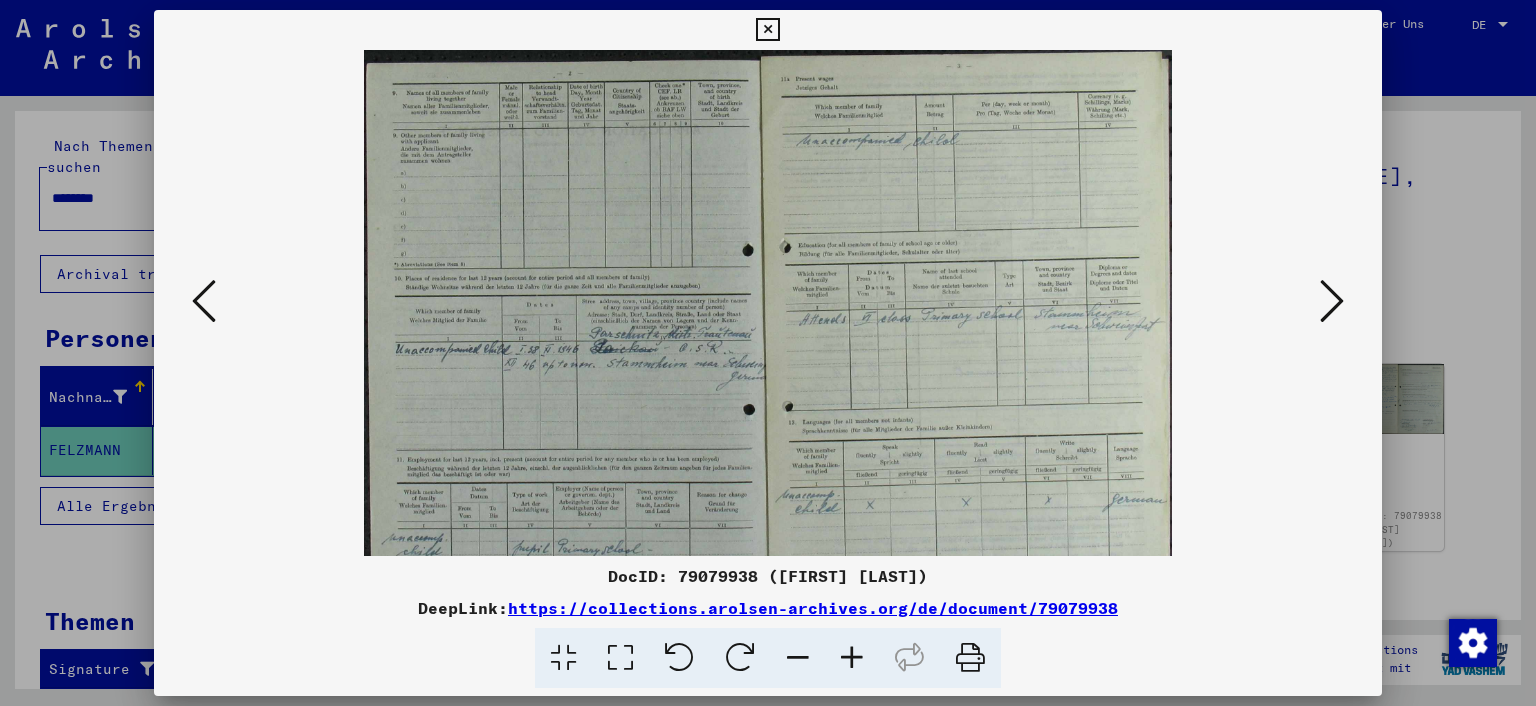 click at bounding box center [852, 658] 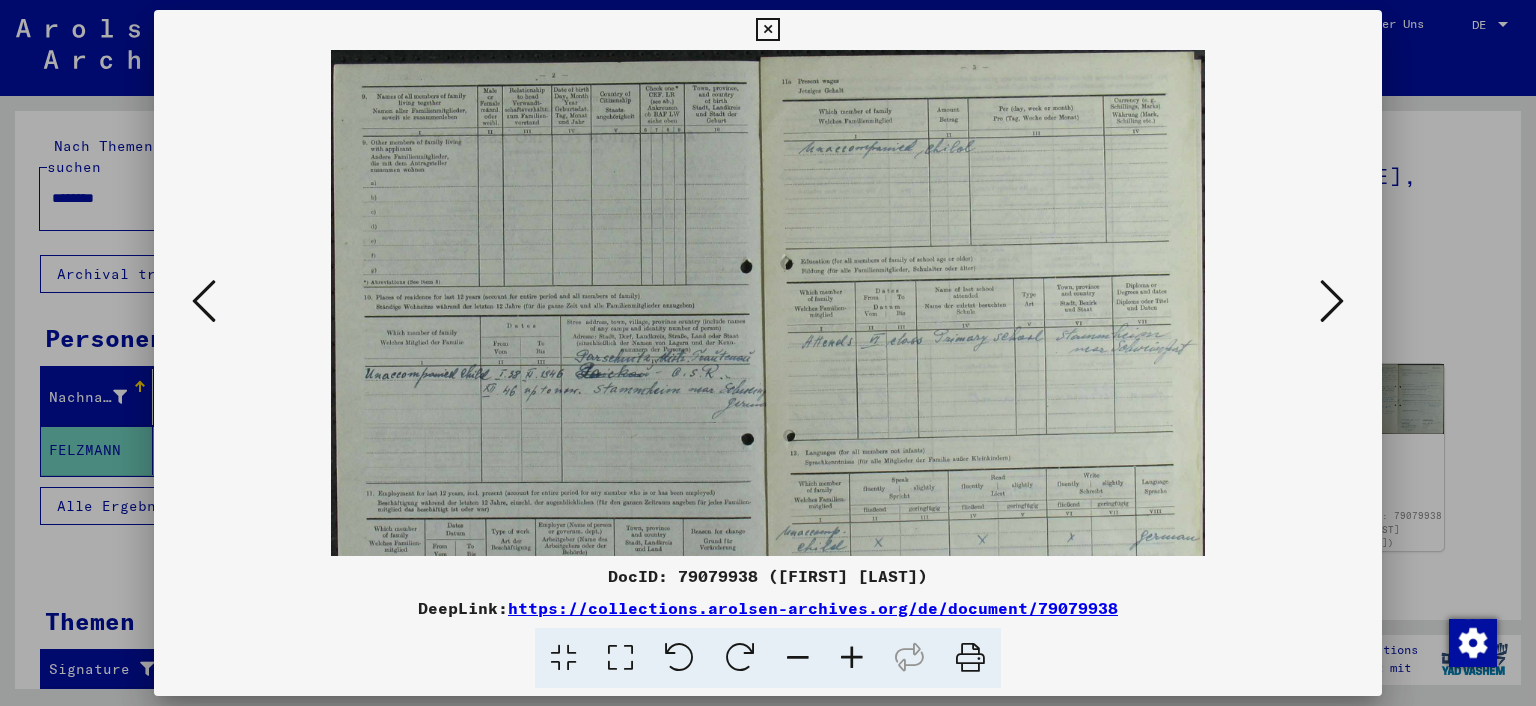 click at bounding box center [852, 658] 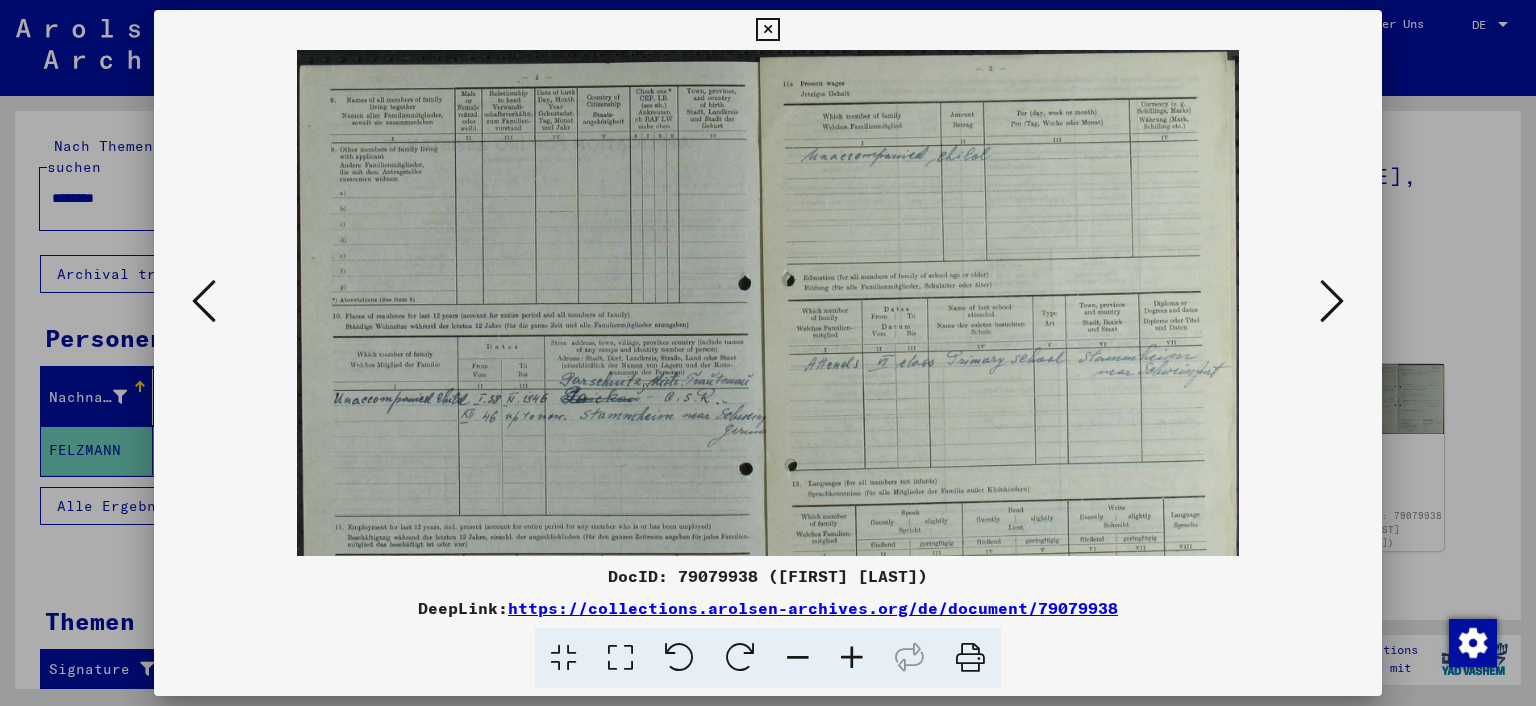 click at bounding box center (852, 658) 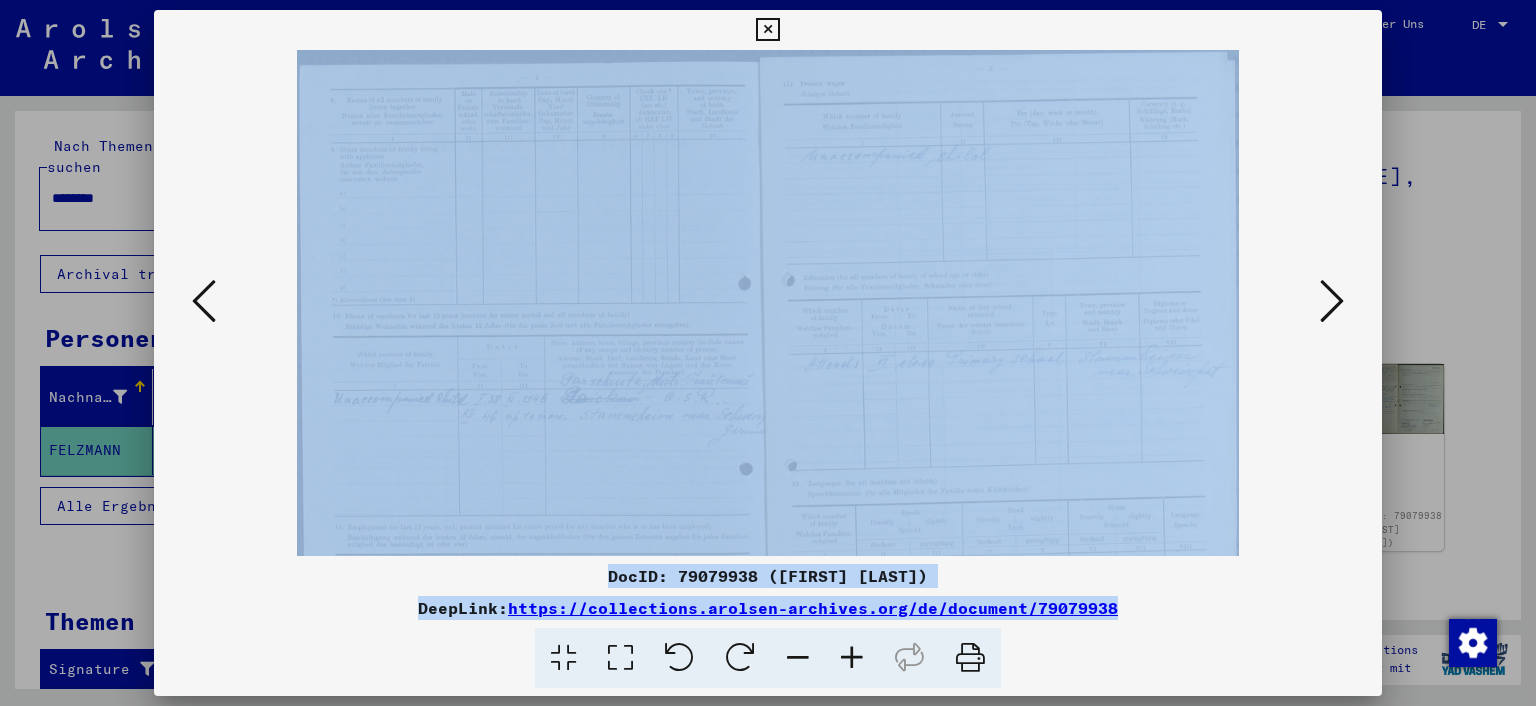 click at bounding box center [852, 658] 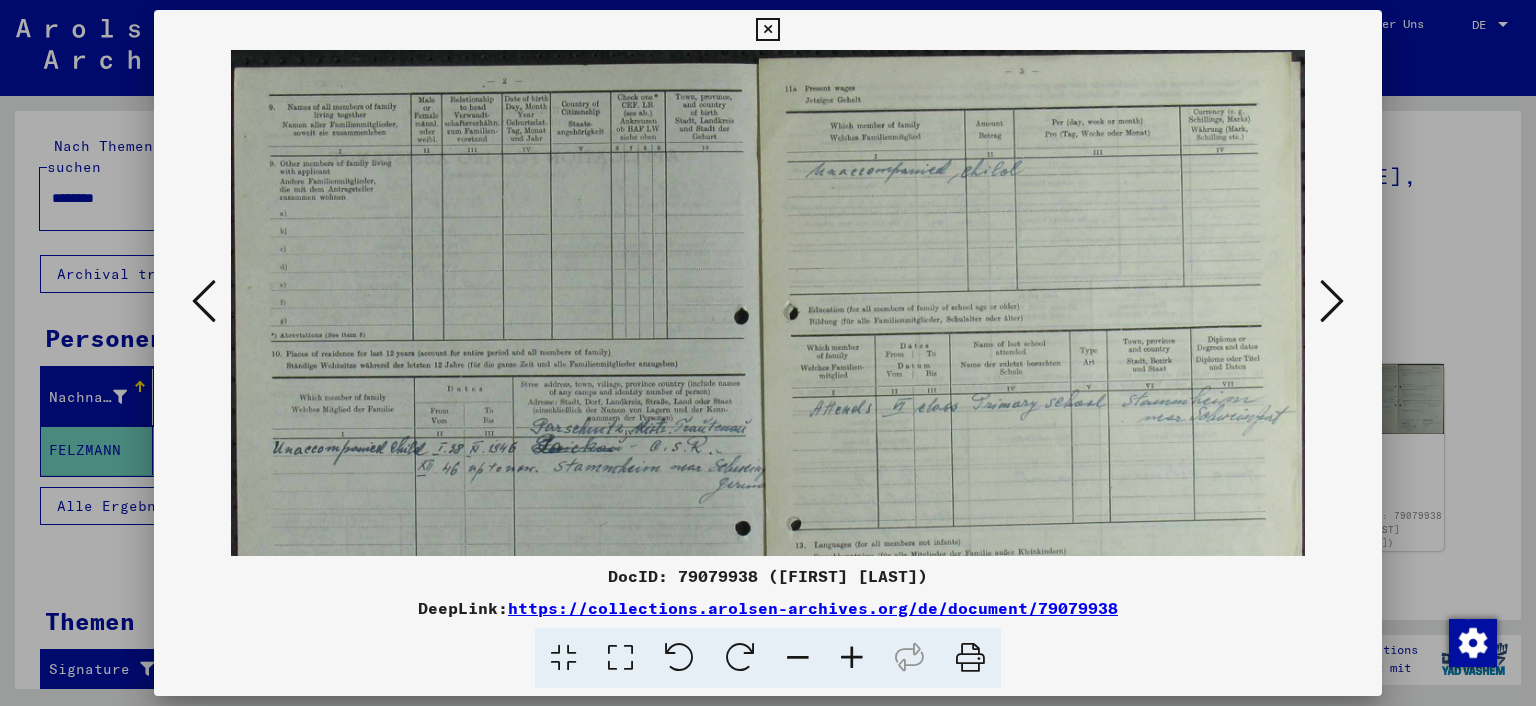 click at bounding box center [852, 658] 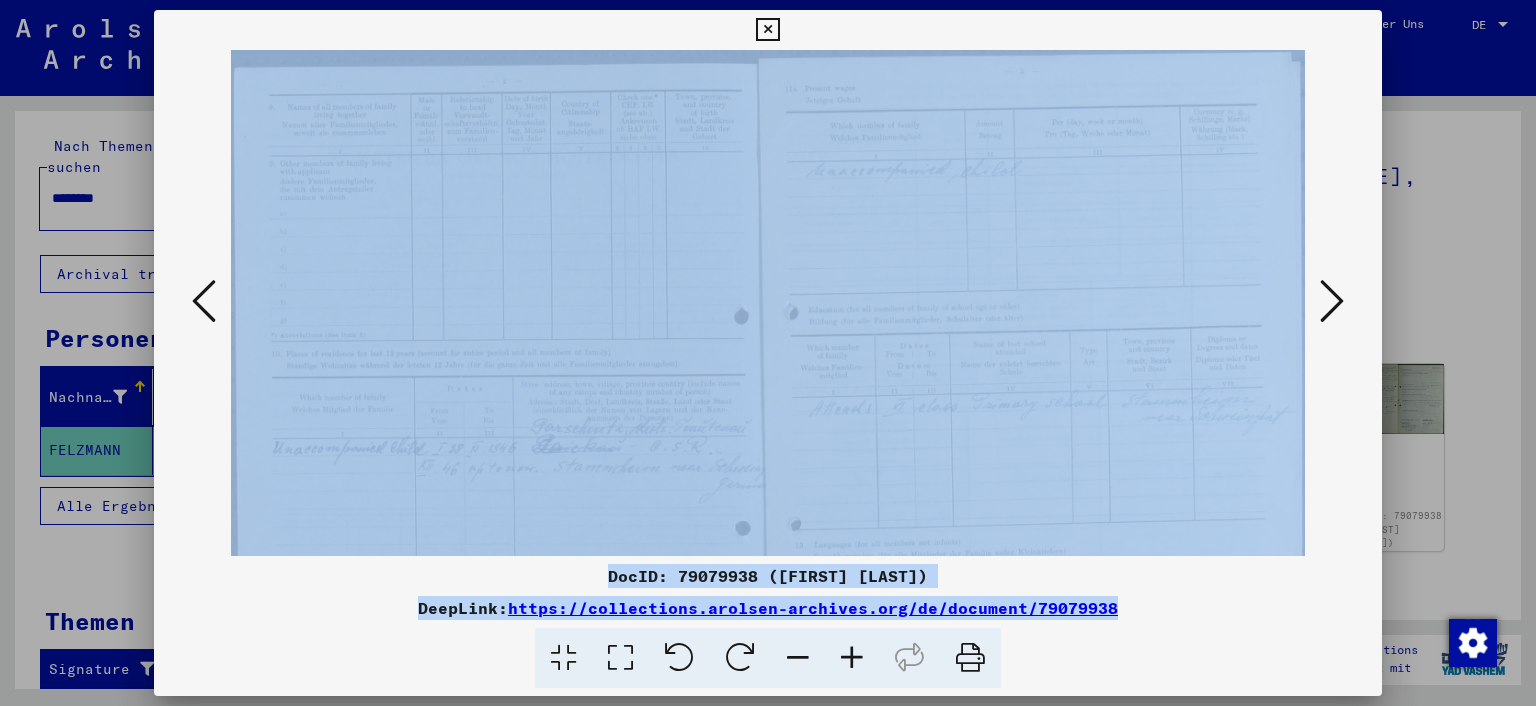 click at bounding box center (852, 658) 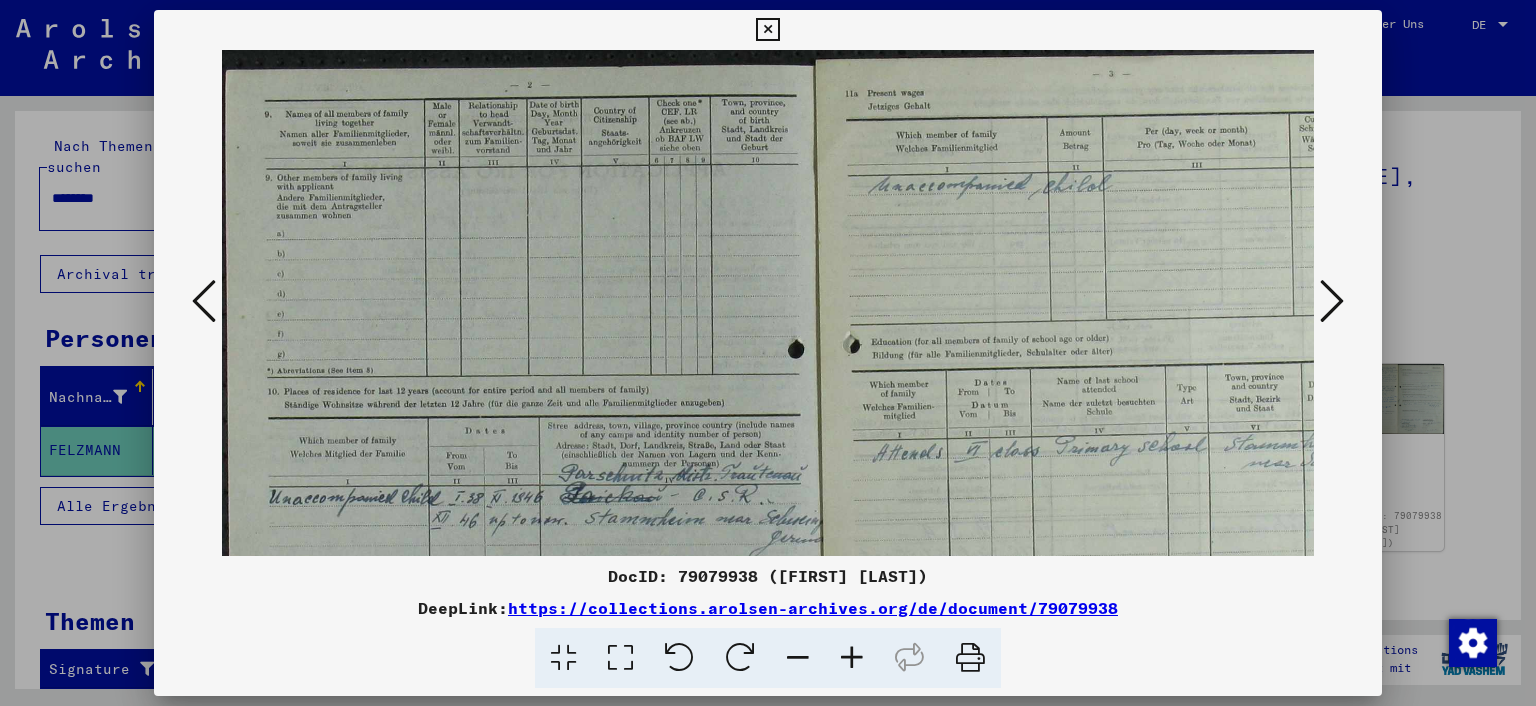 click at bounding box center [852, 658] 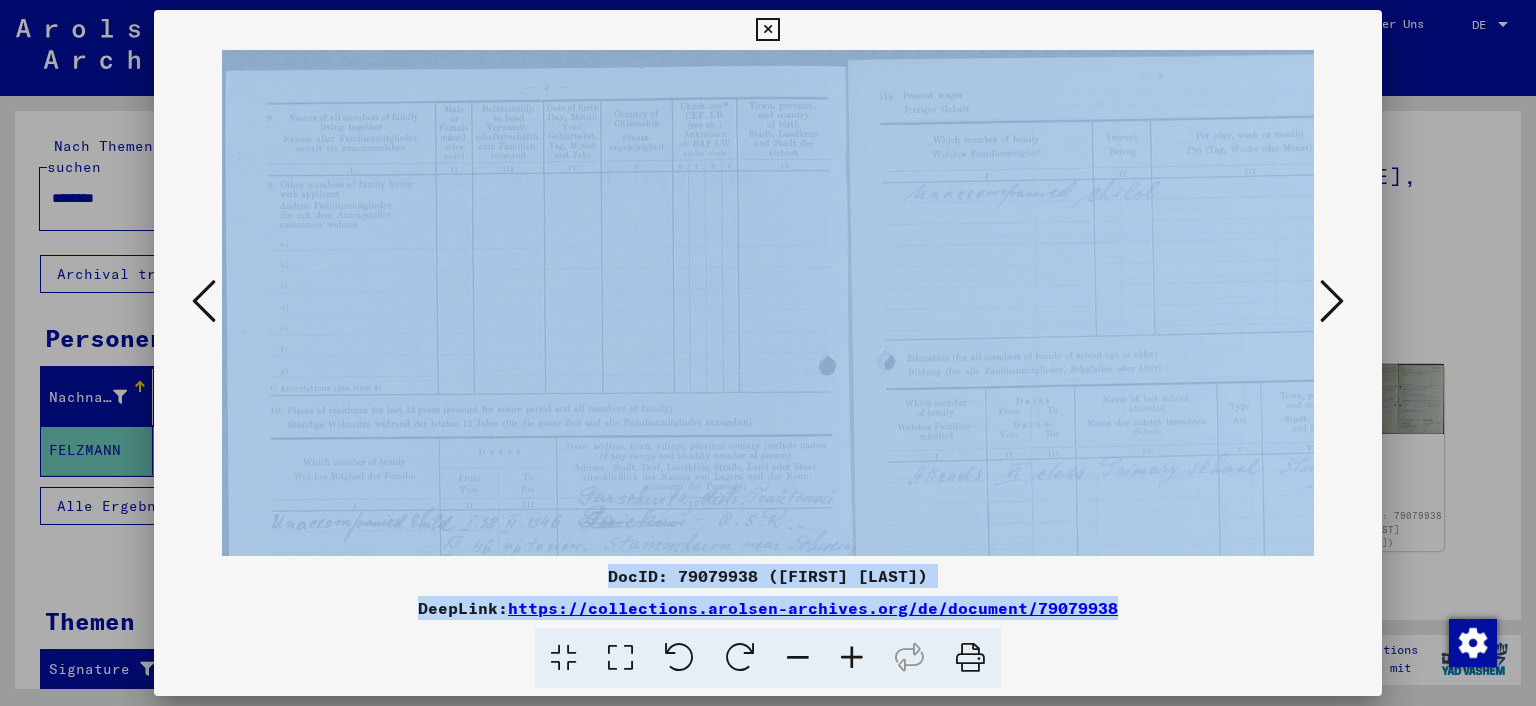 click at bounding box center [852, 658] 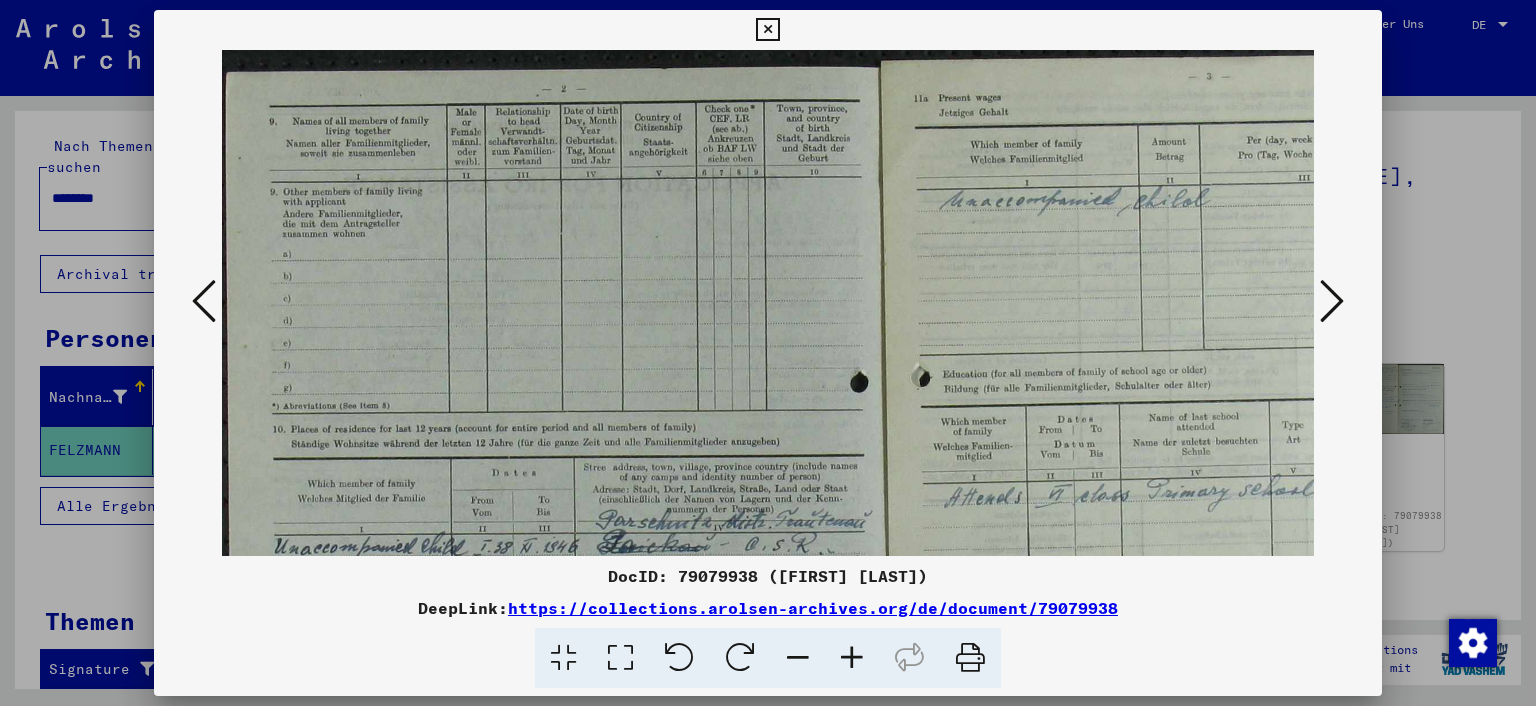 click at bounding box center (852, 658) 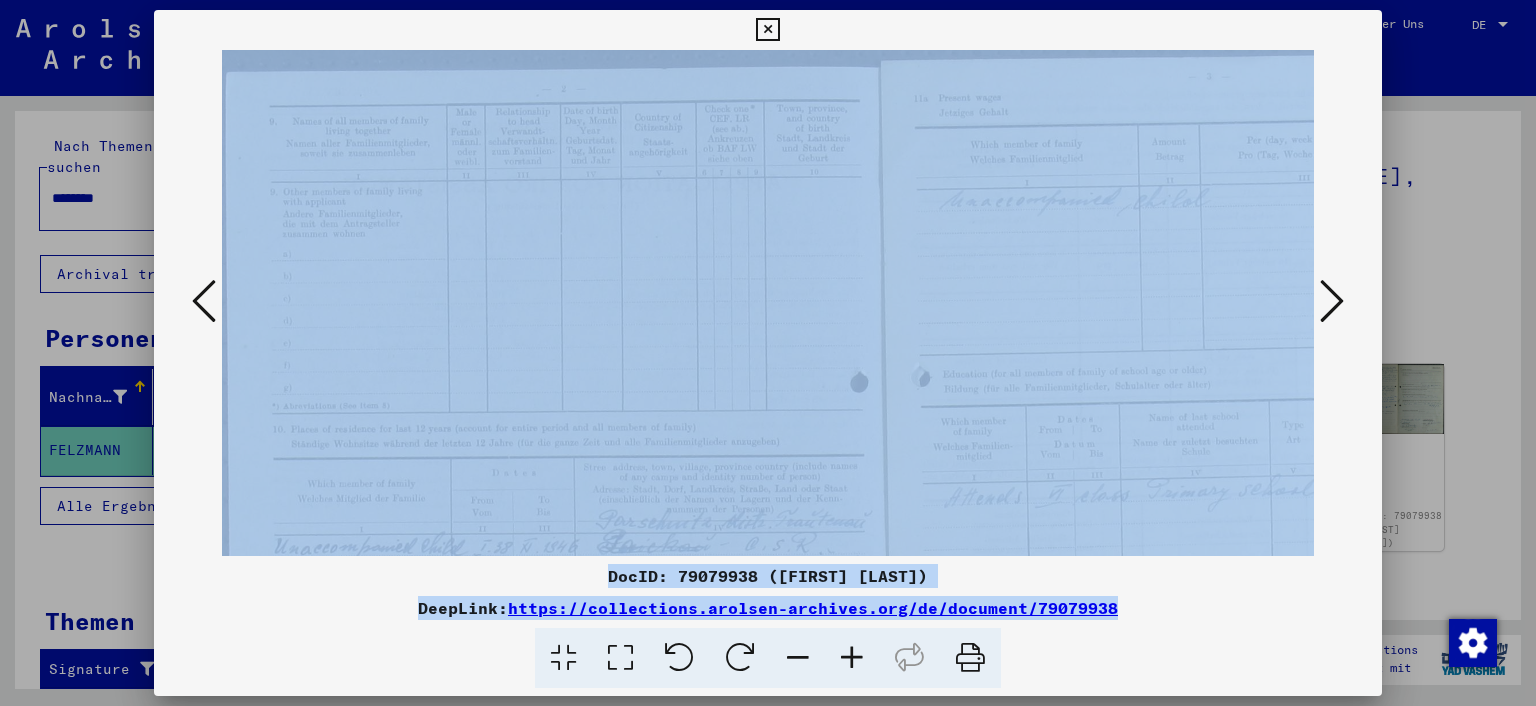 click at bounding box center (852, 658) 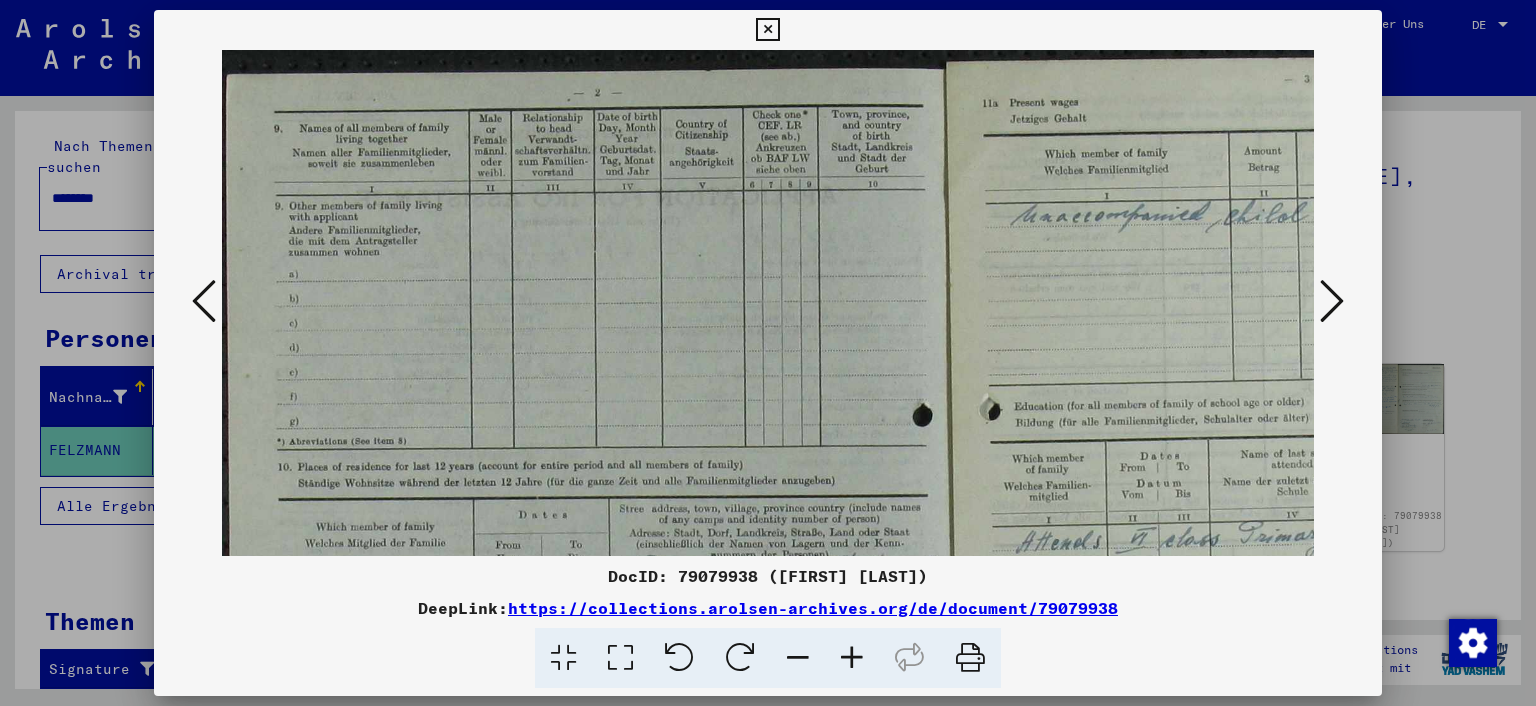 click at bounding box center [852, 658] 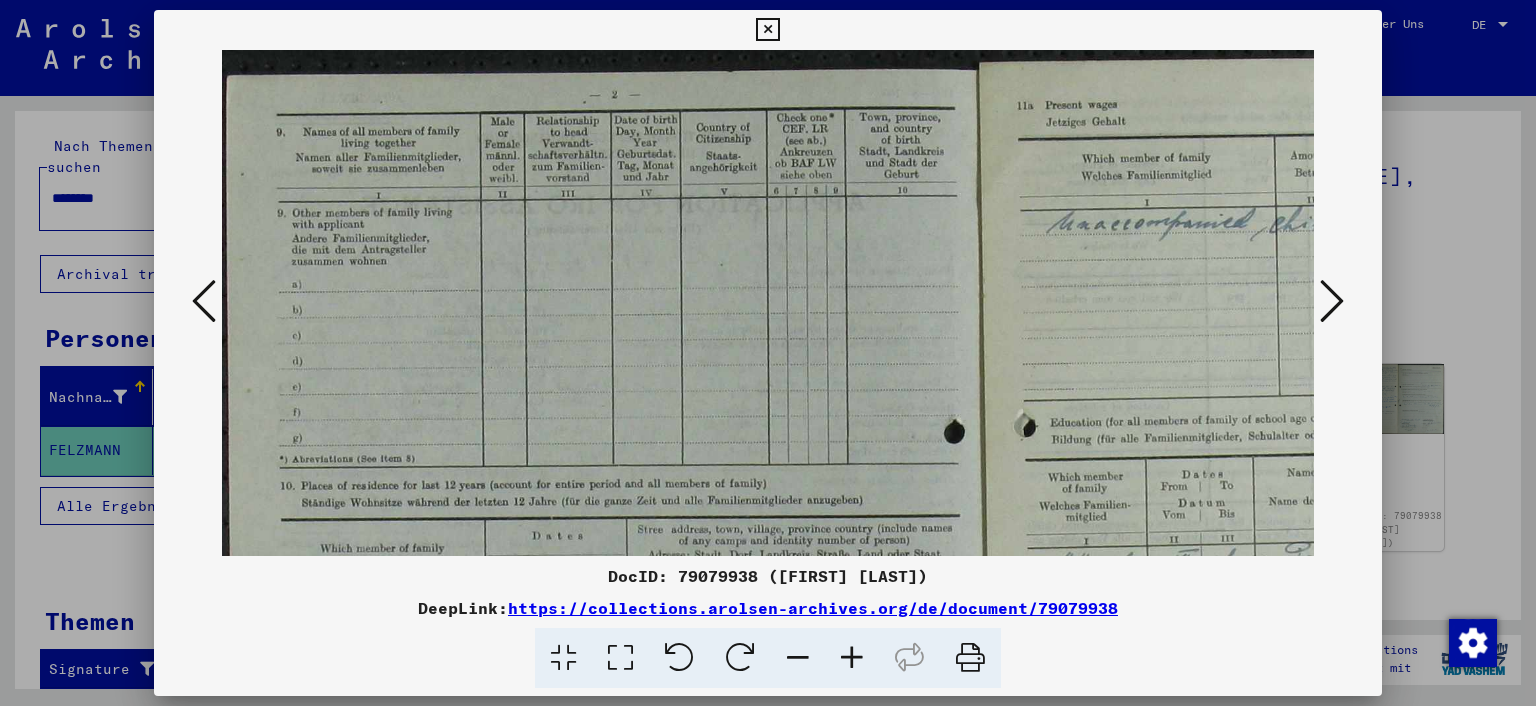 scroll, scrollTop: 22, scrollLeft: 7, axis: both 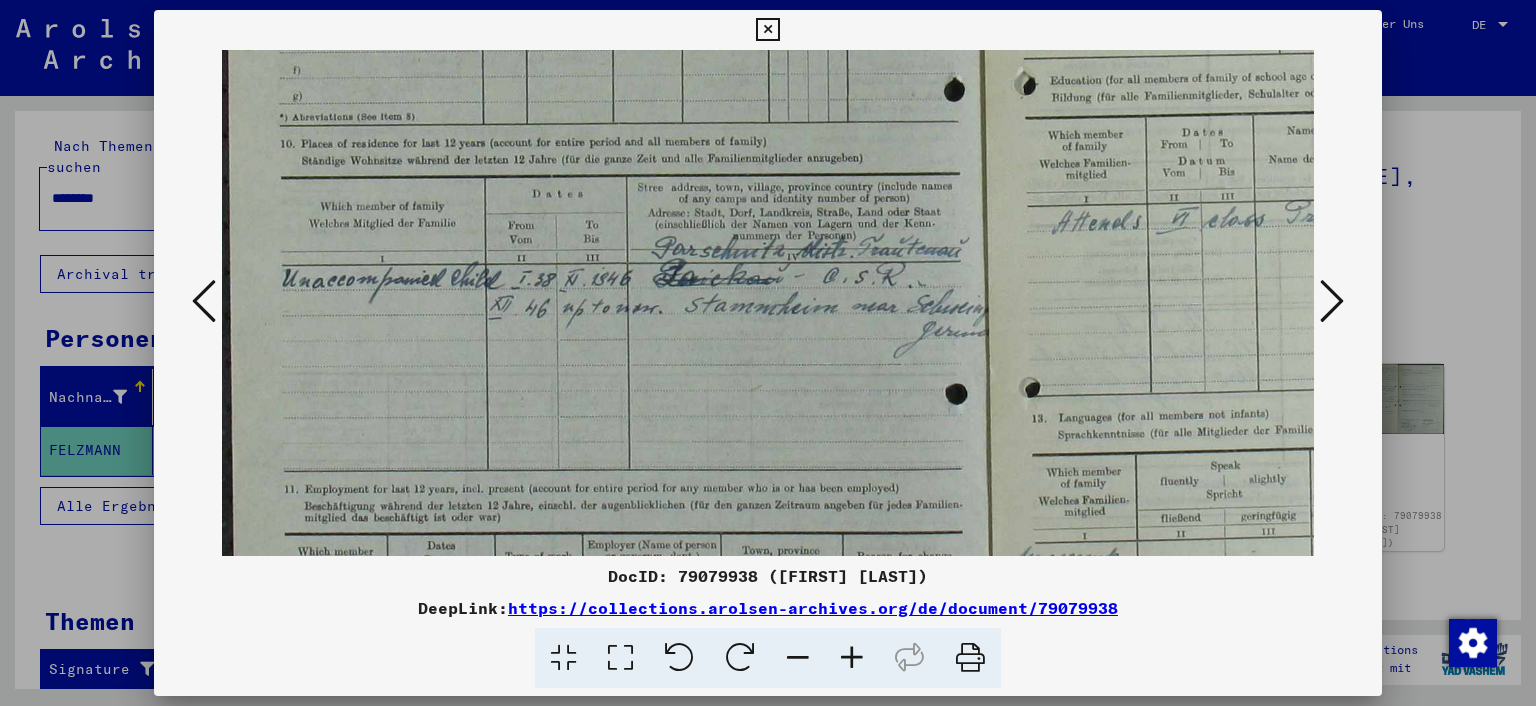 drag, startPoint x: 697, startPoint y: 400, endPoint x: 786, endPoint y: 61, distance: 350.48822 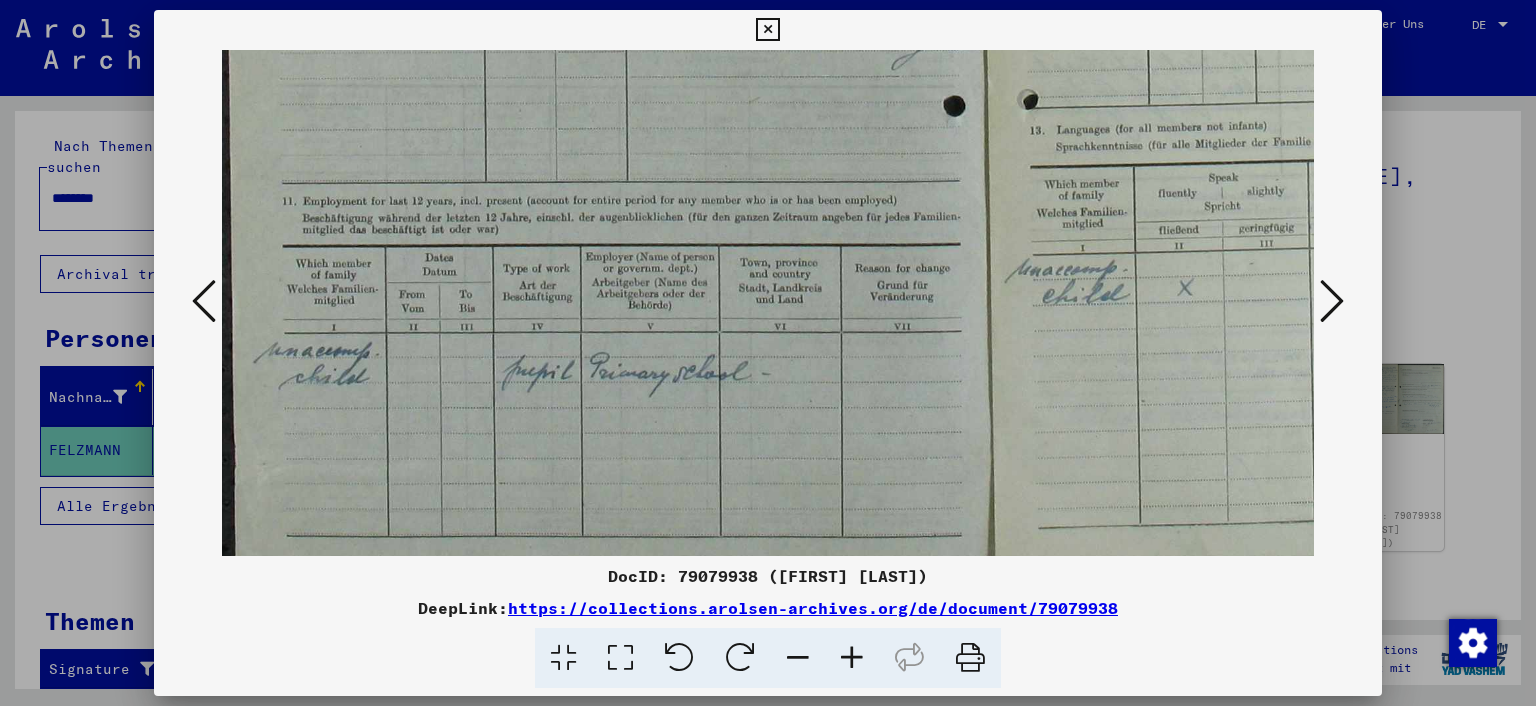 scroll, scrollTop: 638, scrollLeft: 0, axis: vertical 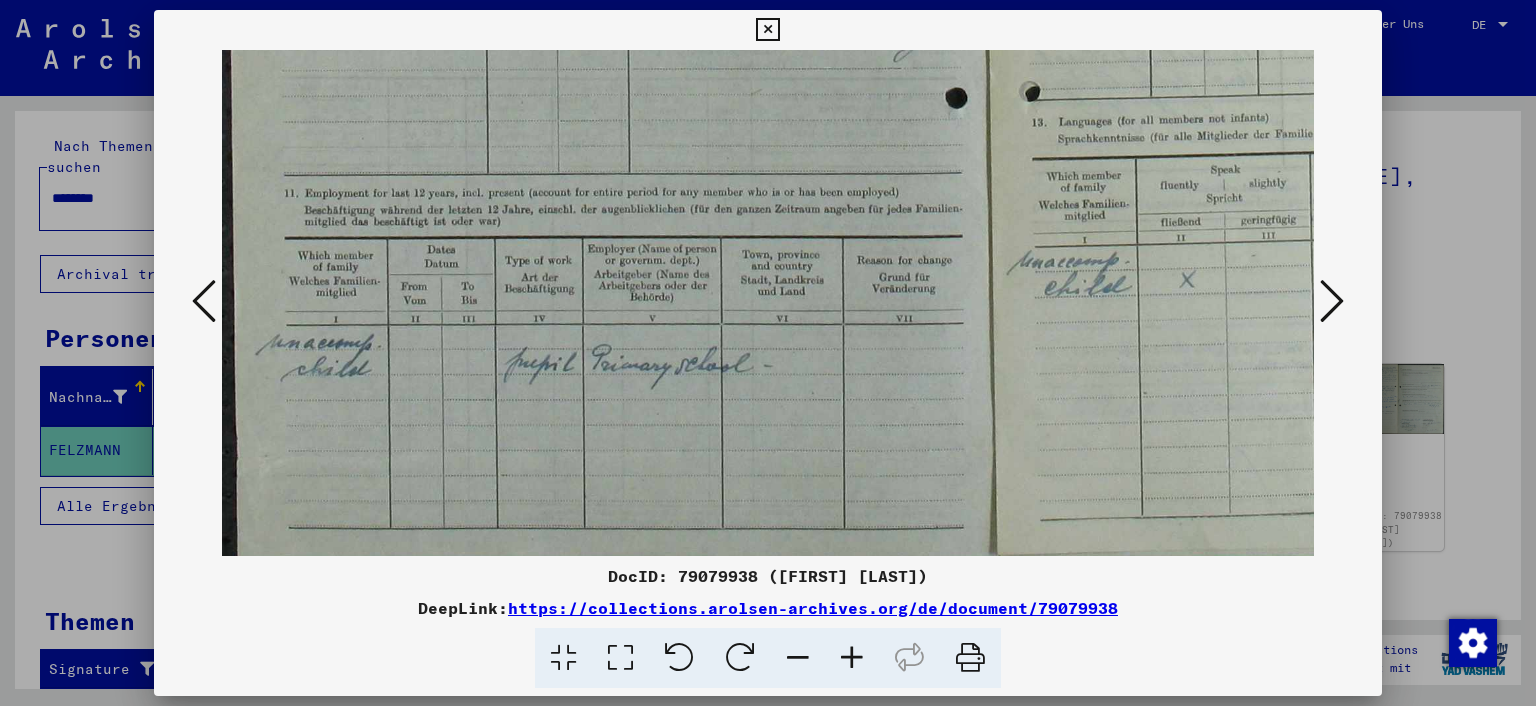 drag, startPoint x: 742, startPoint y: 363, endPoint x: 844, endPoint y: 104, distance: 278.36127 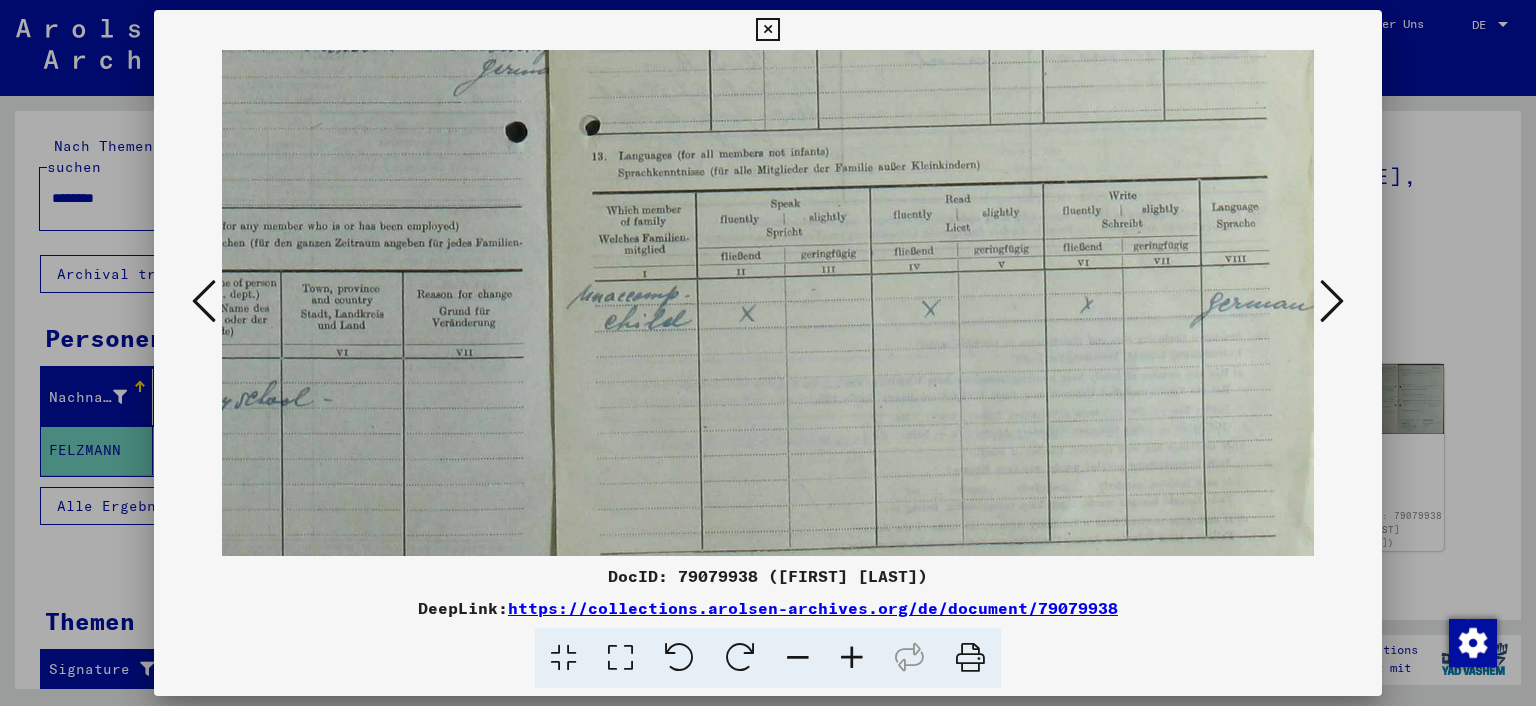 scroll, scrollTop: 601, scrollLeft: 440, axis: both 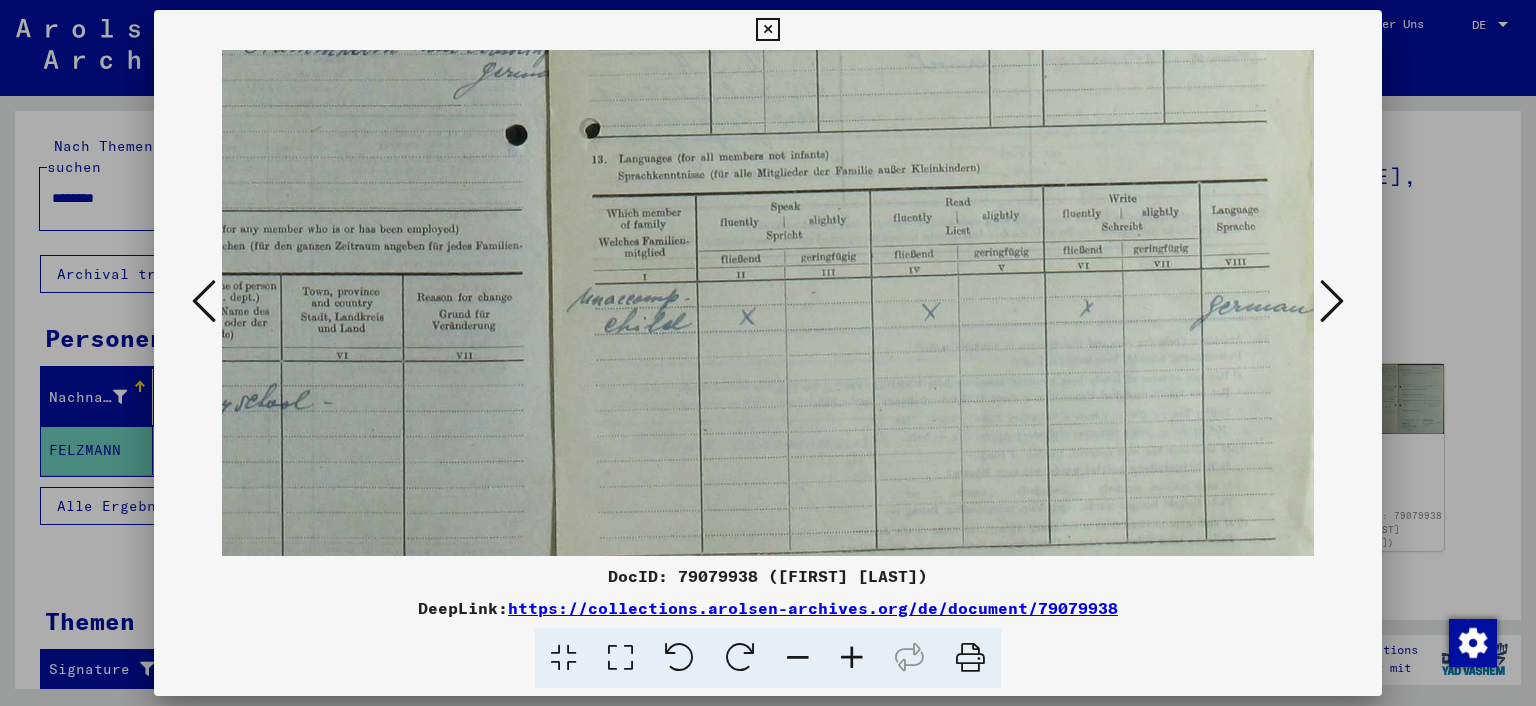drag, startPoint x: 1106, startPoint y: 341, endPoint x: 436, endPoint y: 381, distance: 671.193 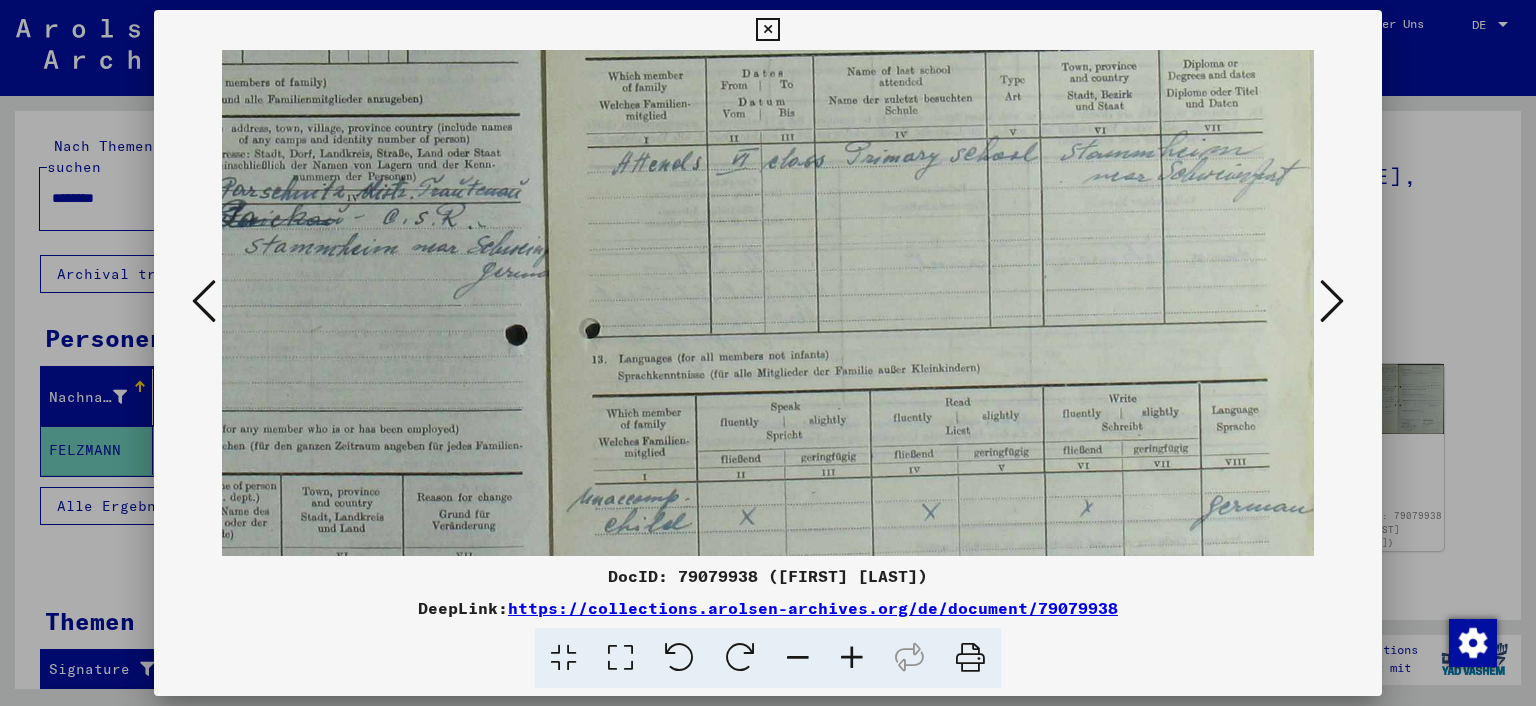 drag, startPoint x: 866, startPoint y: 283, endPoint x: 838, endPoint y: 336, distance: 59.94164 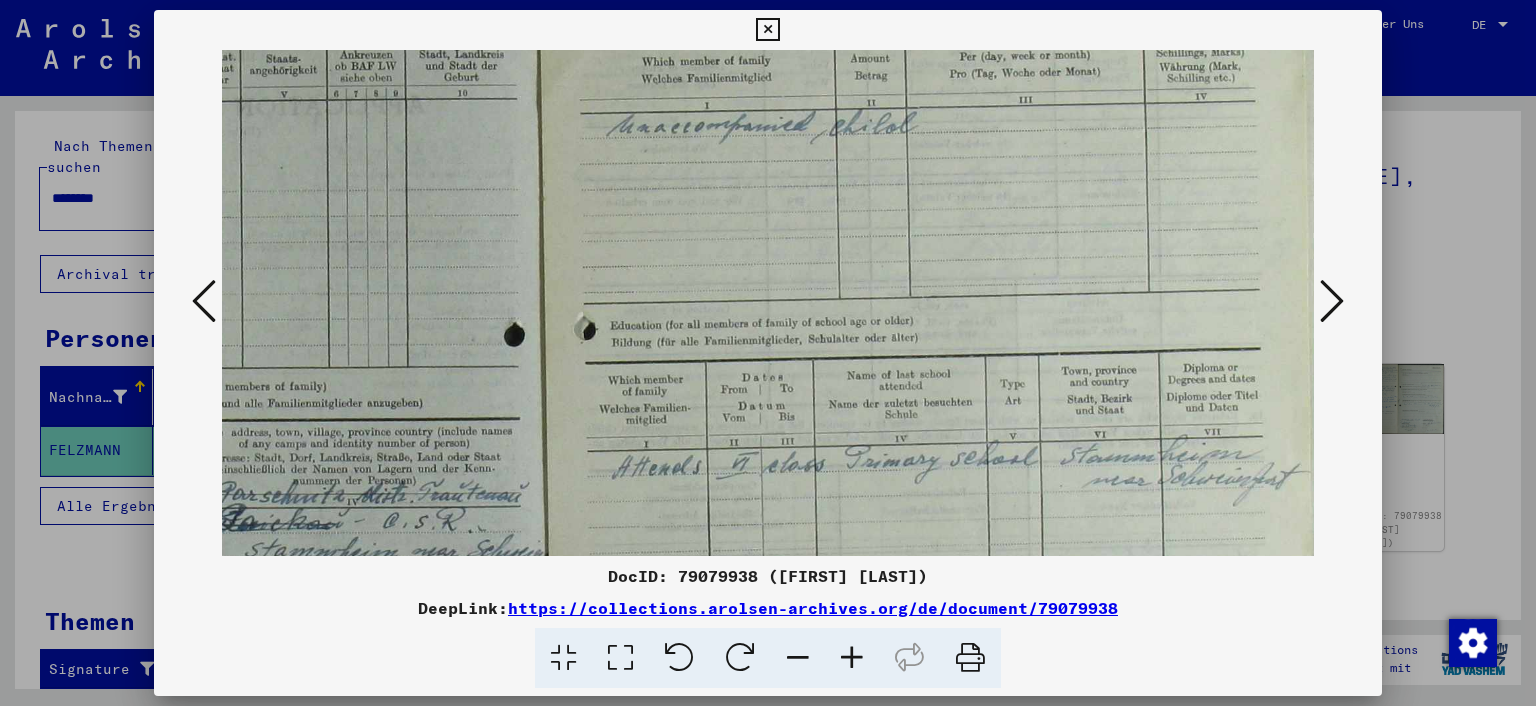 drag, startPoint x: 824, startPoint y: 249, endPoint x: 795, endPoint y: 461, distance: 213.9743 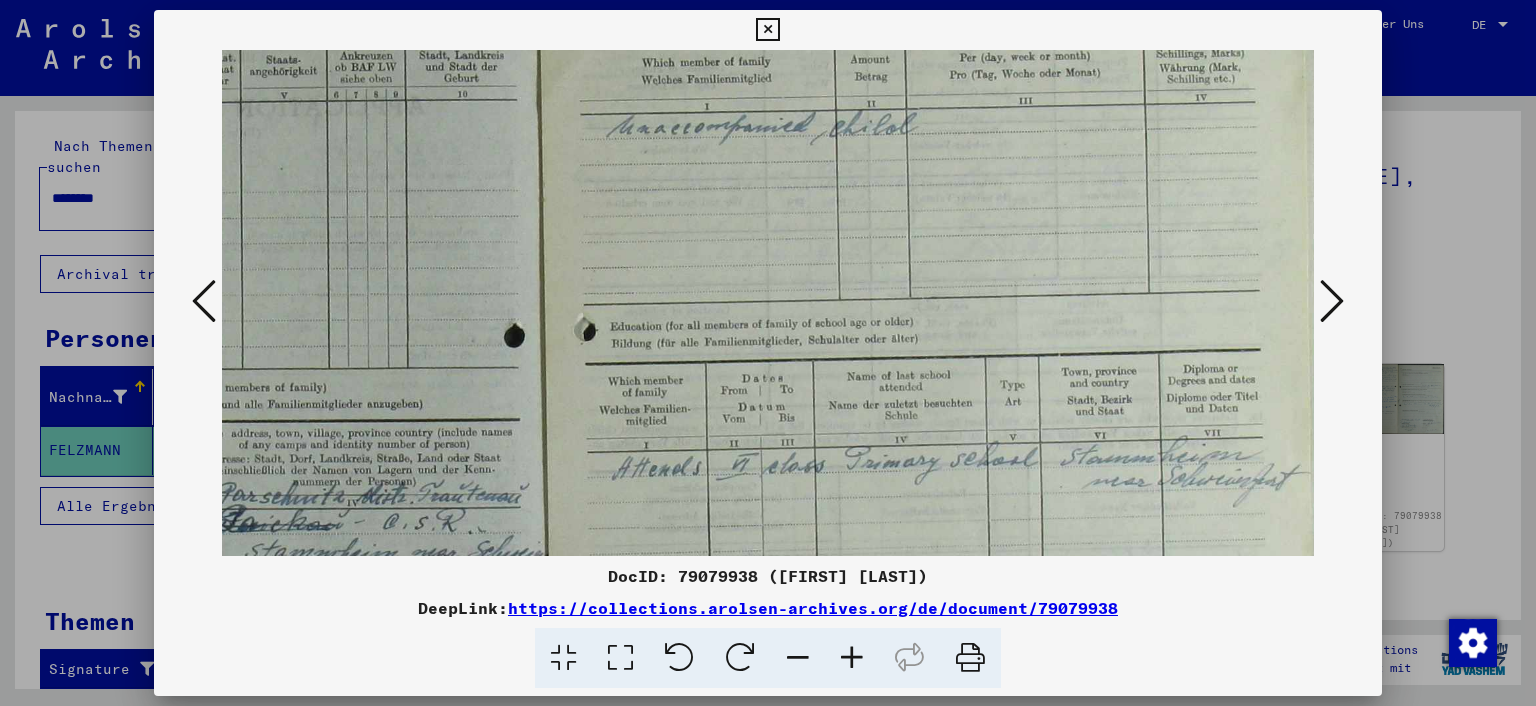 scroll, scrollTop: 0, scrollLeft: 440, axis: horizontal 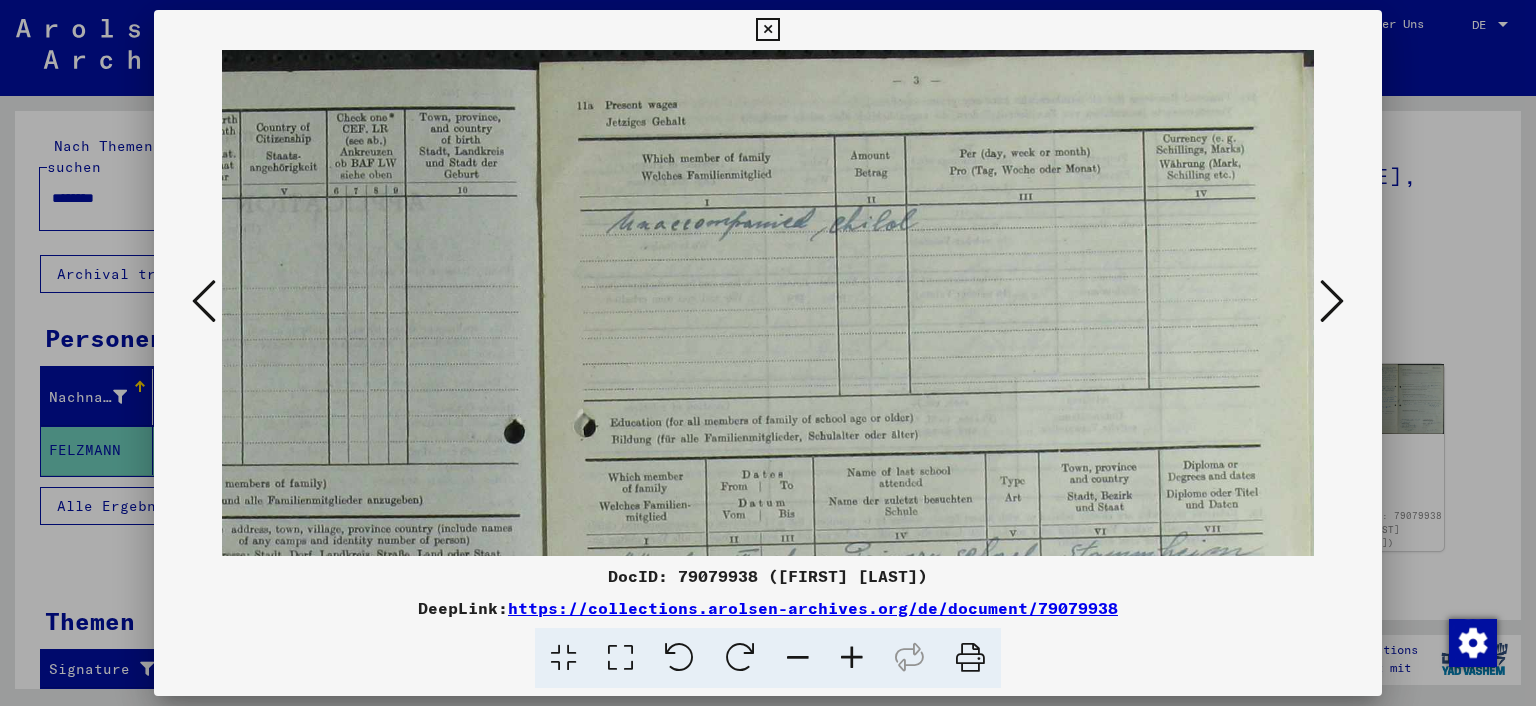 drag, startPoint x: 782, startPoint y: 345, endPoint x: 733, endPoint y: 418, distance: 87.92042 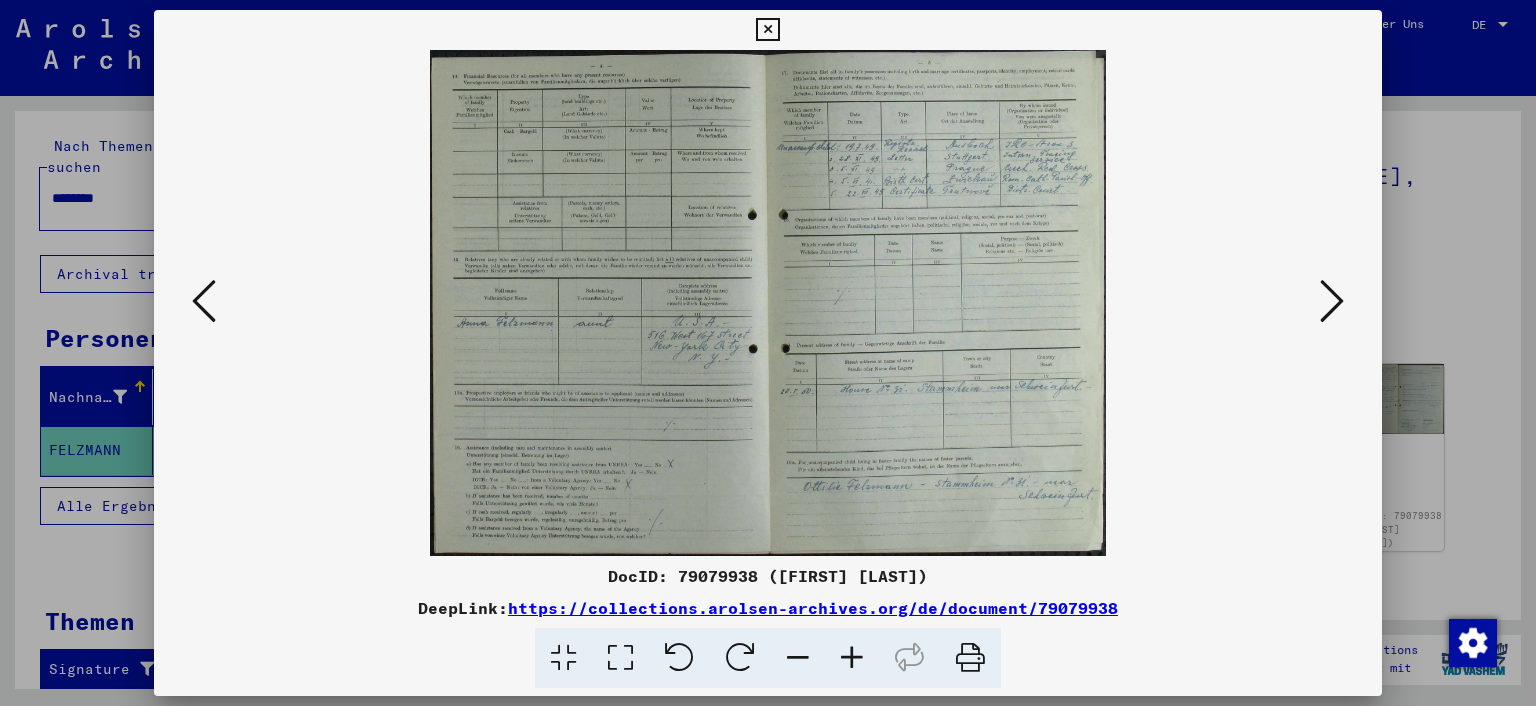click at bounding box center [852, 658] 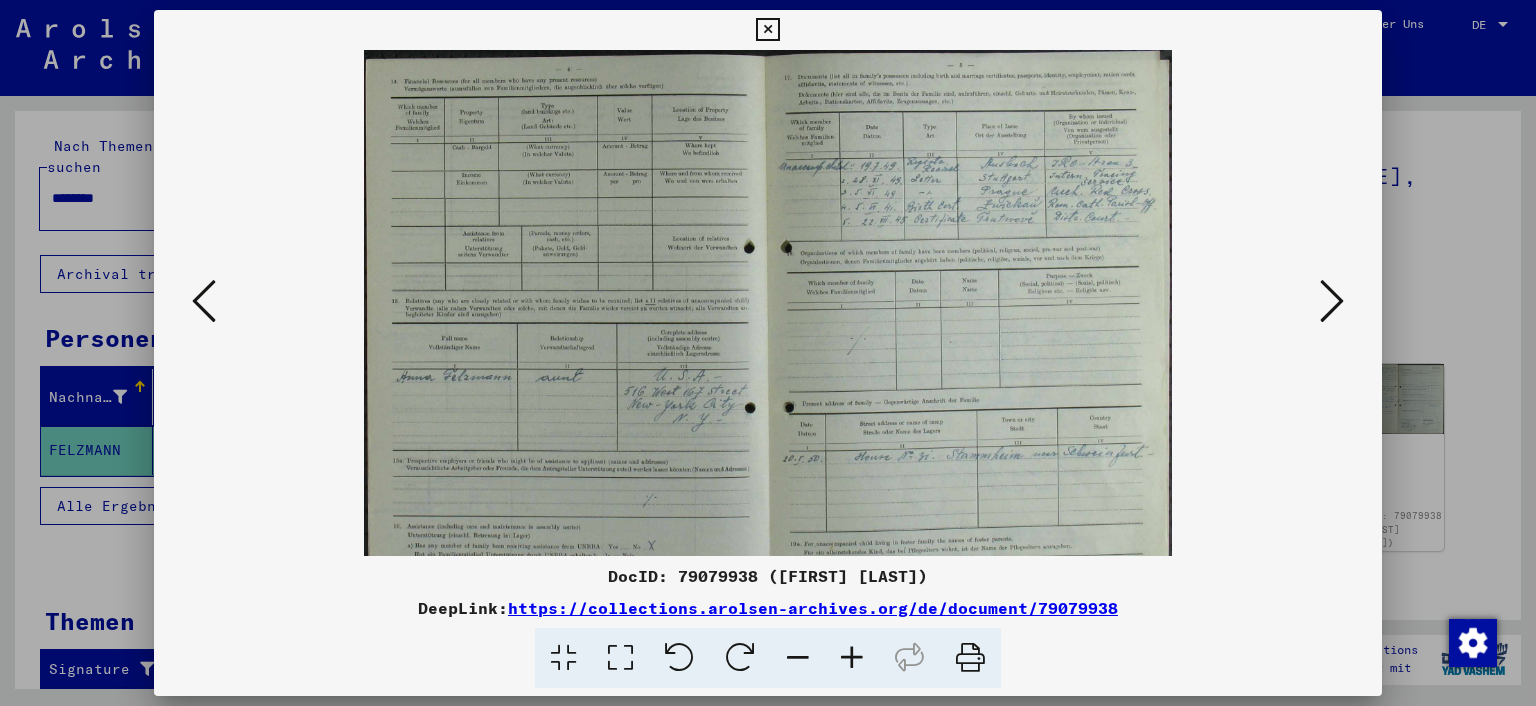 click at bounding box center [852, 658] 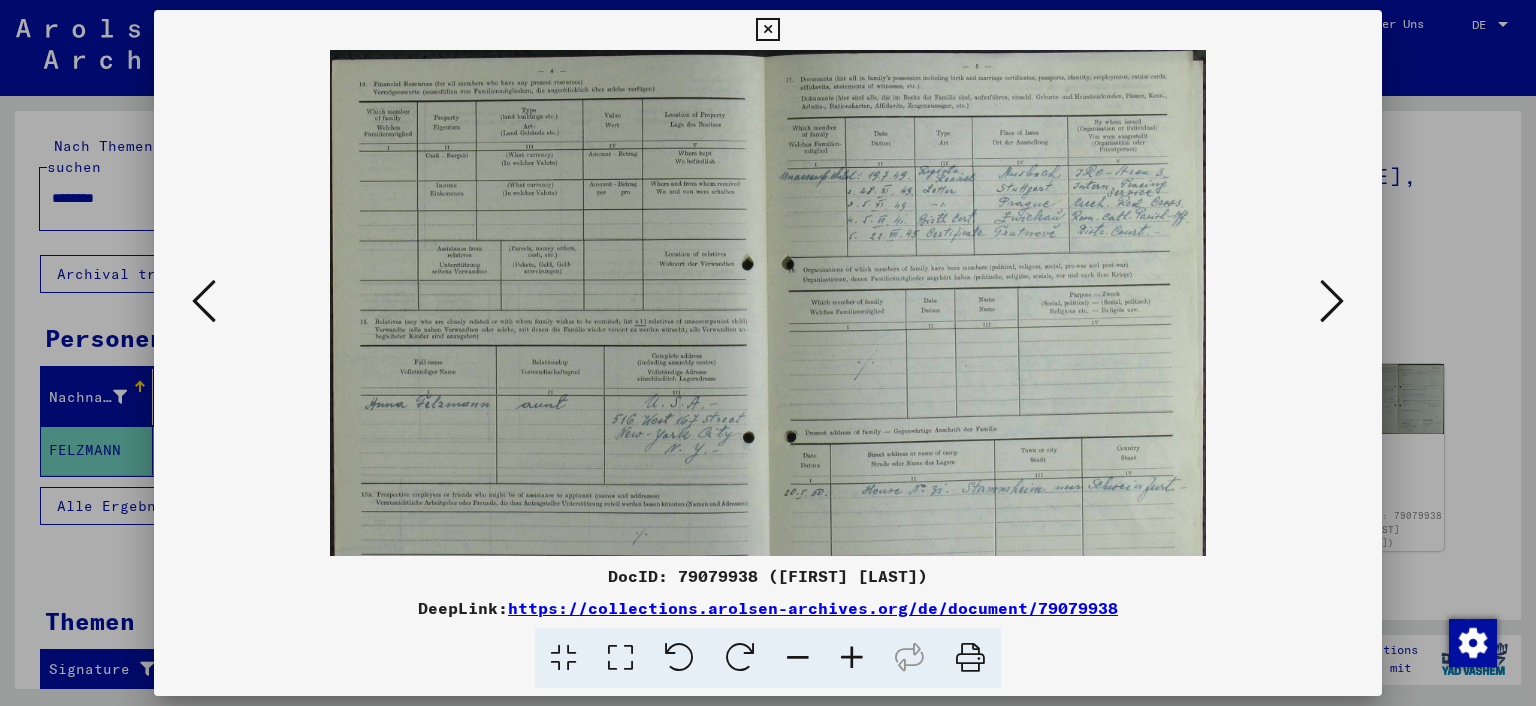 click at bounding box center (852, 658) 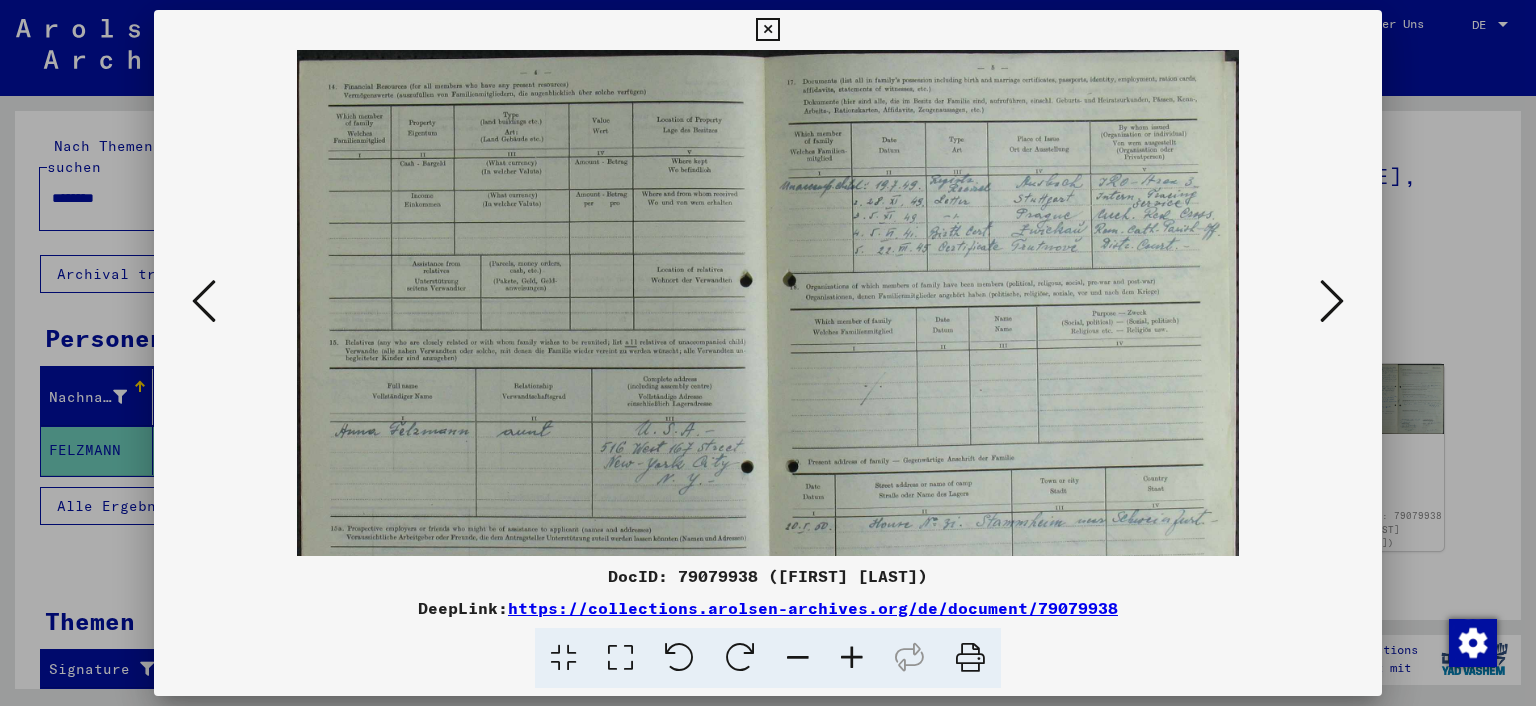 click at bounding box center [852, 658] 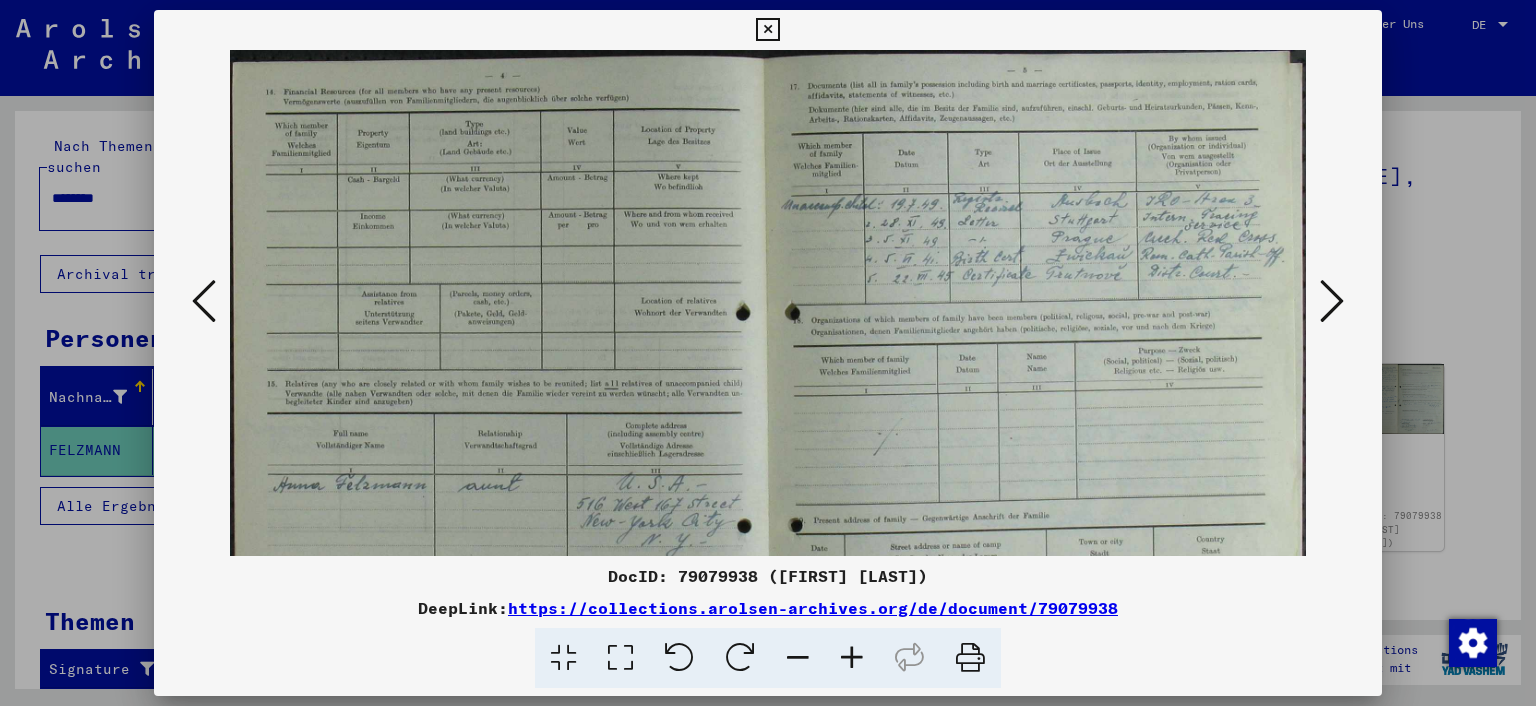 click at bounding box center (852, 658) 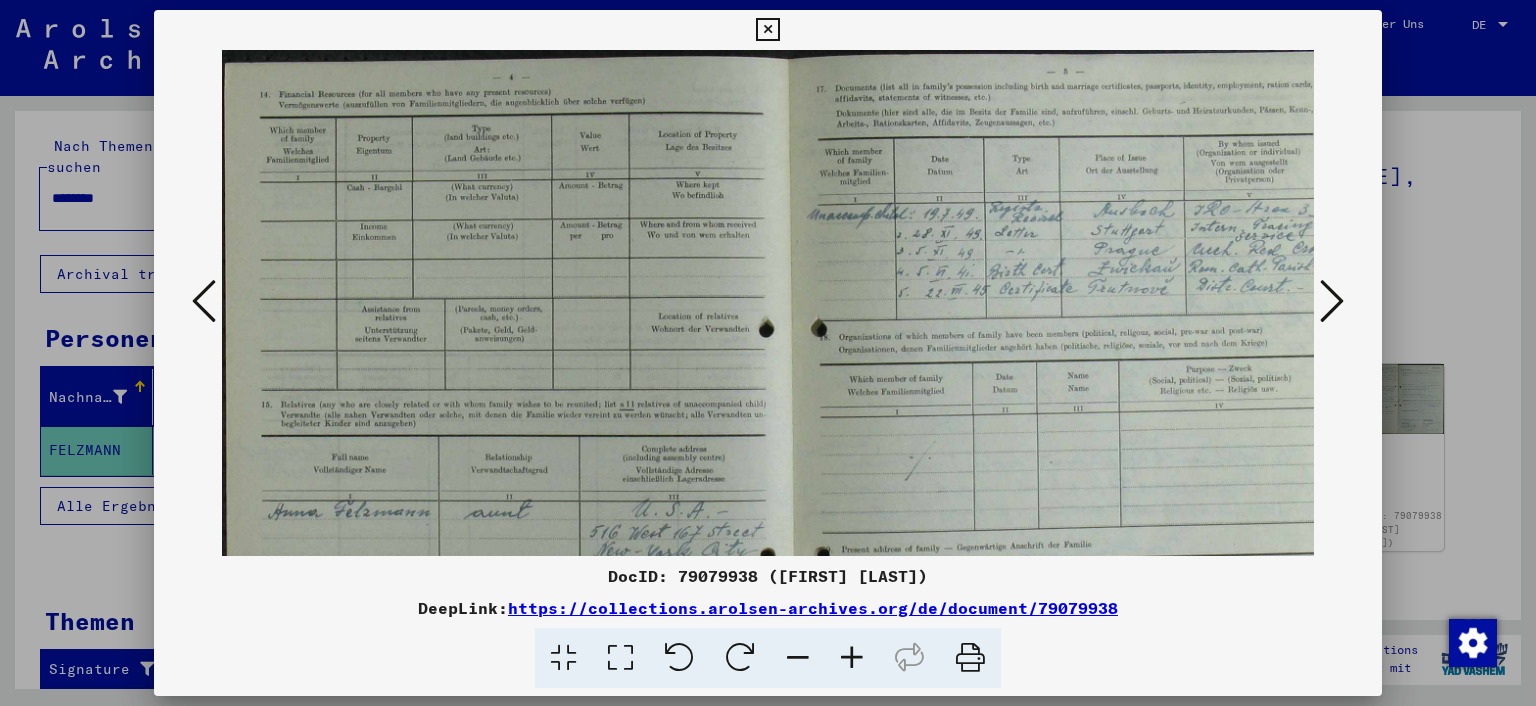 click at bounding box center [852, 658] 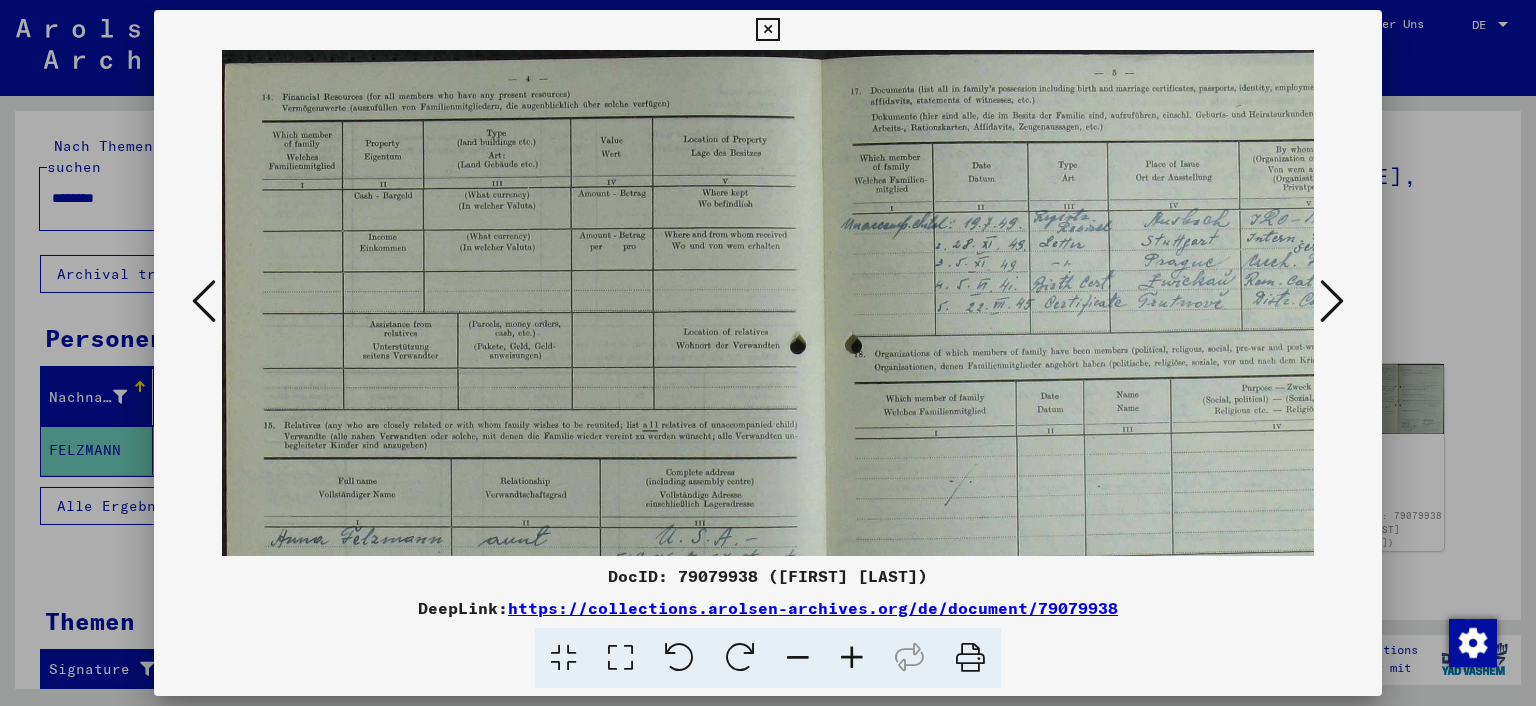 click at bounding box center [852, 658] 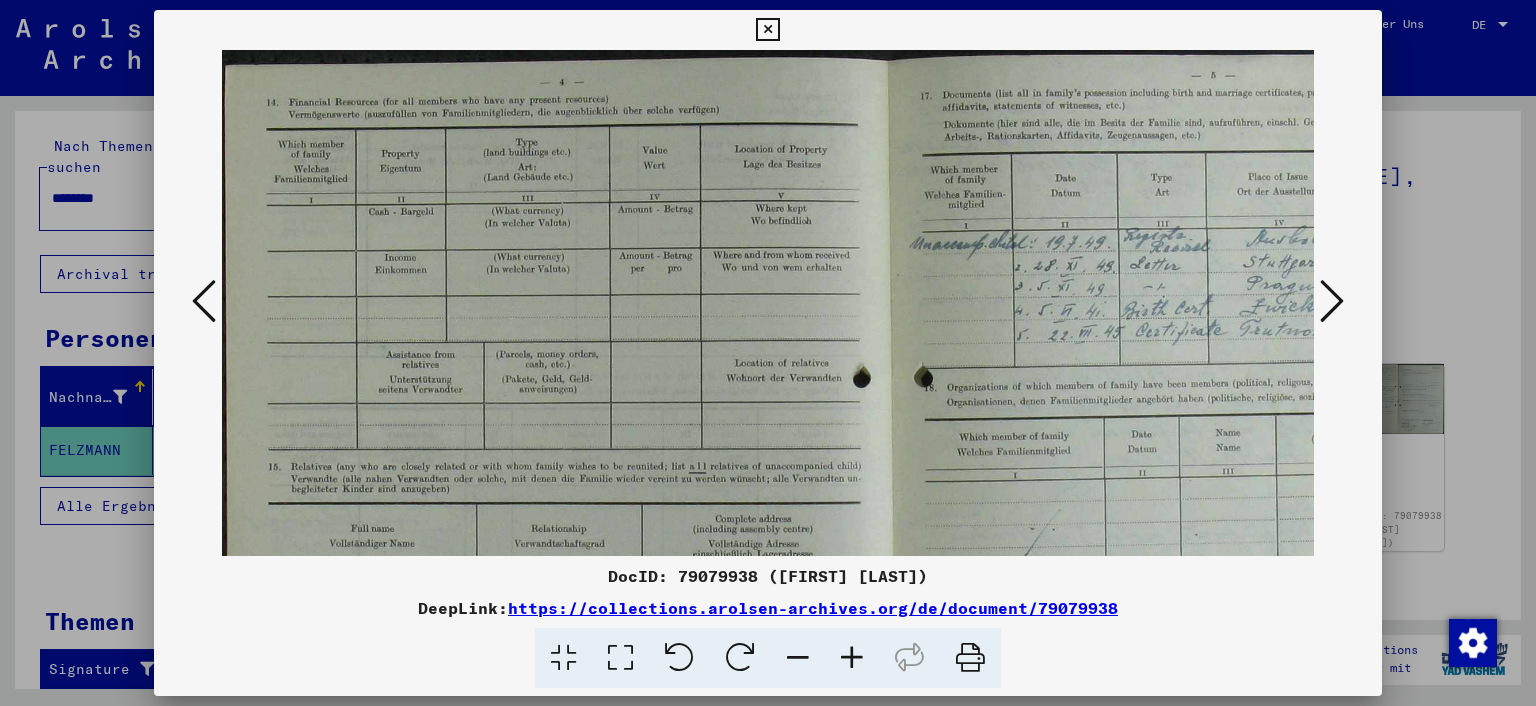 click at bounding box center [852, 658] 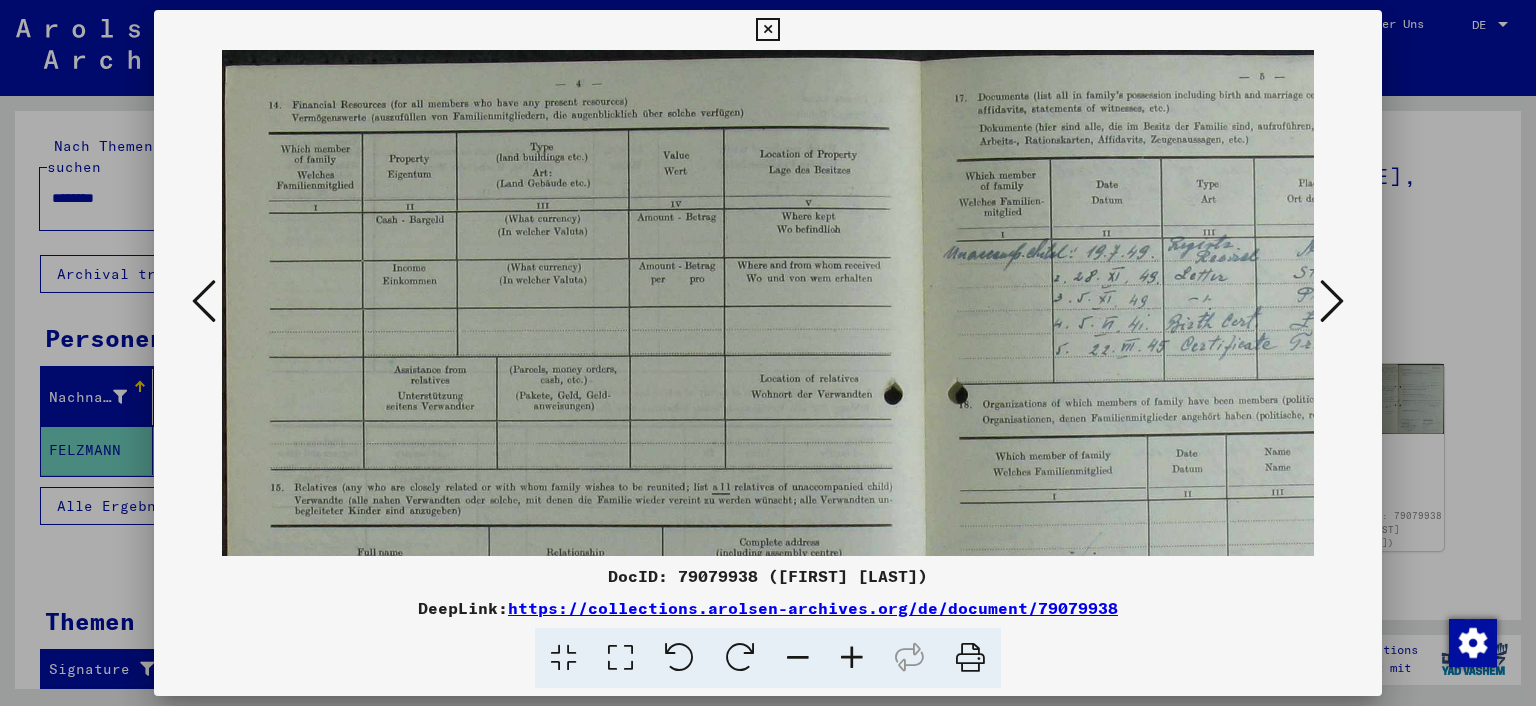 click at bounding box center [852, 658] 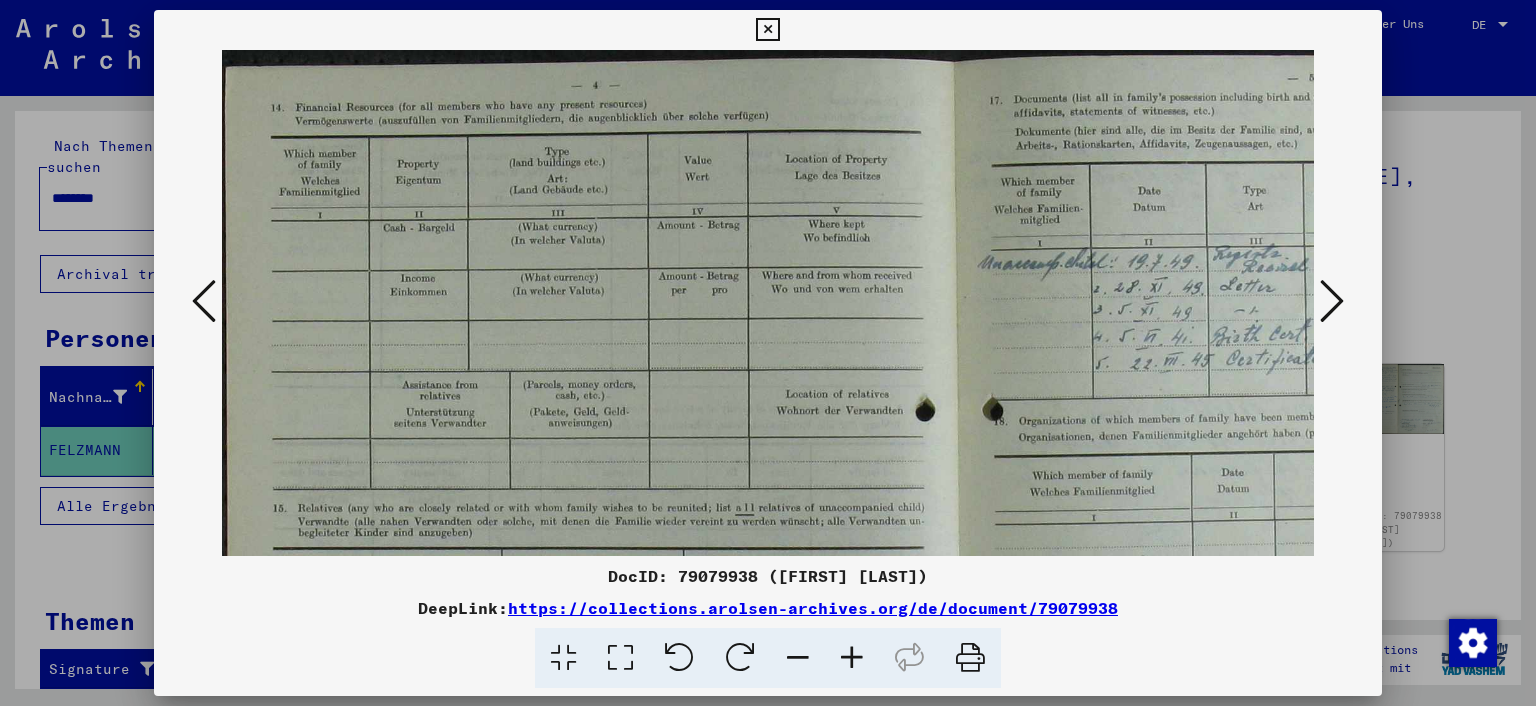 click at bounding box center (852, 658) 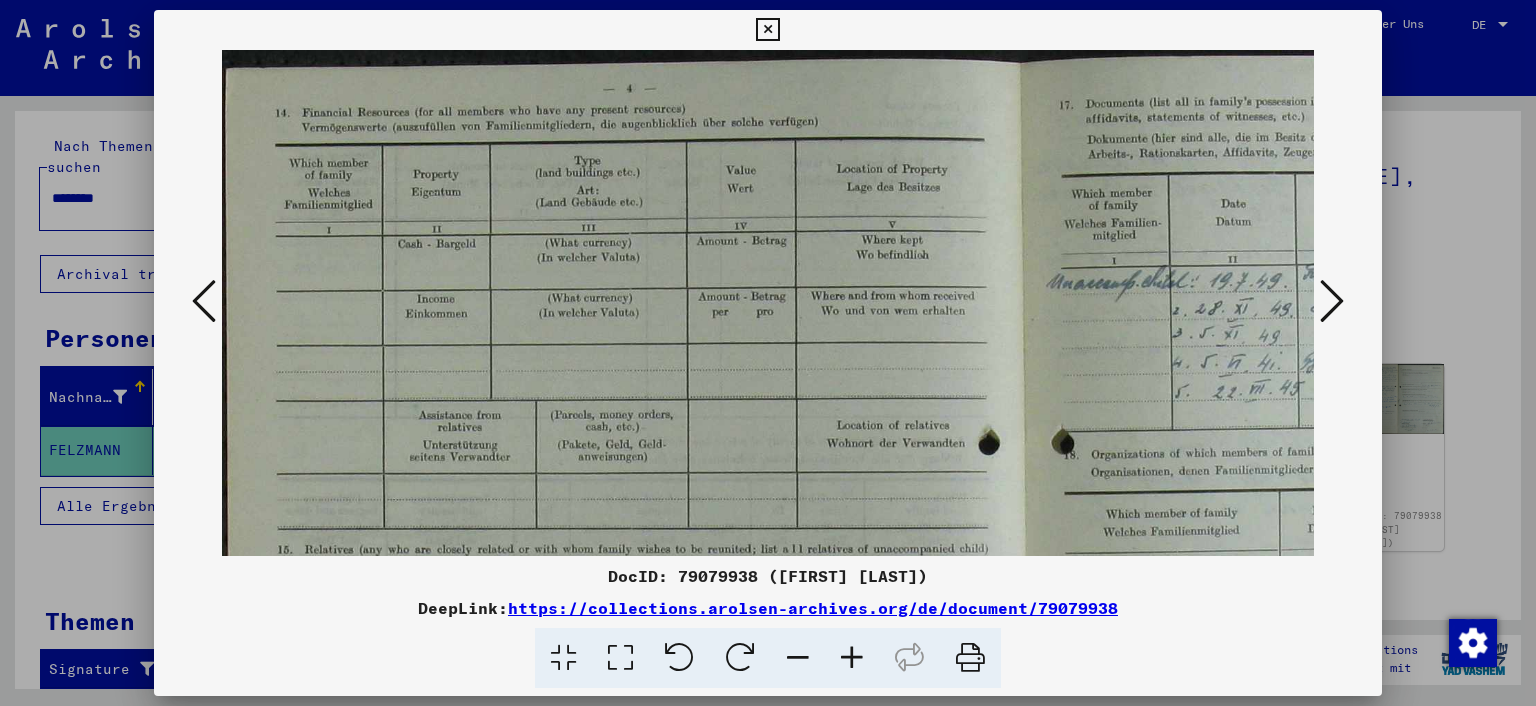 click at bounding box center (852, 658) 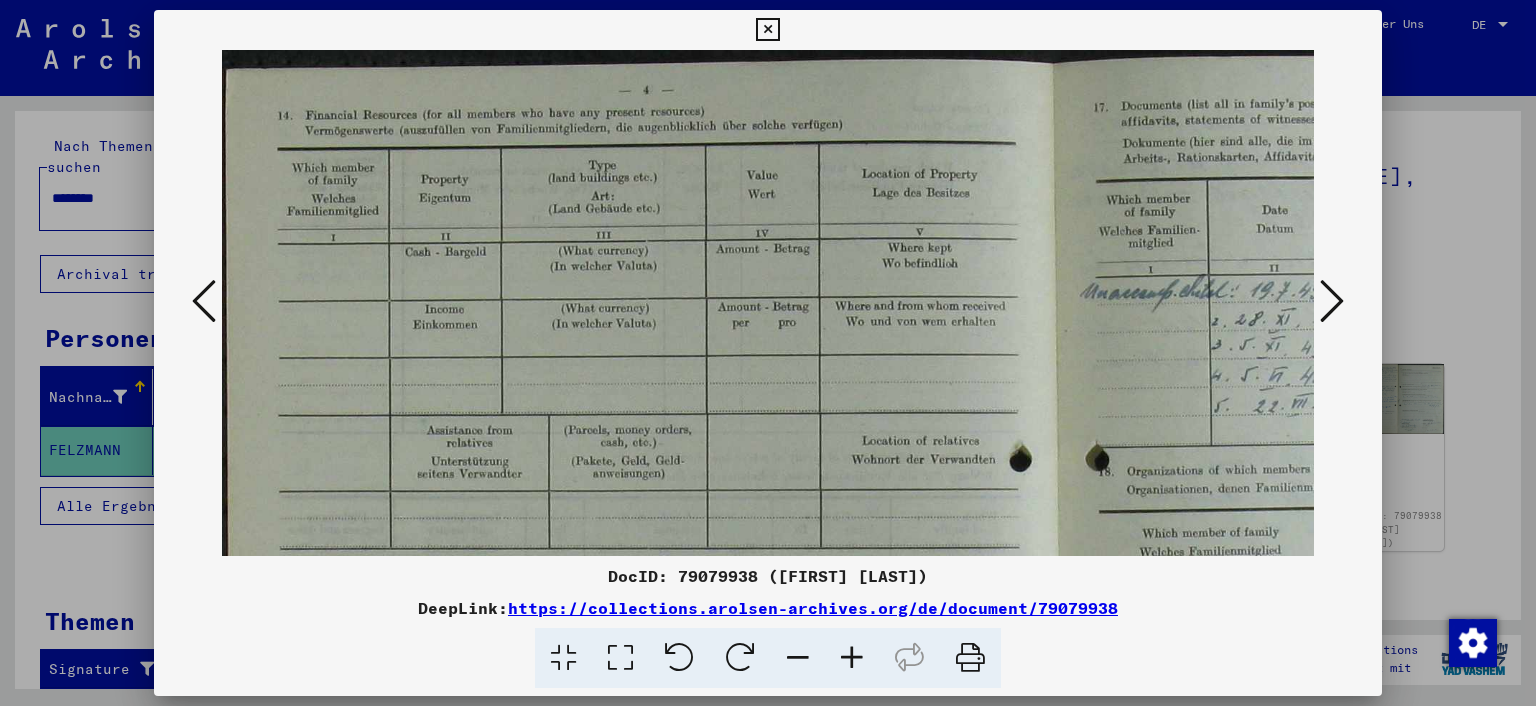 click at bounding box center [852, 658] 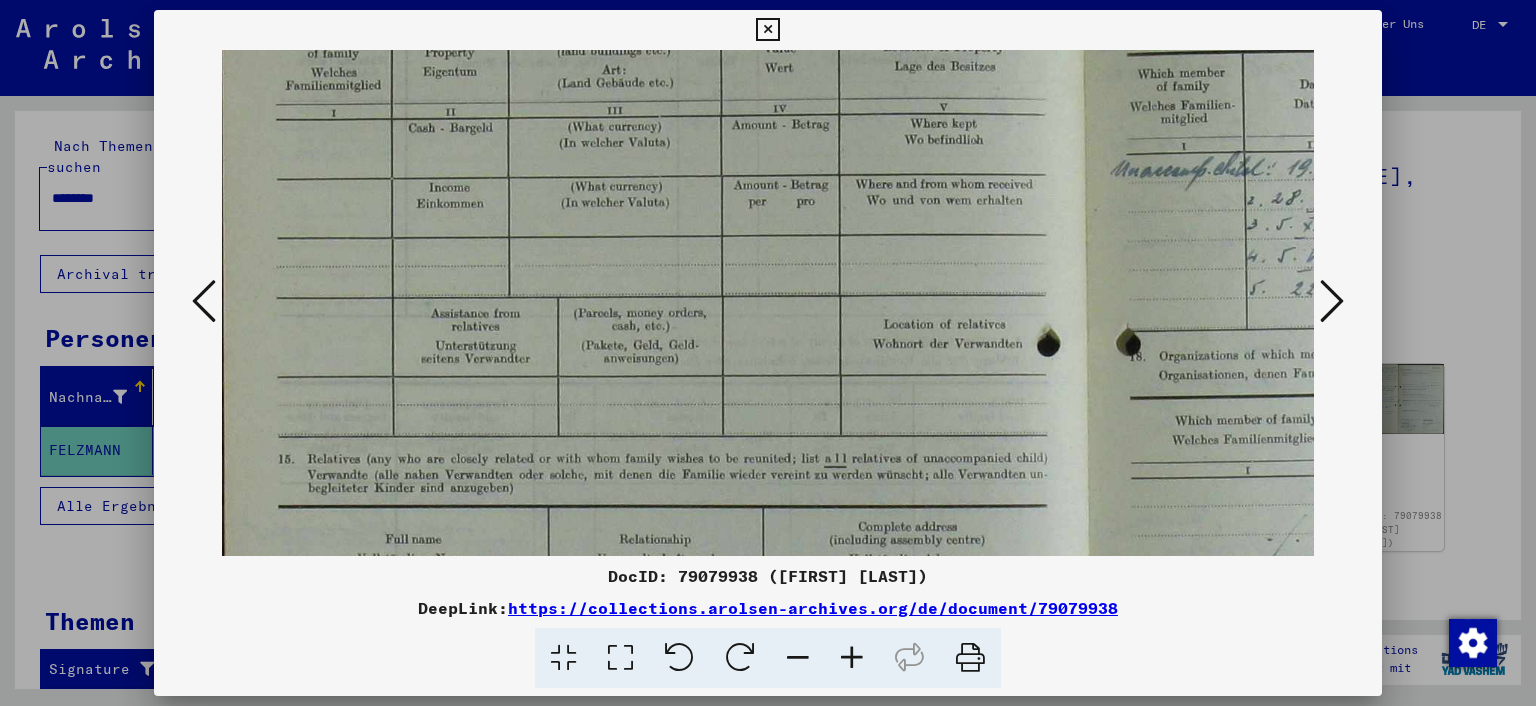scroll, scrollTop: 312, scrollLeft: 0, axis: vertical 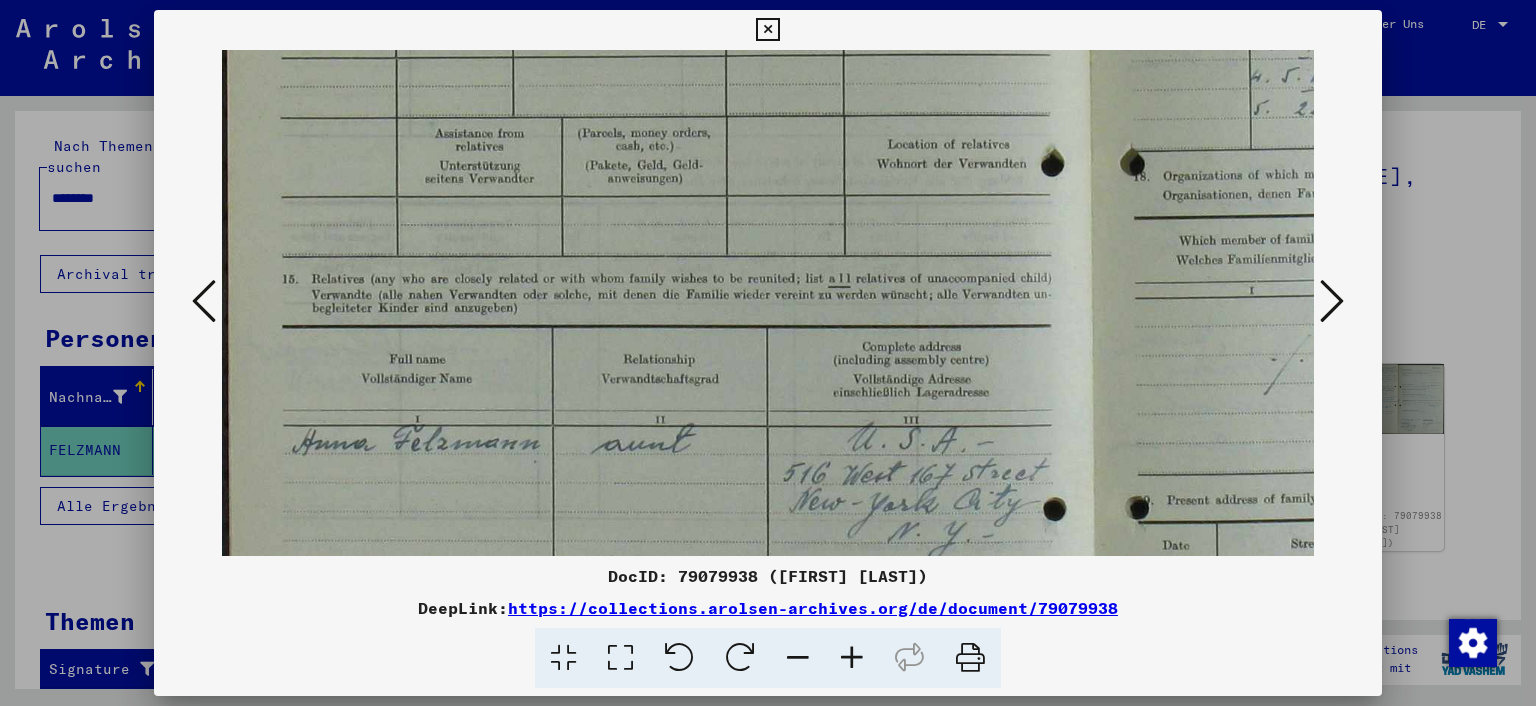 drag, startPoint x: 729, startPoint y: 381, endPoint x: 758, endPoint y: 152, distance: 230.82893 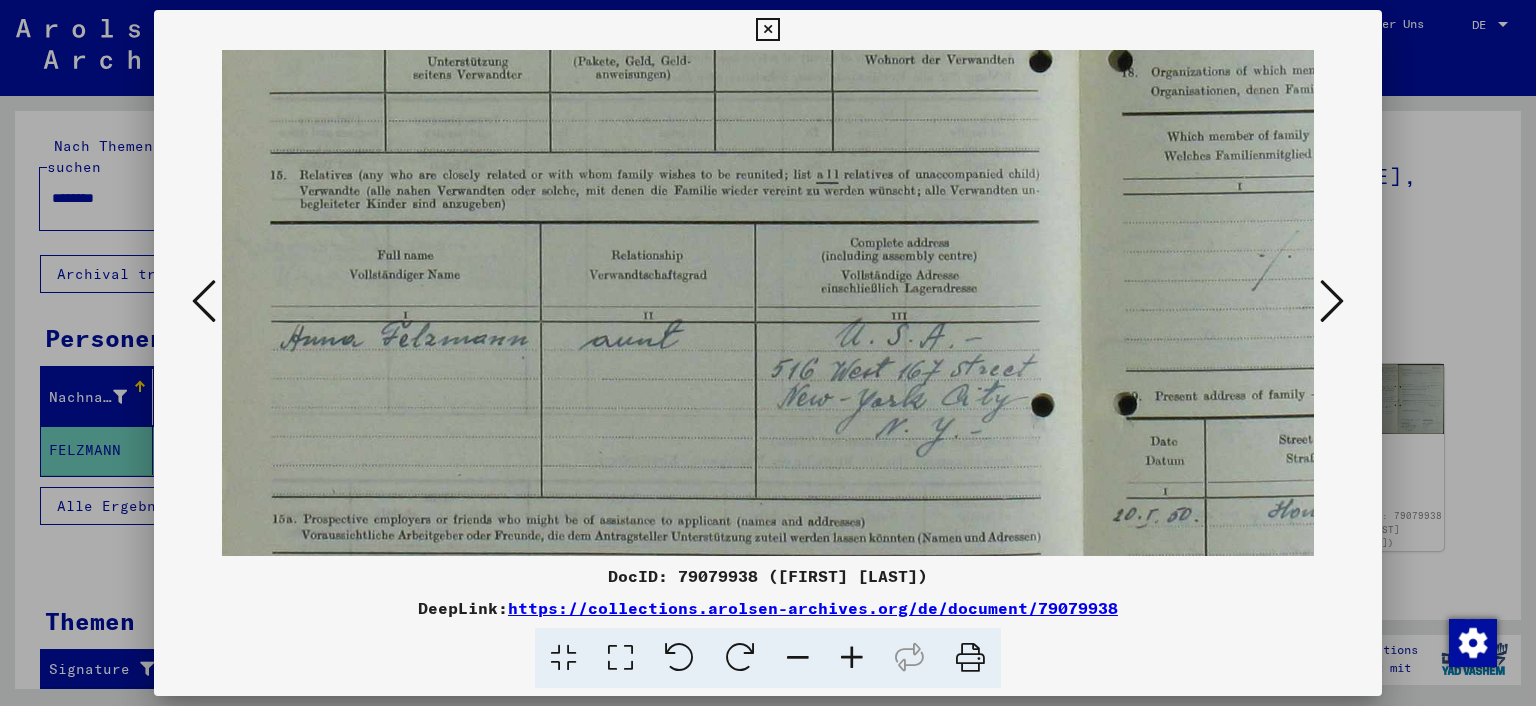 scroll, scrollTop: 417, scrollLeft: 12, axis: both 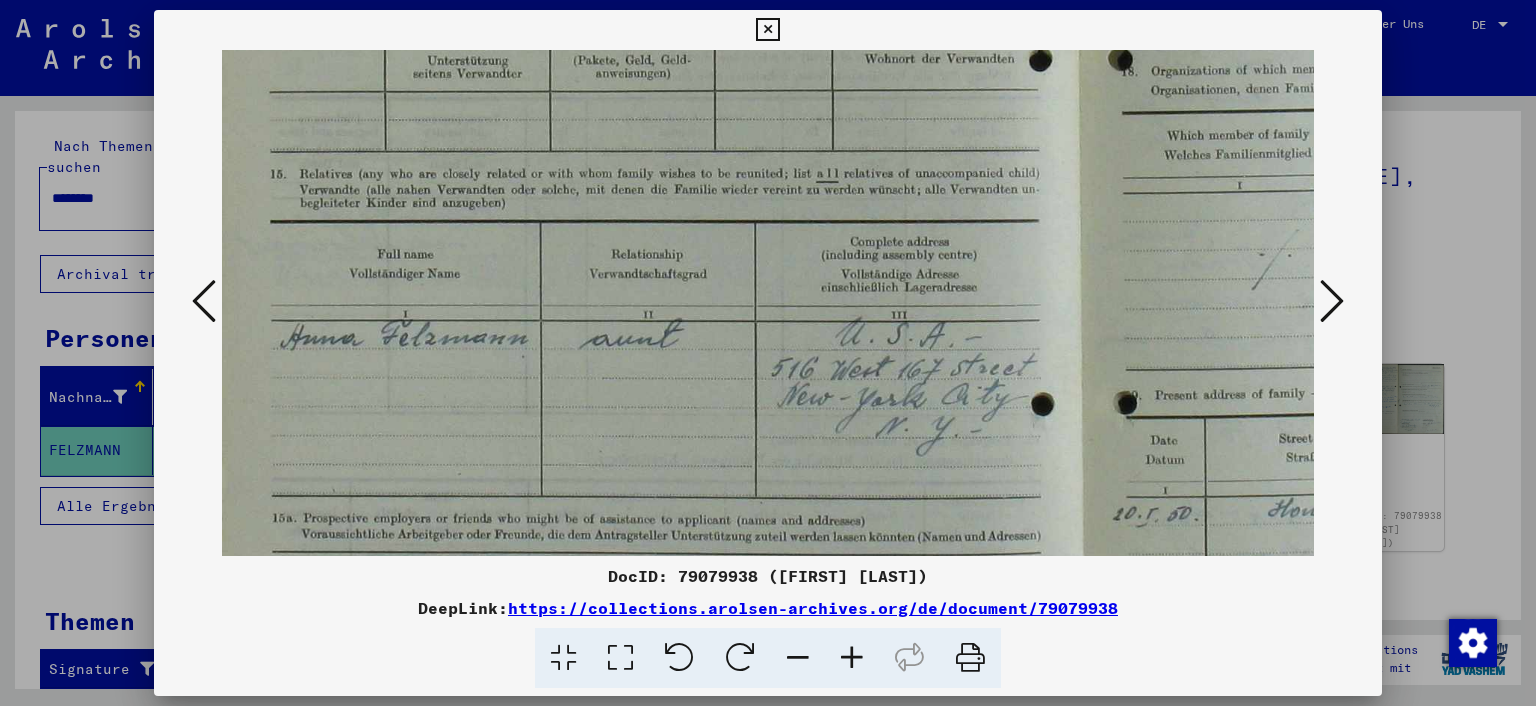 drag, startPoint x: 751, startPoint y: 345, endPoint x: 742, endPoint y: 253, distance: 92.43917 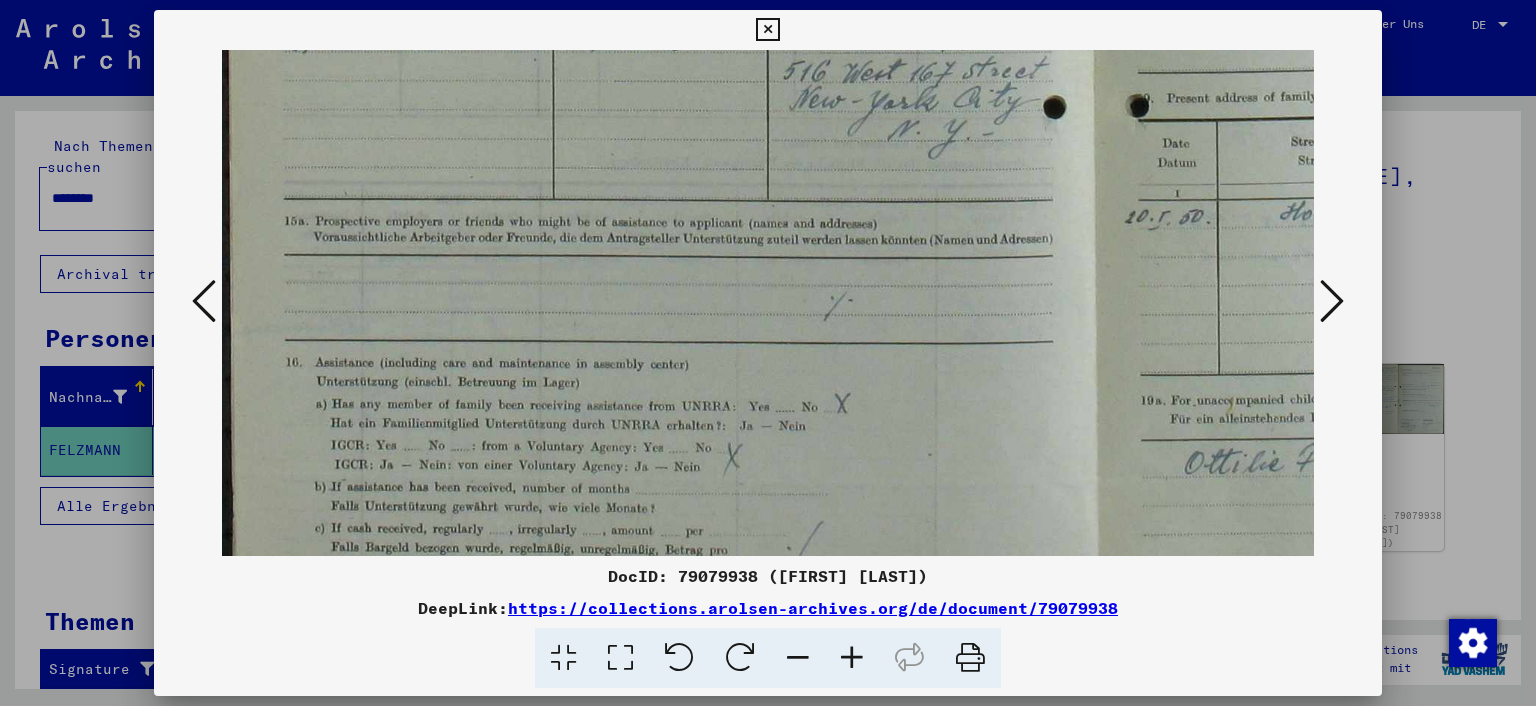 drag, startPoint x: 766, startPoint y: 446, endPoint x: 813, endPoint y: 152, distance: 297.7331 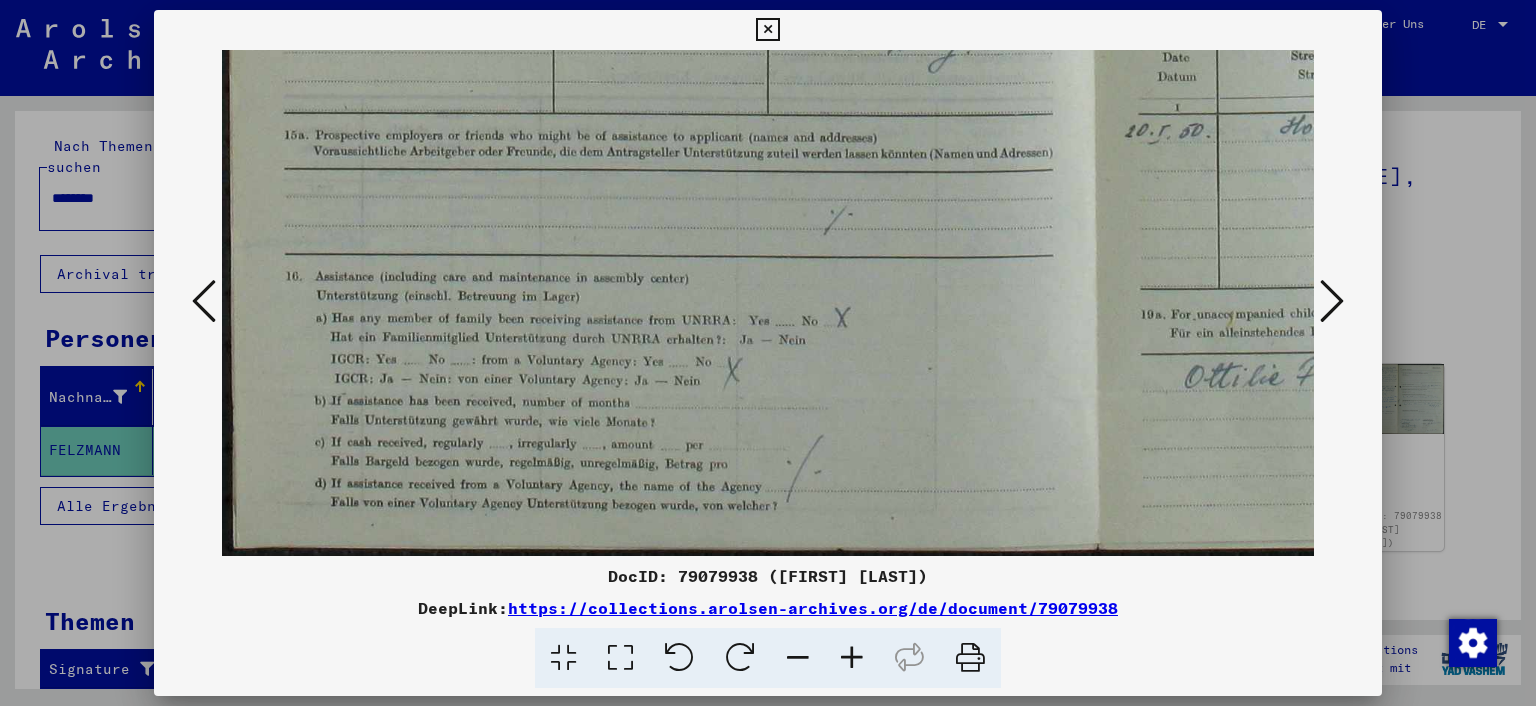 scroll, scrollTop: 800, scrollLeft: 3, axis: both 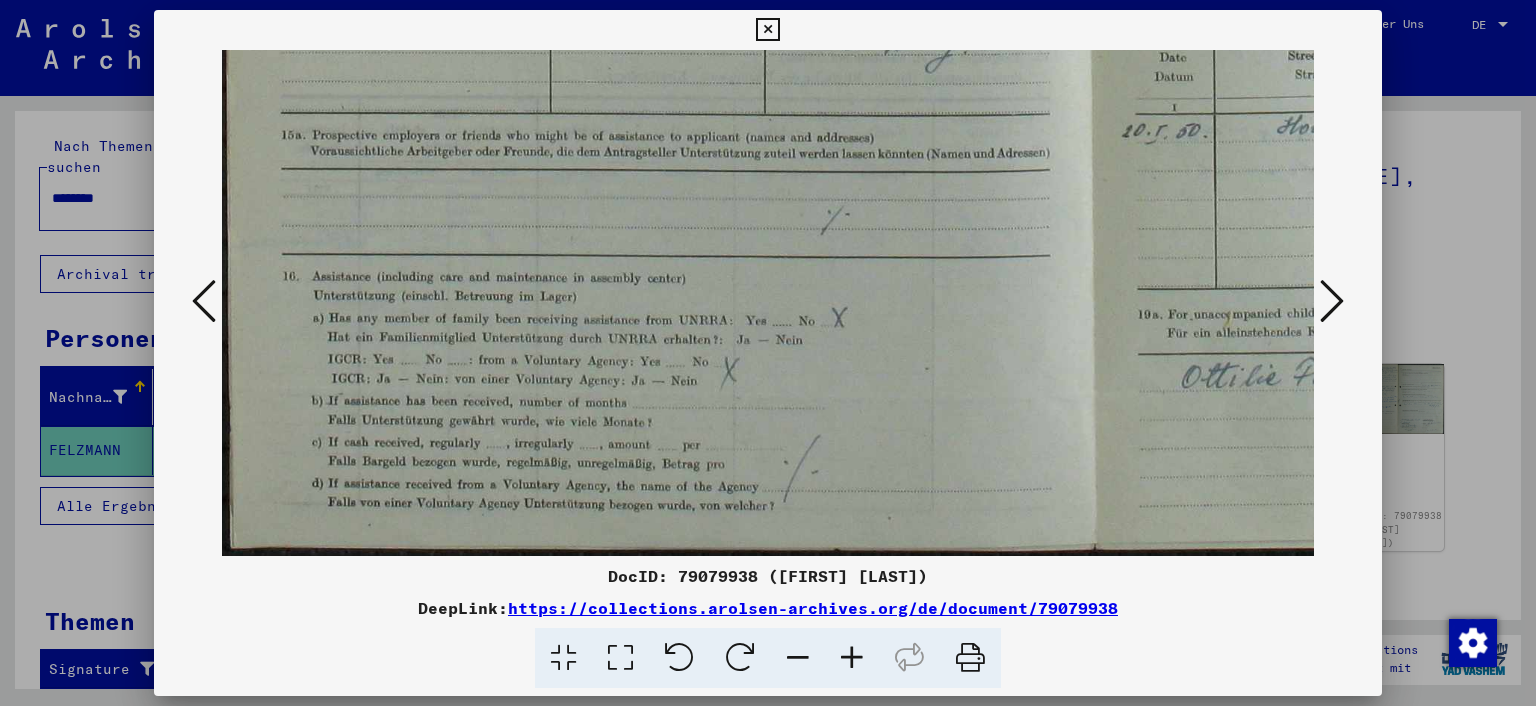 drag, startPoint x: 921, startPoint y: 484, endPoint x: 934, endPoint y: 270, distance: 214.3945 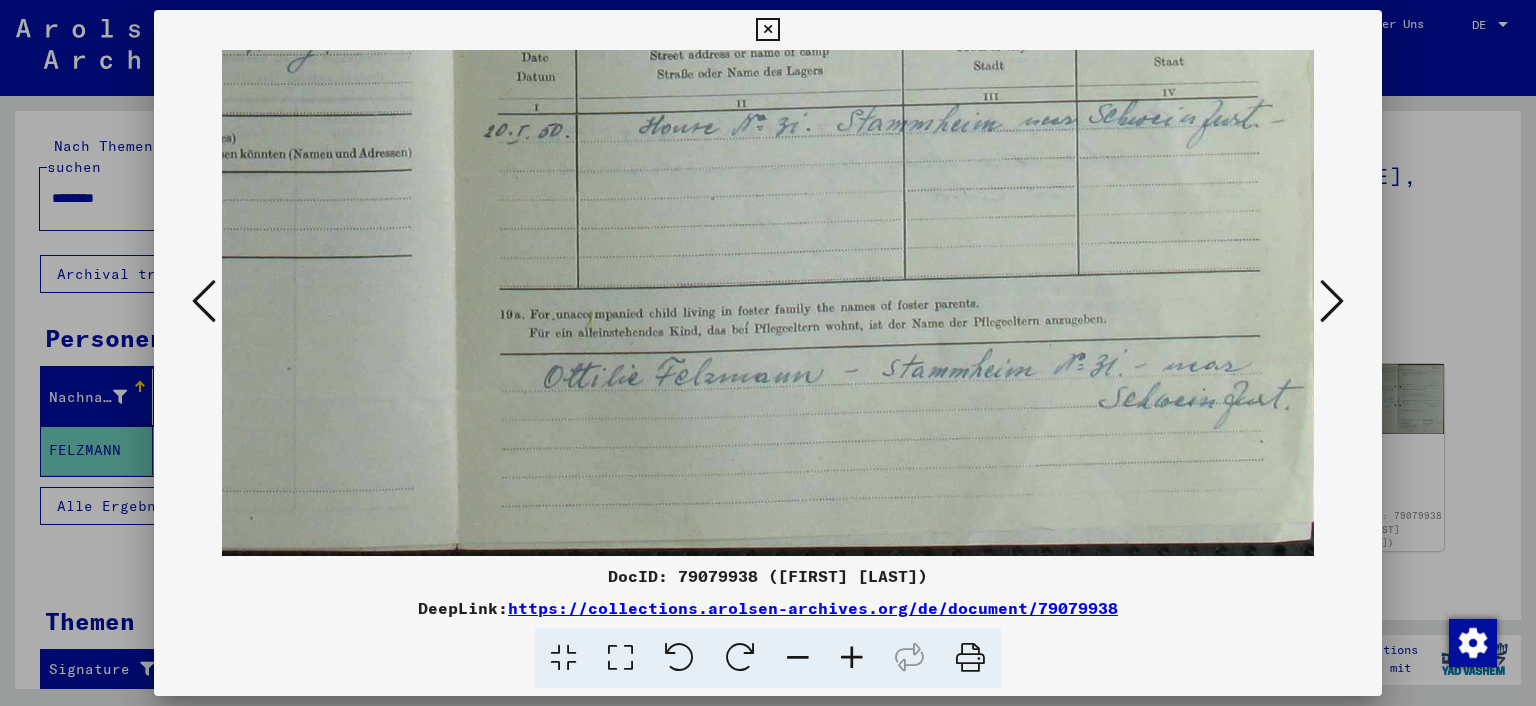 drag, startPoint x: 1067, startPoint y: 330, endPoint x: 329, endPoint y: 316, distance: 738.13275 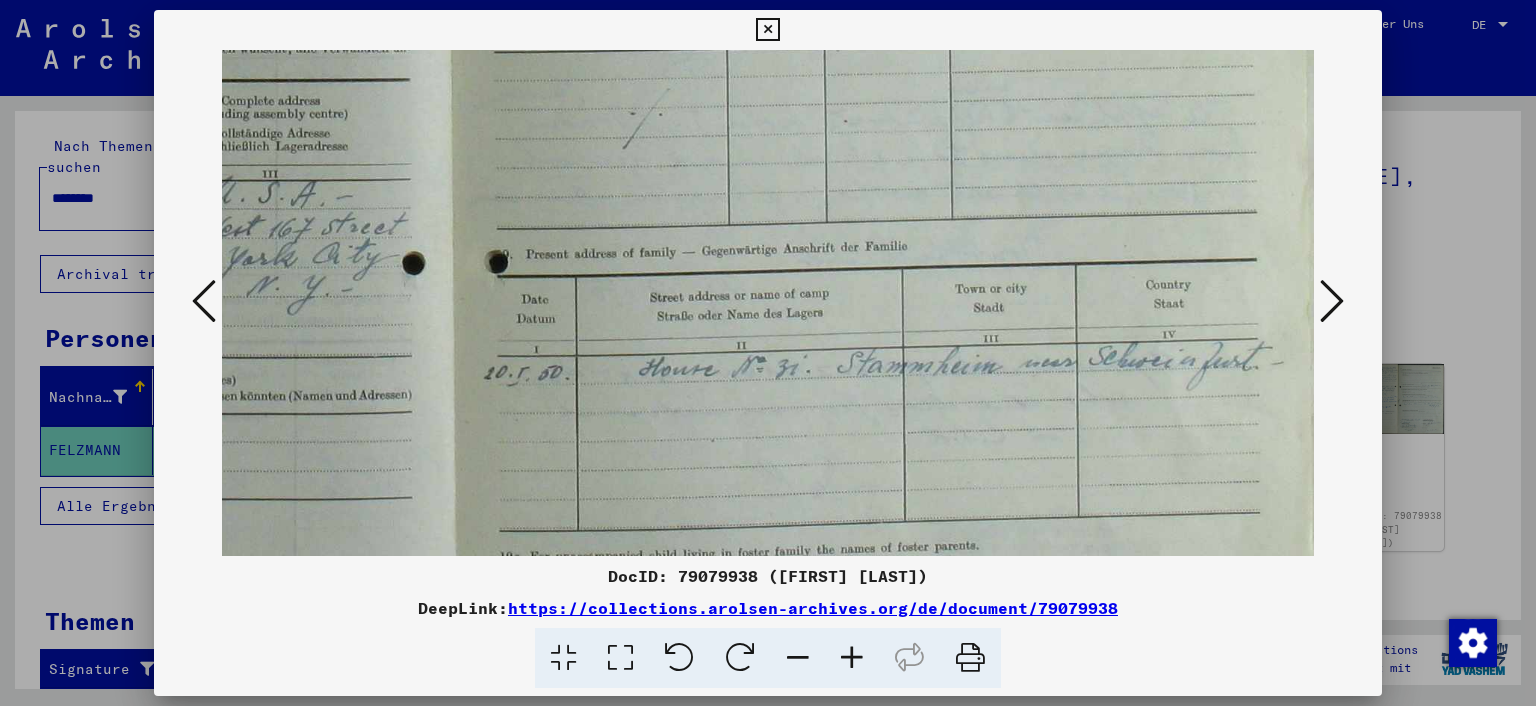 drag, startPoint x: 674, startPoint y: 299, endPoint x: 596, endPoint y: 511, distance: 225.89378 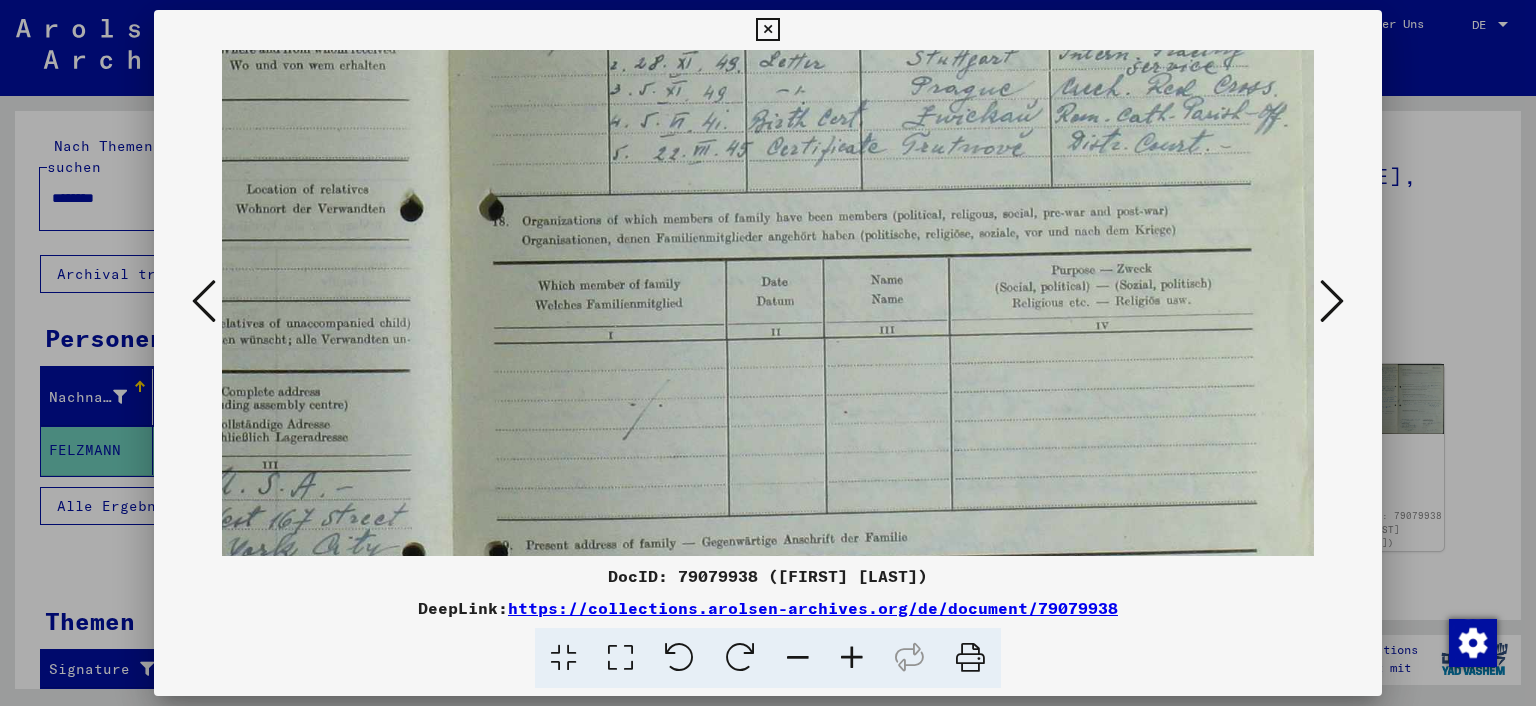 drag, startPoint x: 598, startPoint y: 306, endPoint x: 478, endPoint y: 446, distance: 184.39088 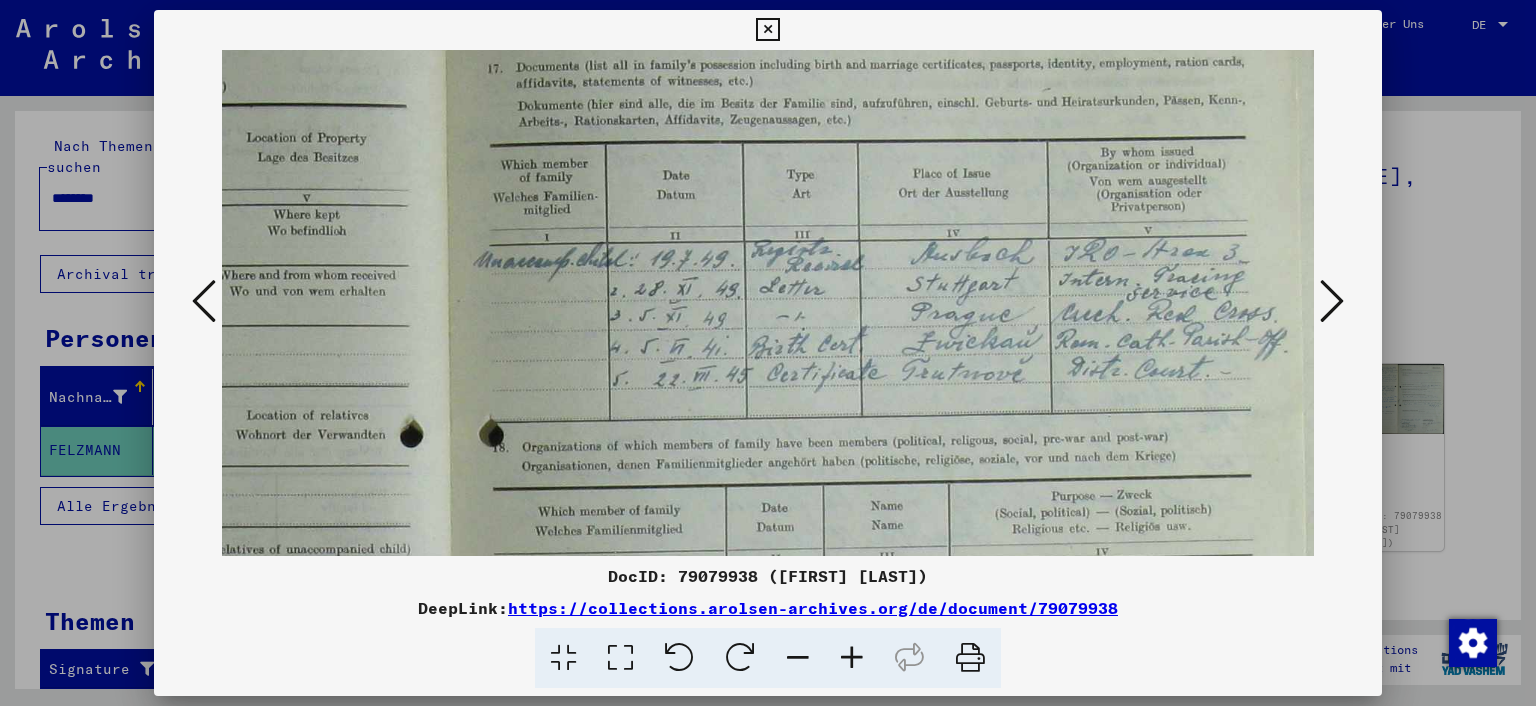 drag, startPoint x: 649, startPoint y: 138, endPoint x: 558, endPoint y: 366, distance: 245.4893 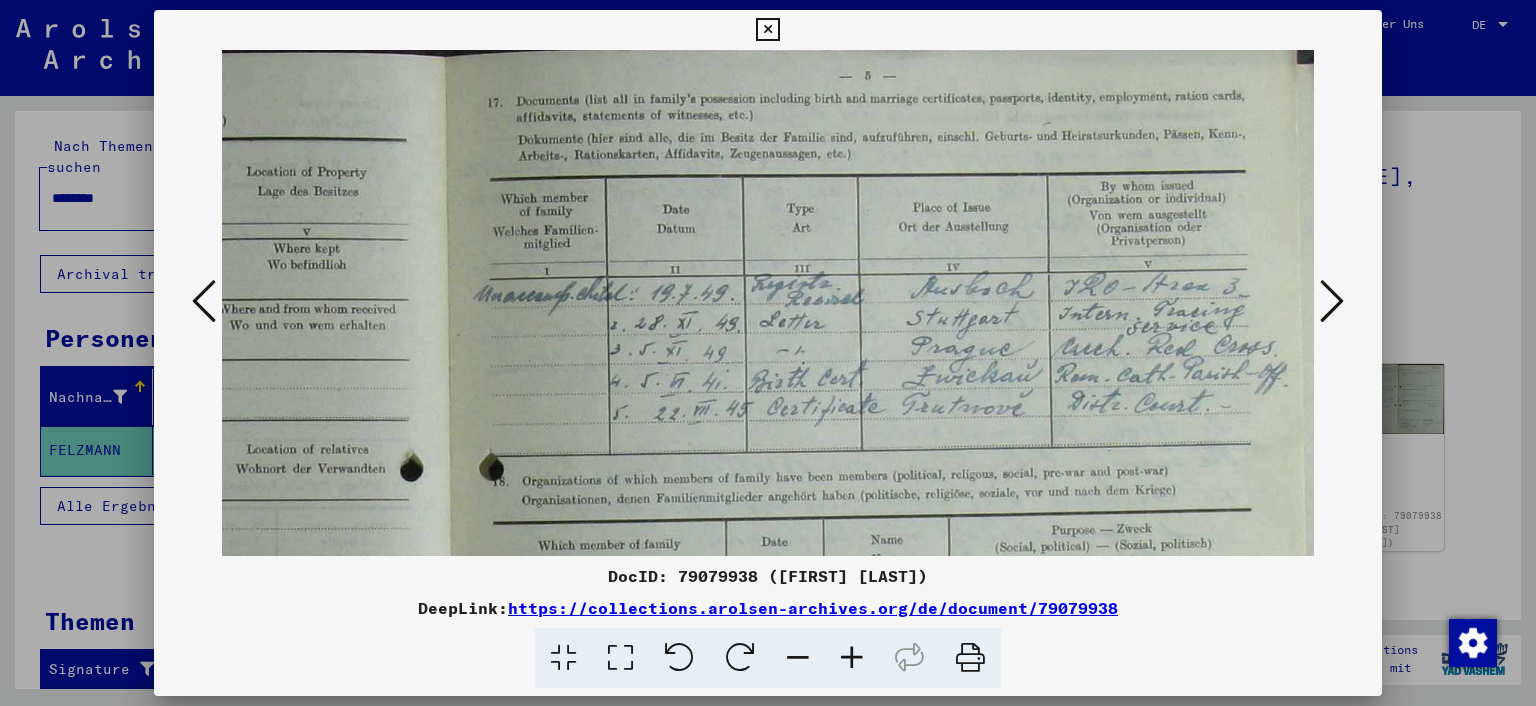 scroll, scrollTop: 0, scrollLeft: 641, axis: horizontal 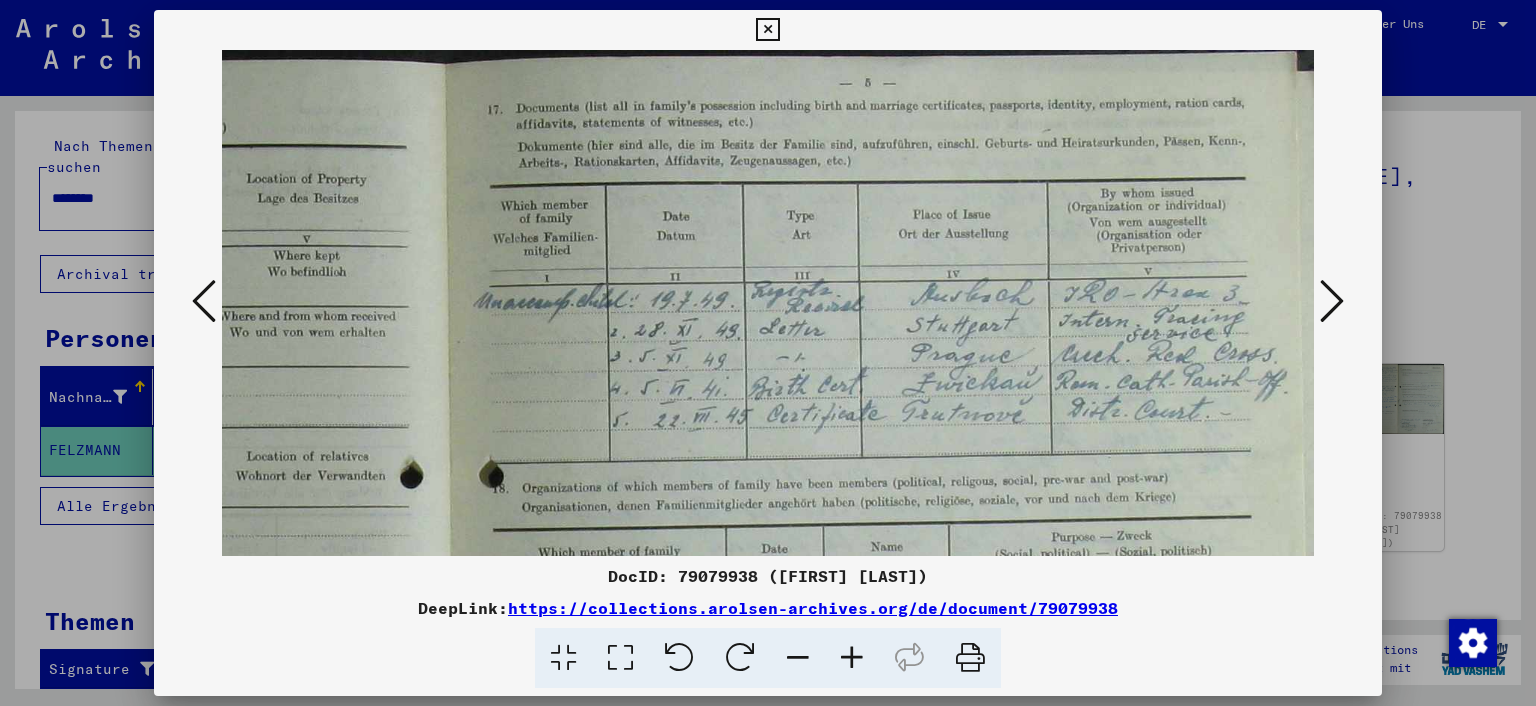drag, startPoint x: 565, startPoint y: 314, endPoint x: 542, endPoint y: 354, distance: 46.141087 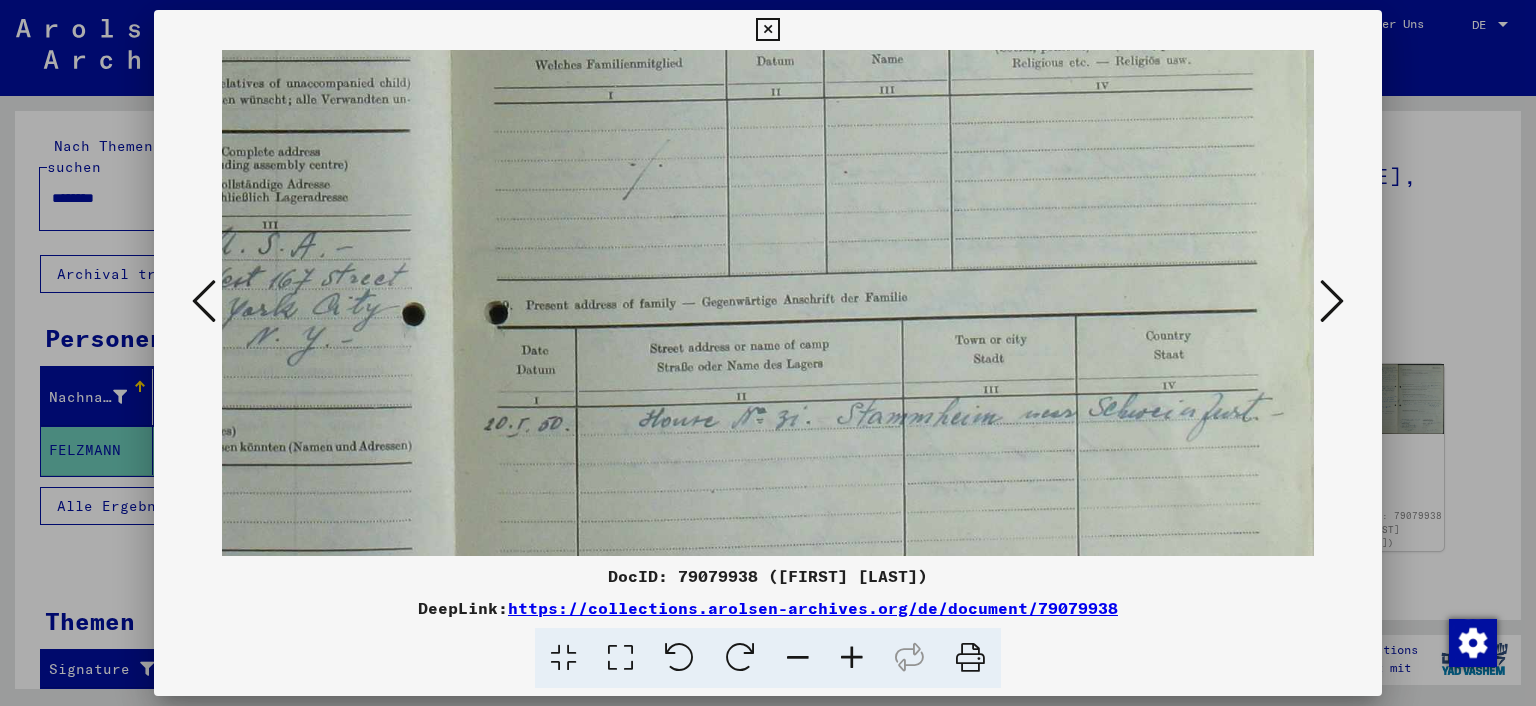 scroll, scrollTop: 523, scrollLeft: 641, axis: both 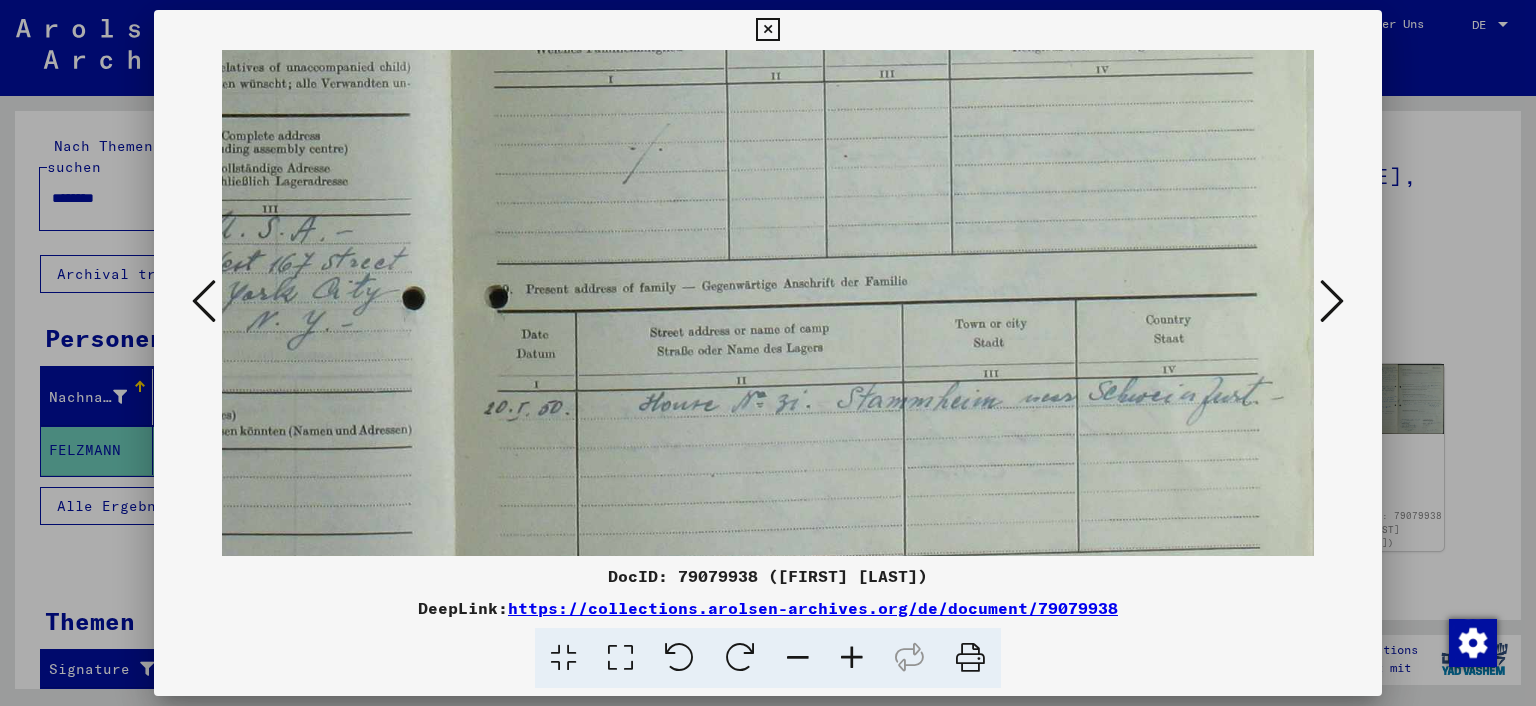 drag, startPoint x: 840, startPoint y: 481, endPoint x: 628, endPoint y: -38, distance: 560.6291 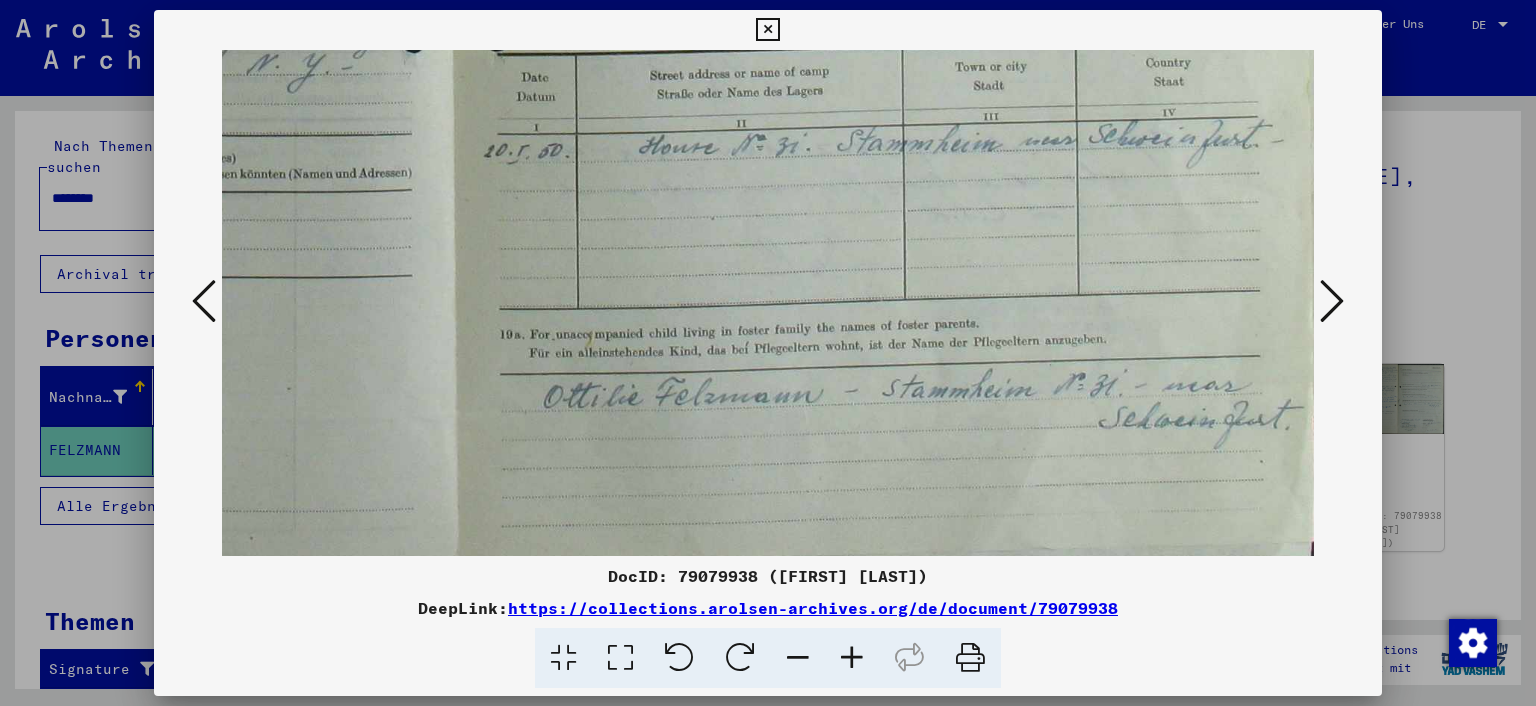 scroll, scrollTop: 784, scrollLeft: 641, axis: both 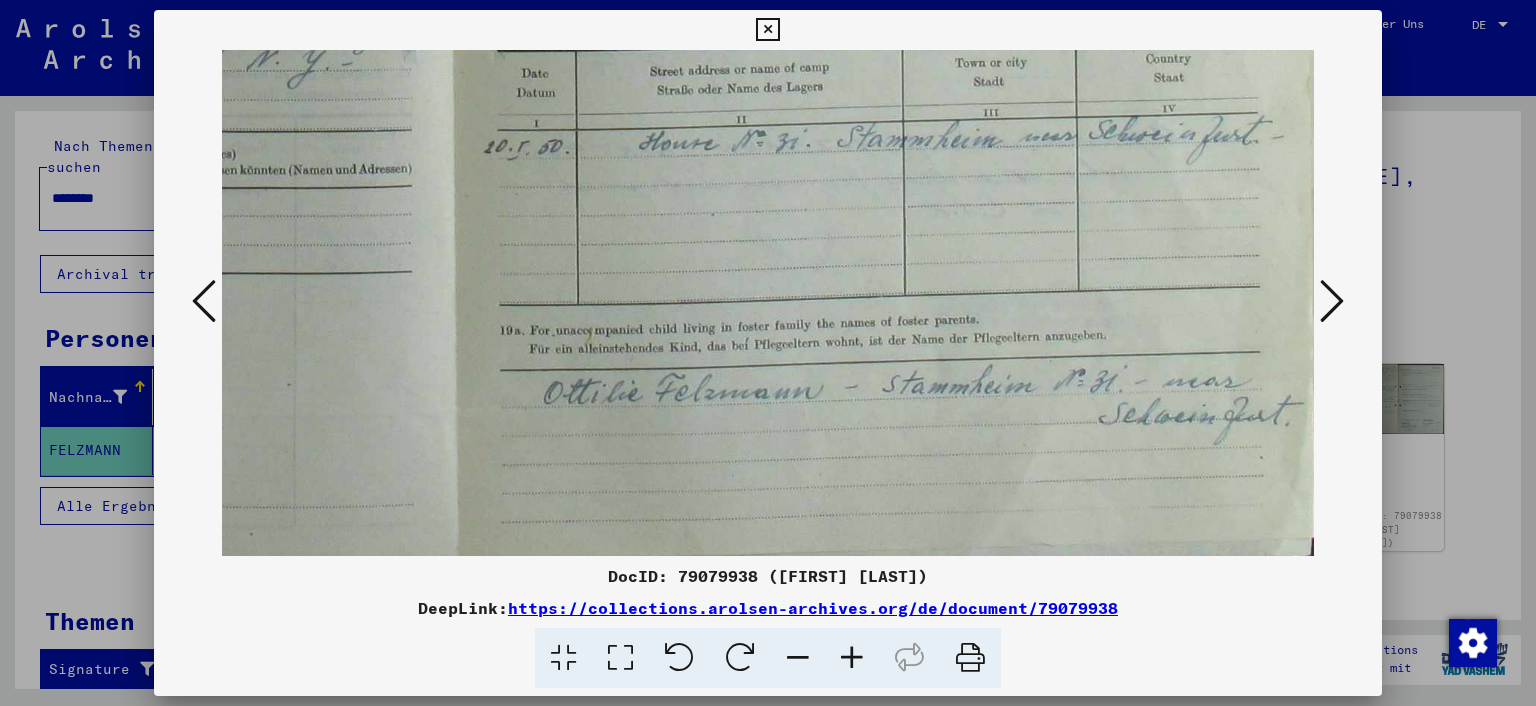 drag, startPoint x: 856, startPoint y: 447, endPoint x: 694, endPoint y: 190, distance: 303.79764 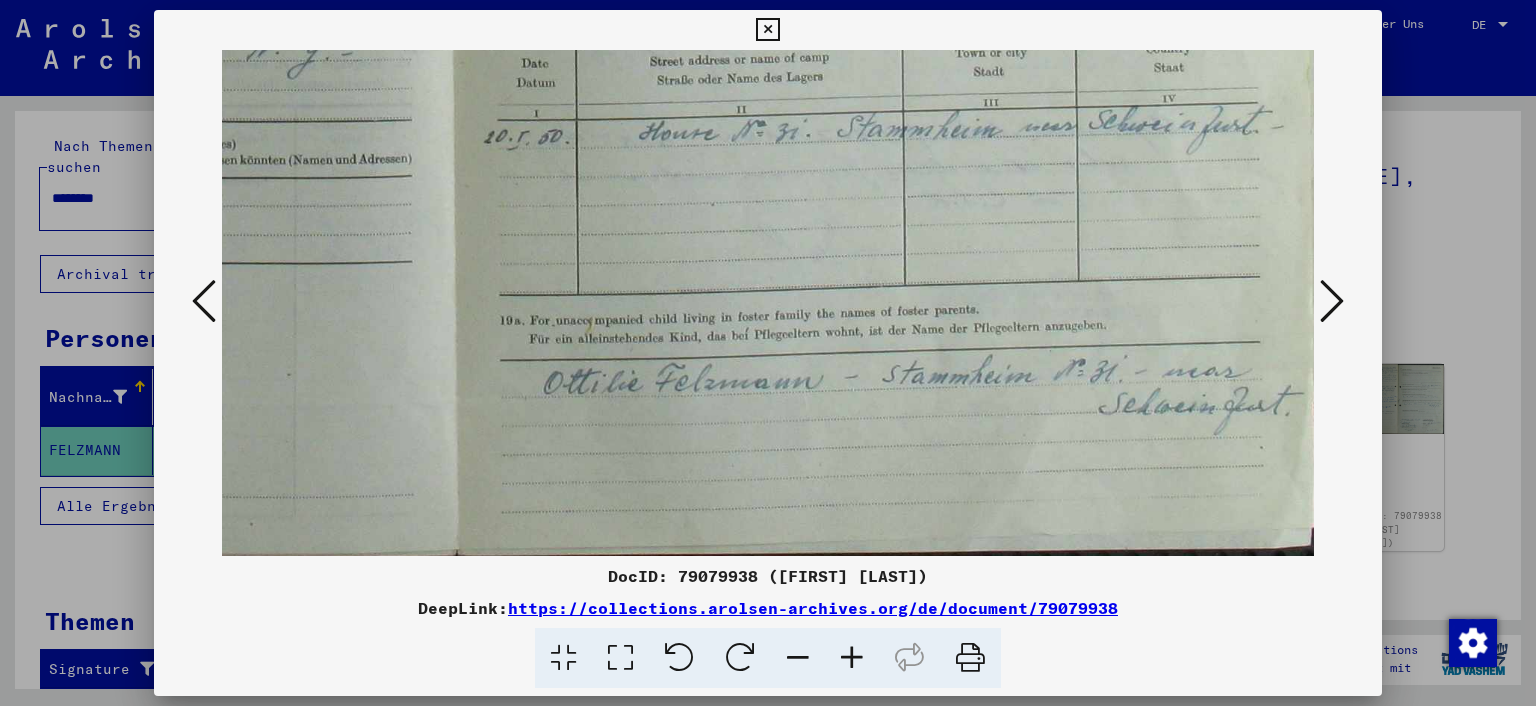 scroll, scrollTop: 800, scrollLeft: 641, axis: both 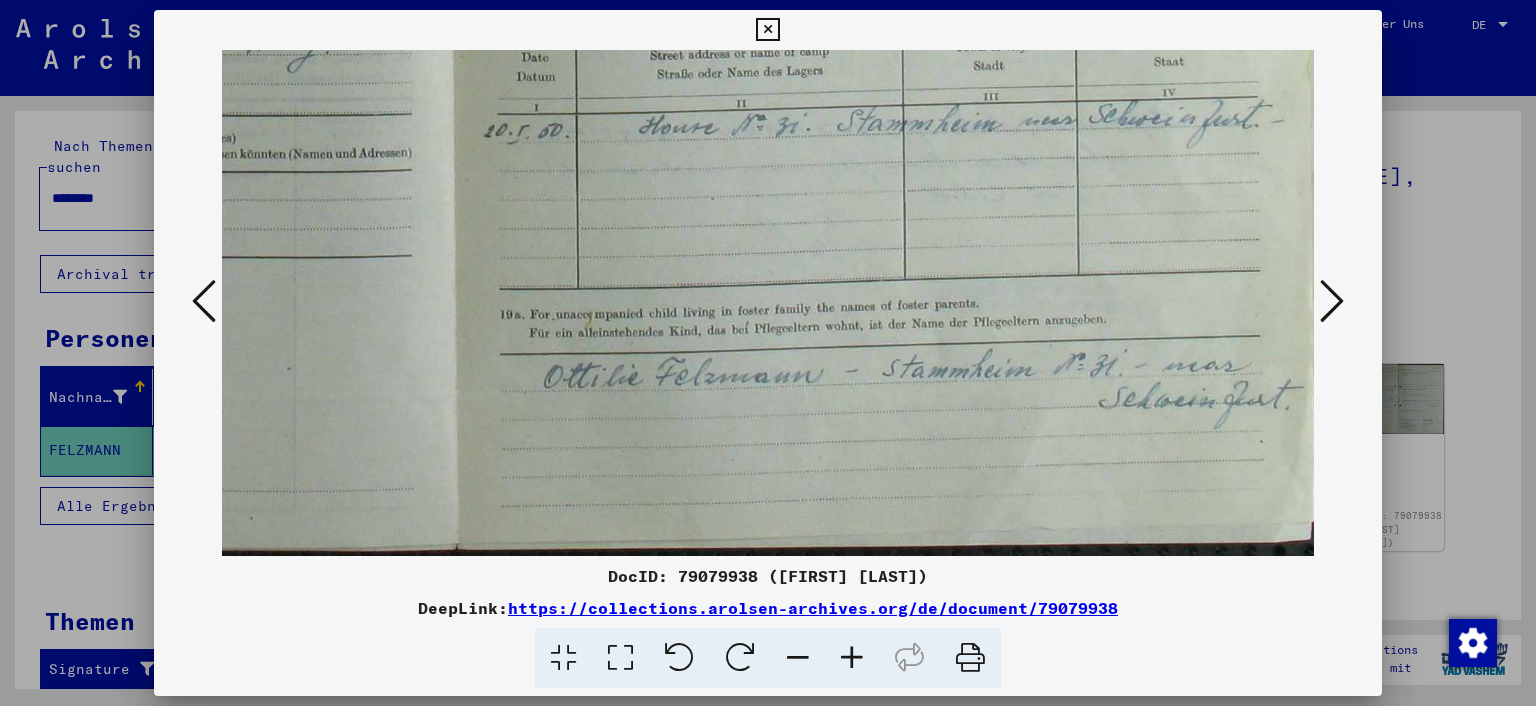 drag, startPoint x: 805, startPoint y: 470, endPoint x: 764, endPoint y: 418, distance: 66.21933 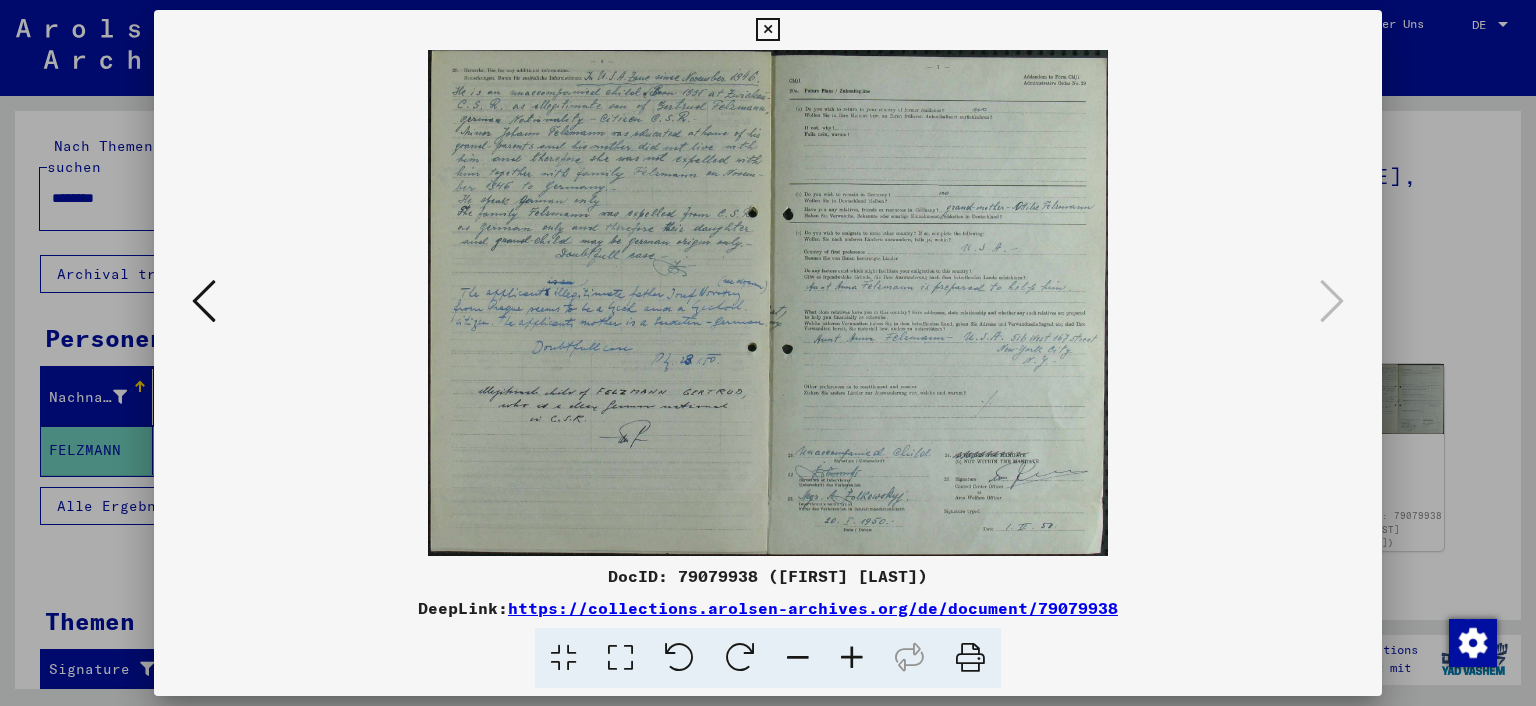 click at bounding box center [852, 658] 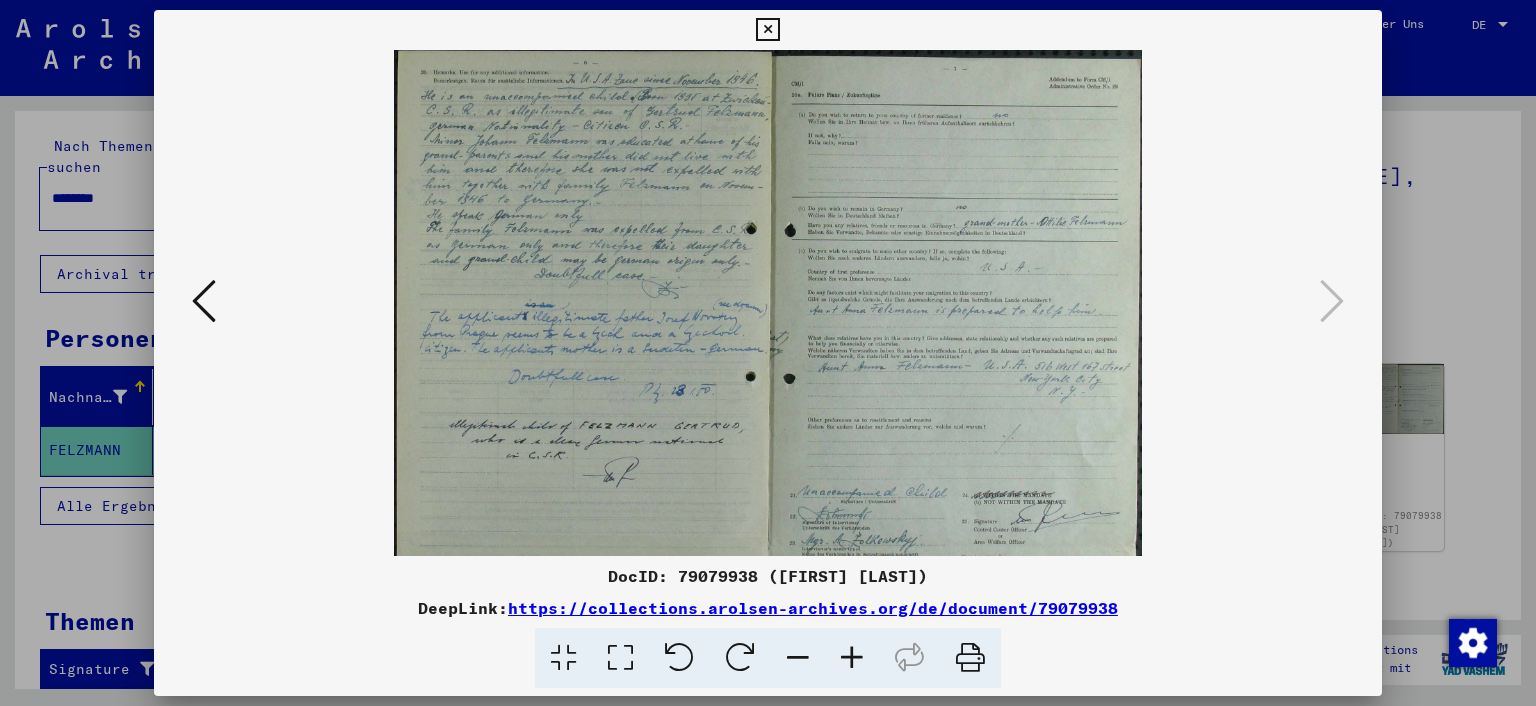 click at bounding box center (852, 658) 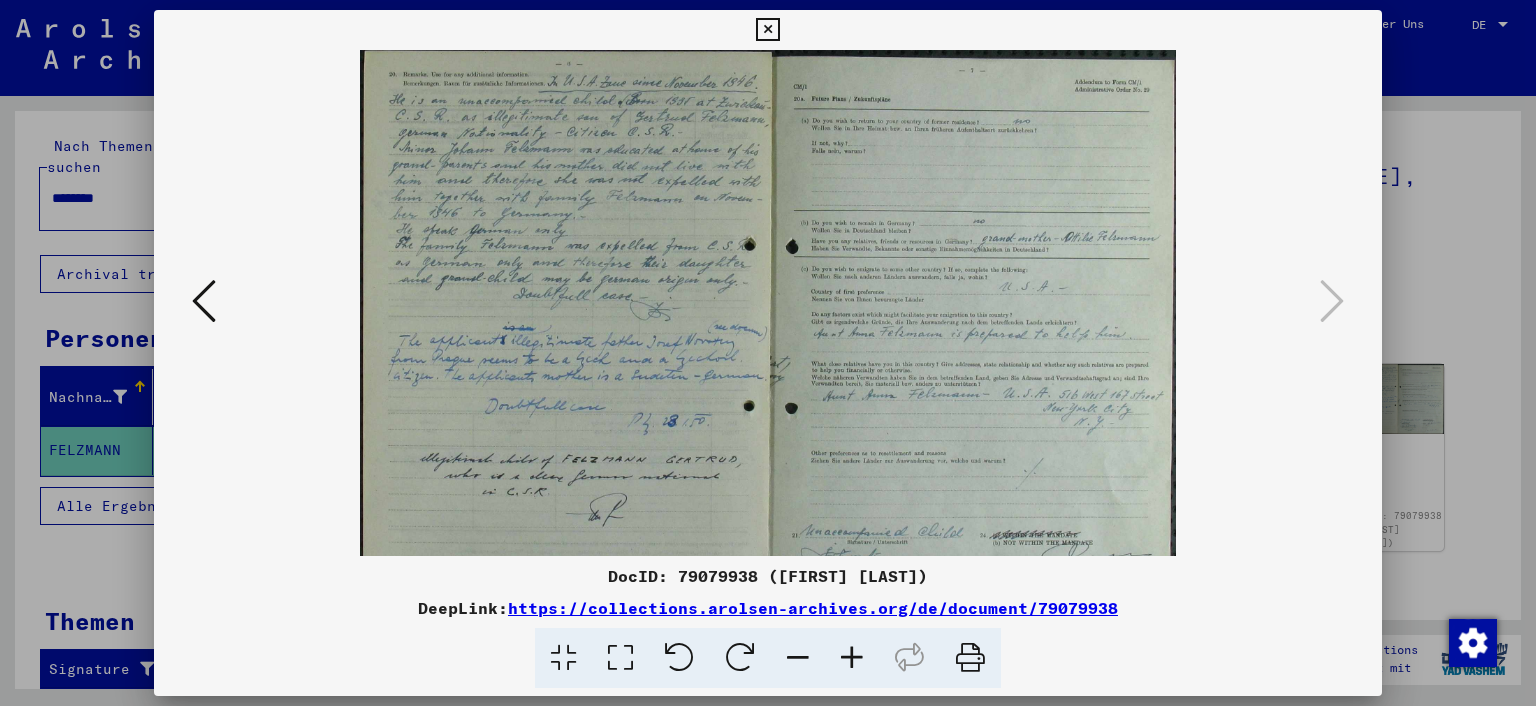 click at bounding box center [852, 658] 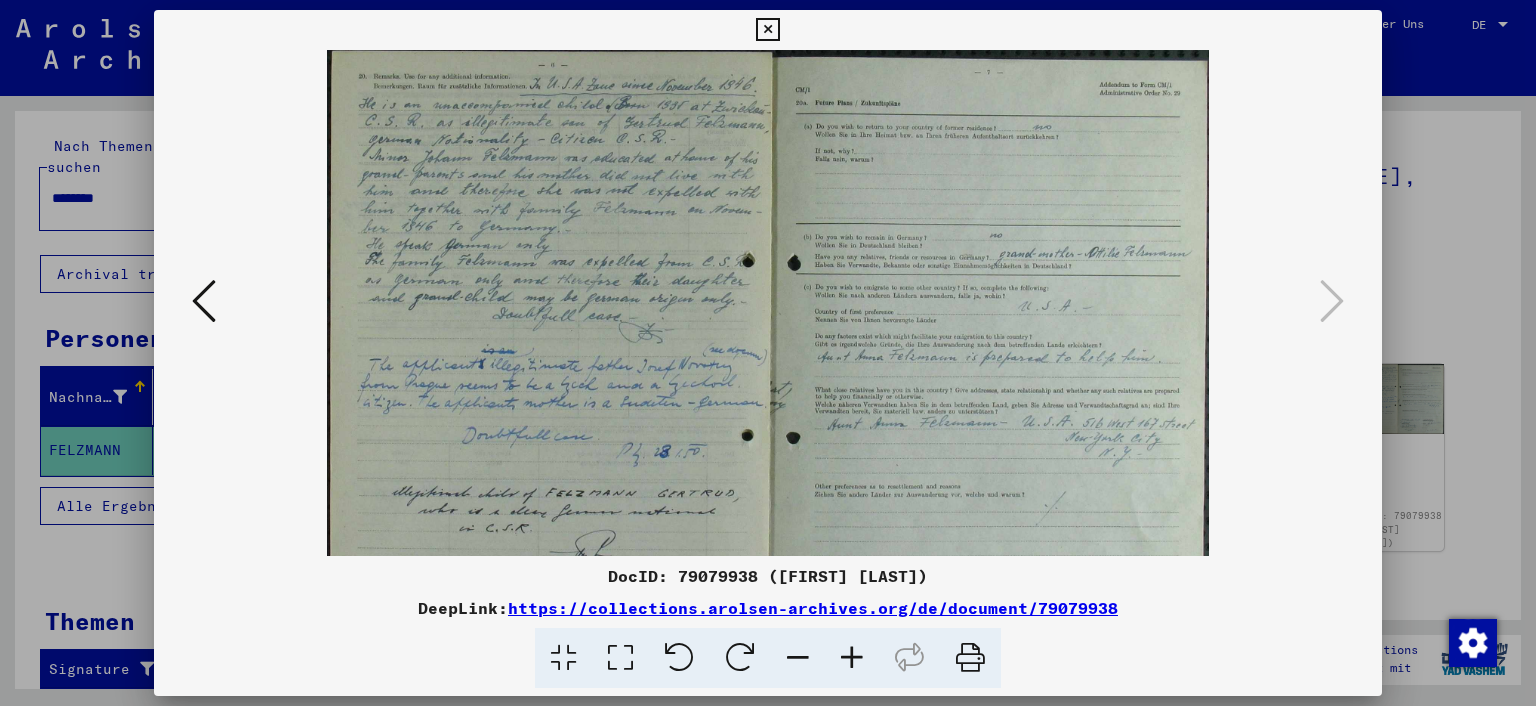 click at bounding box center (852, 658) 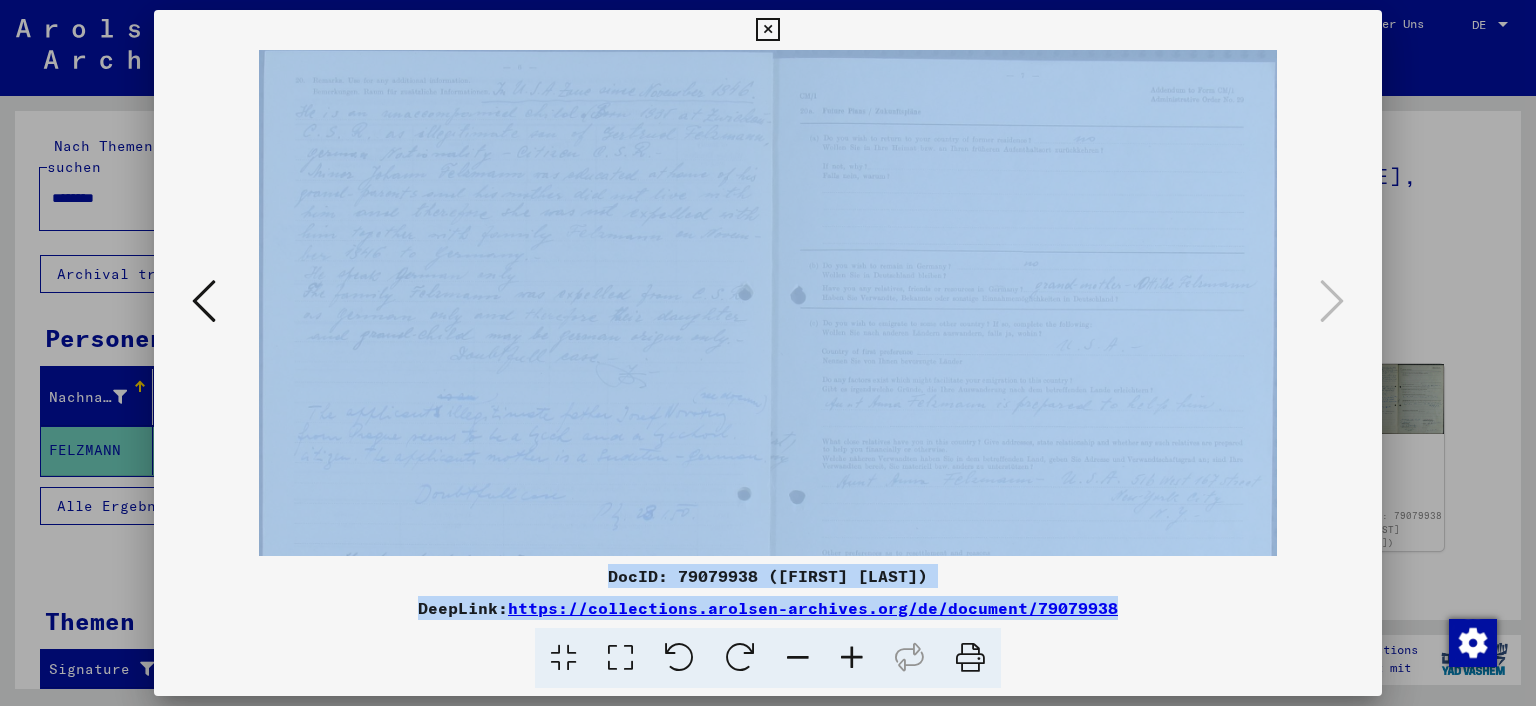 click at bounding box center (852, 658) 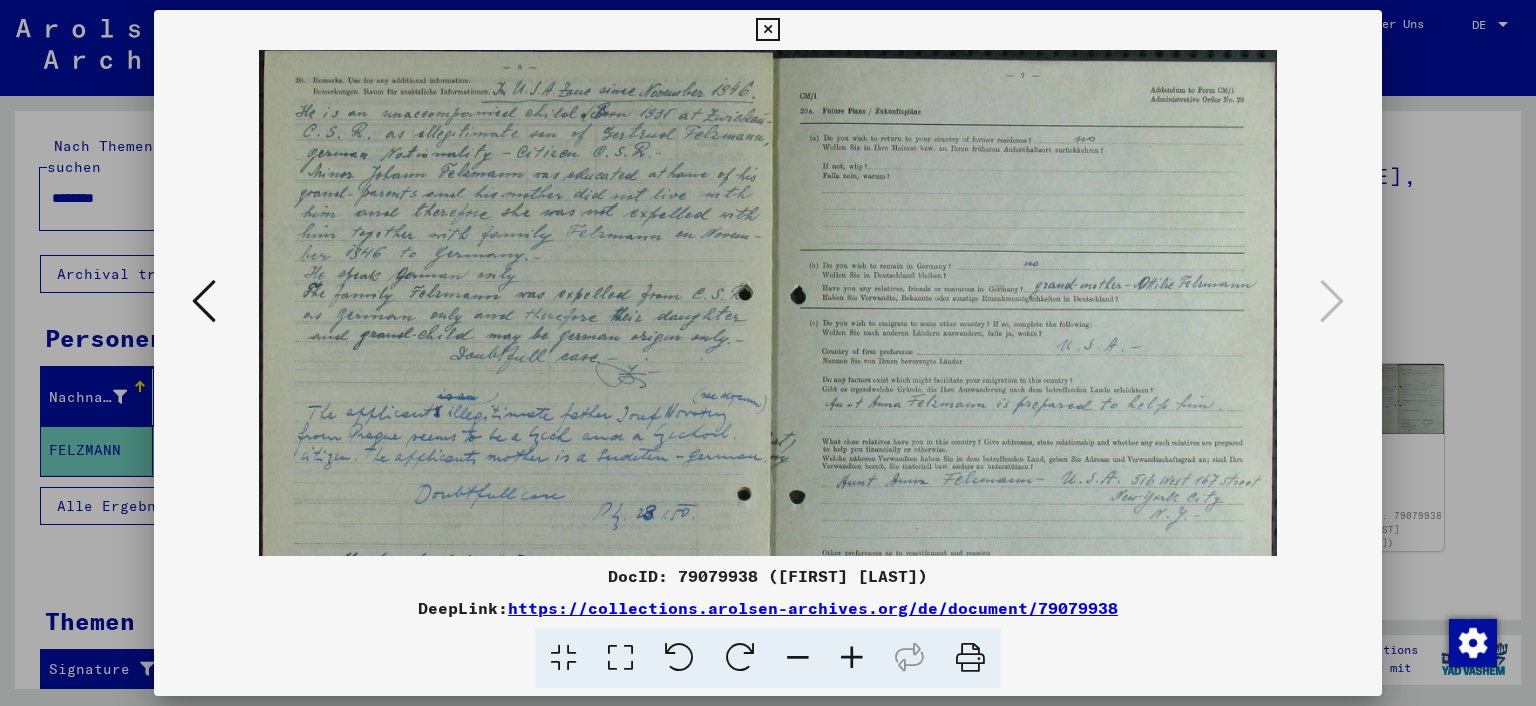 click at bounding box center [852, 658] 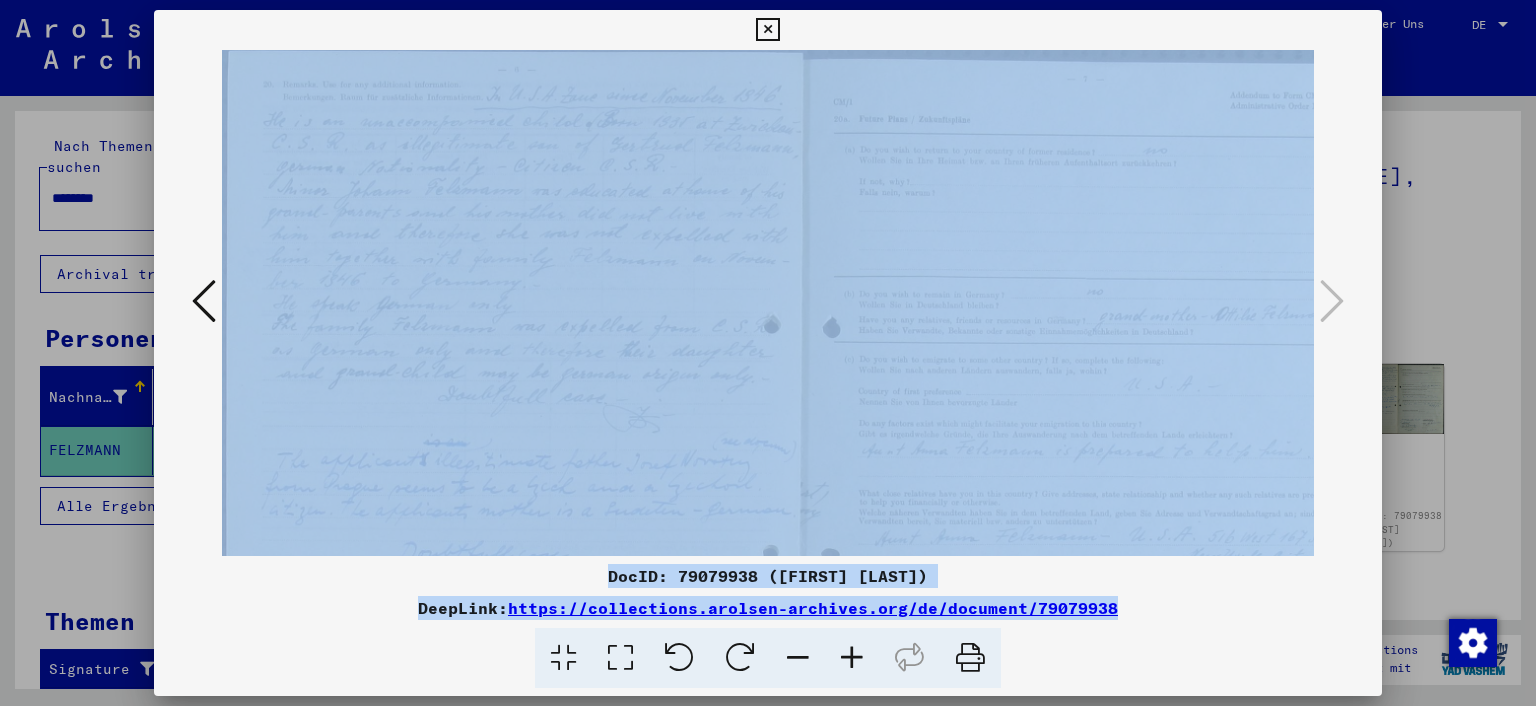 click at bounding box center (852, 658) 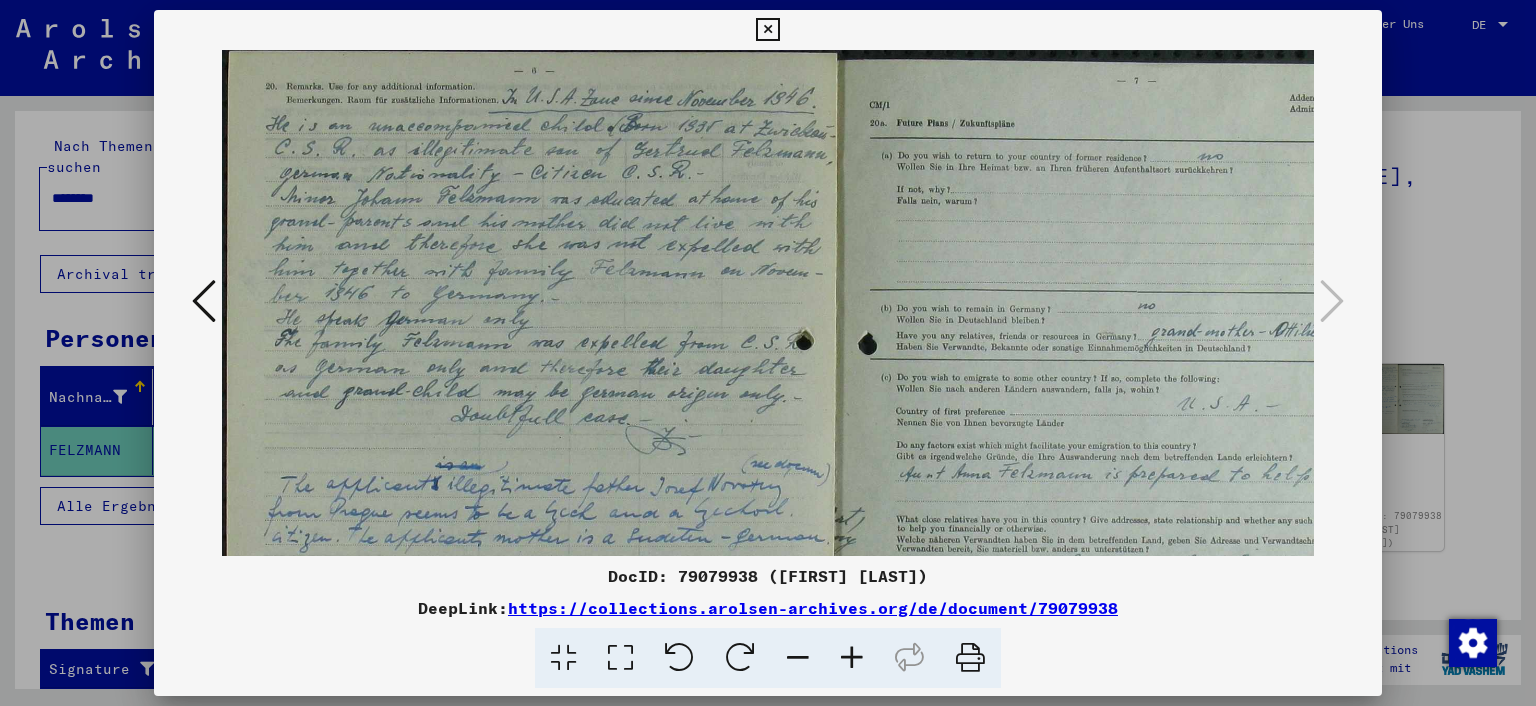click at bounding box center (852, 658) 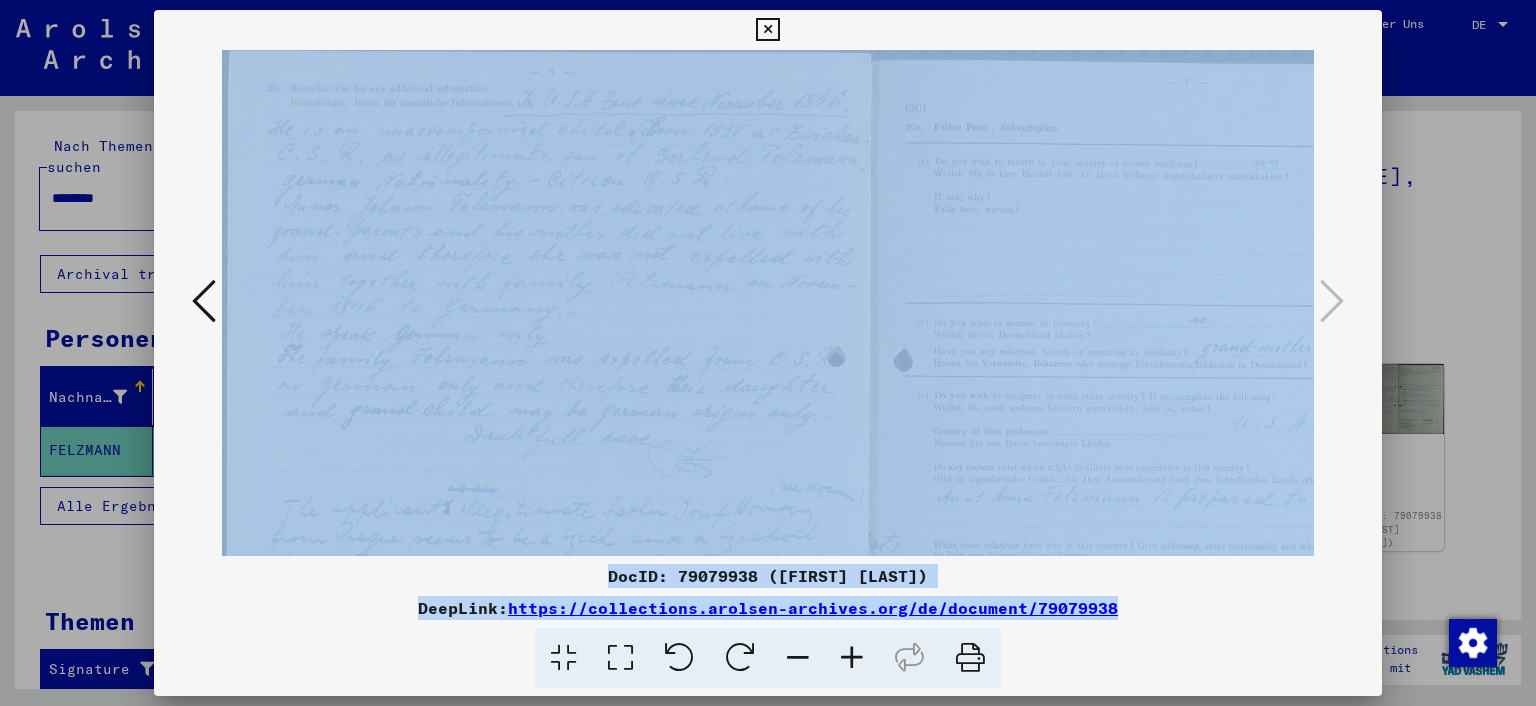 click at bounding box center (852, 658) 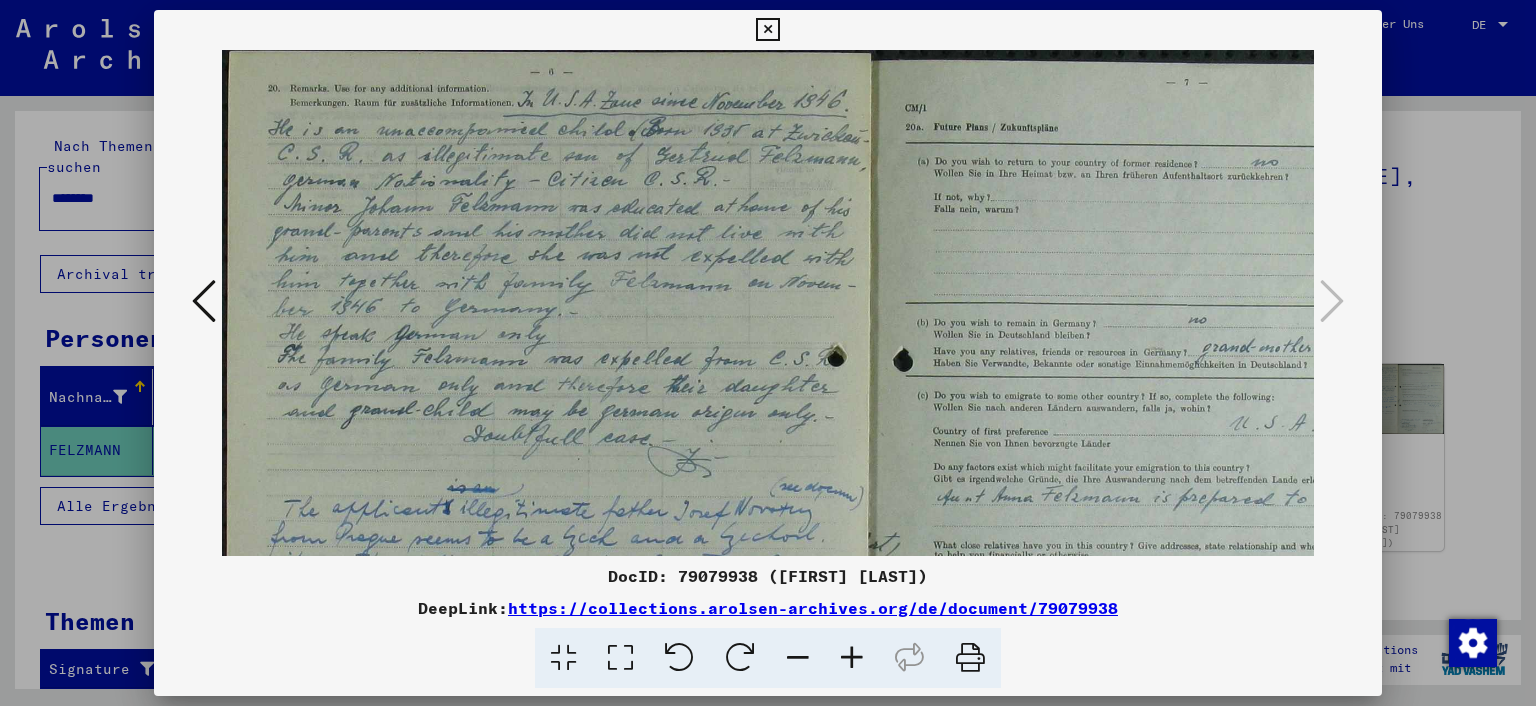 click at bounding box center [852, 658] 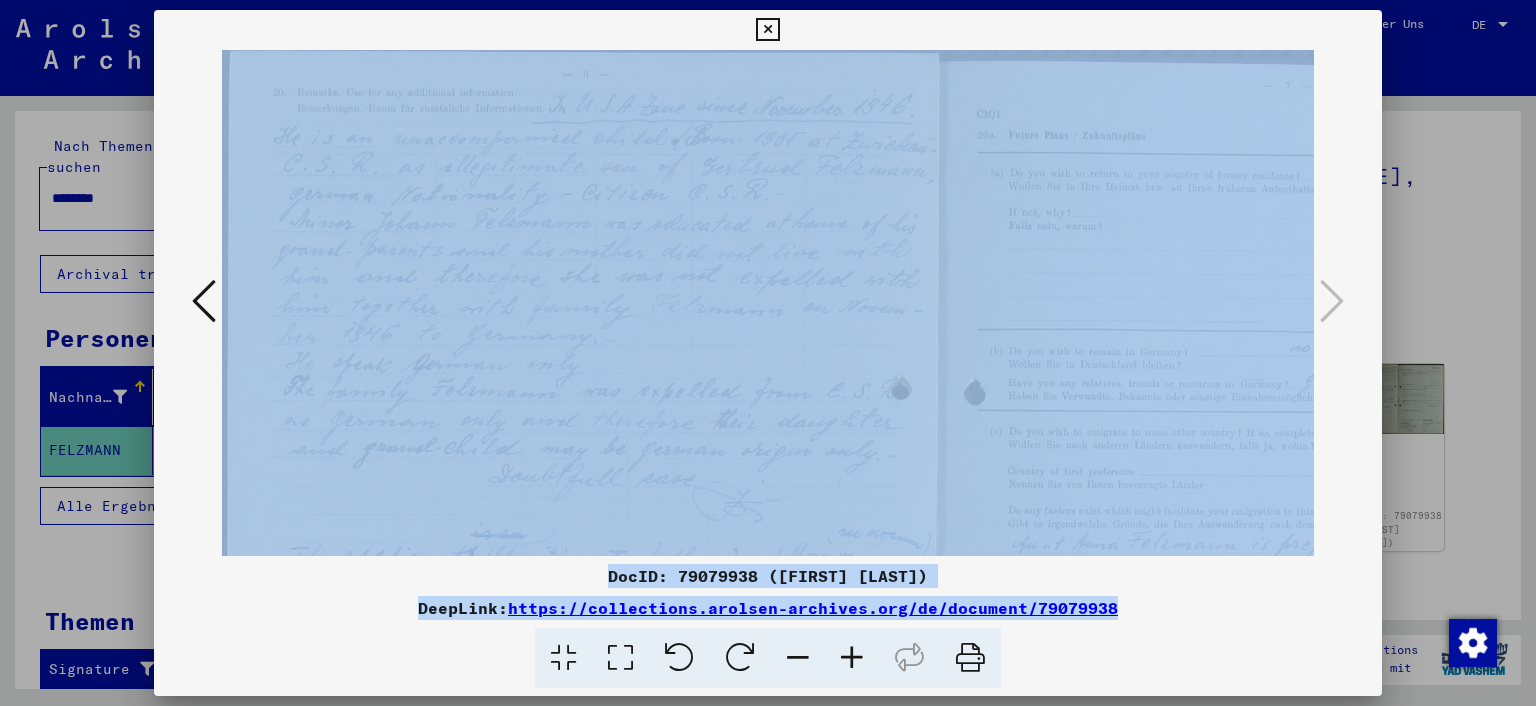 click at bounding box center (852, 658) 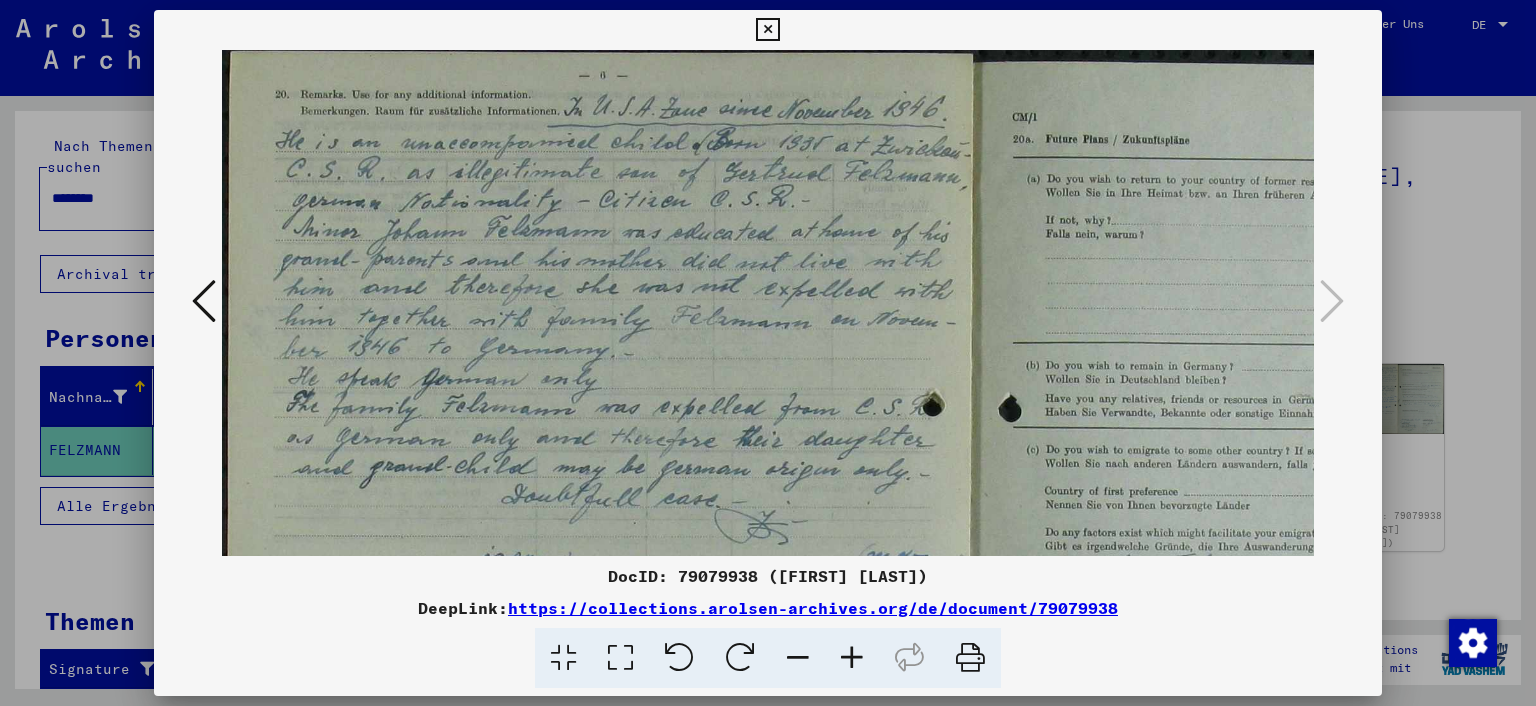 click at bounding box center [852, 658] 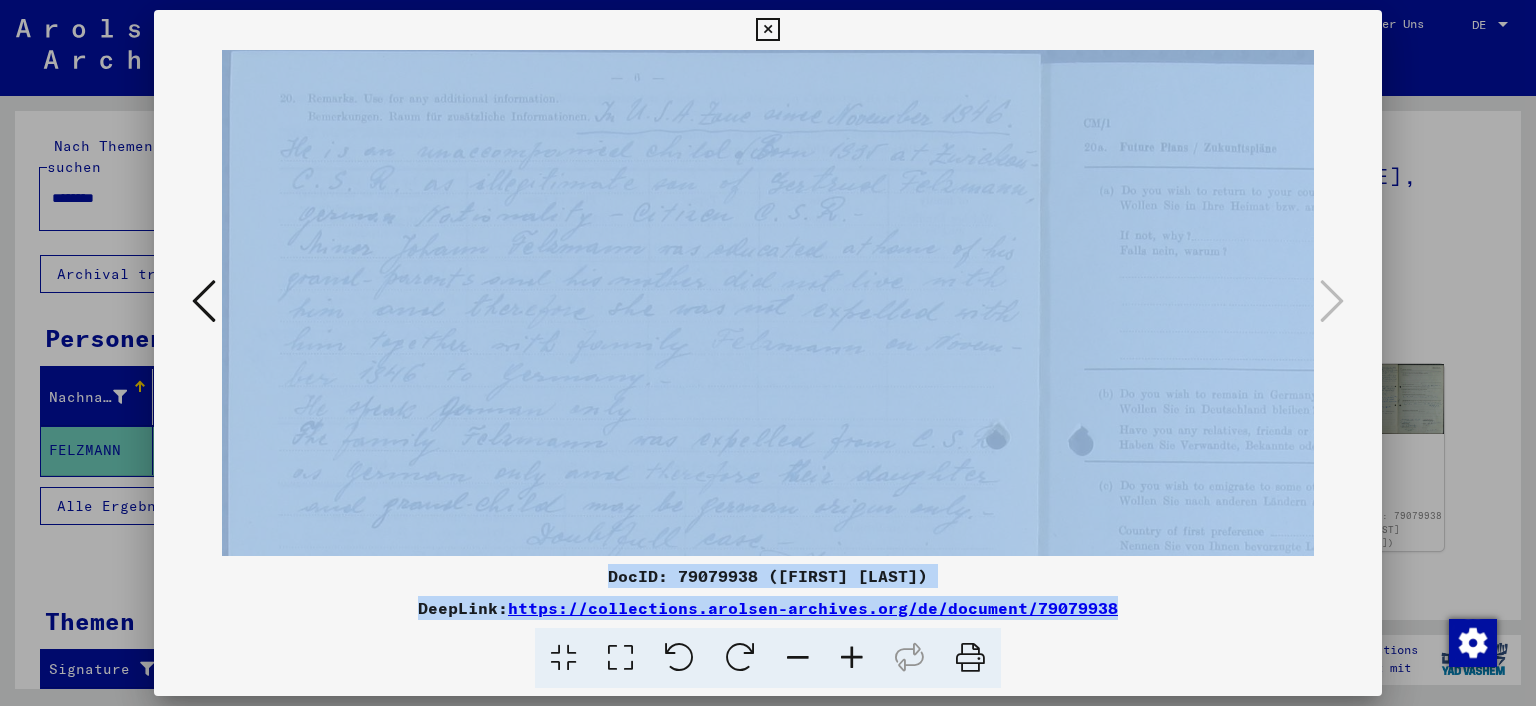 click at bounding box center (852, 658) 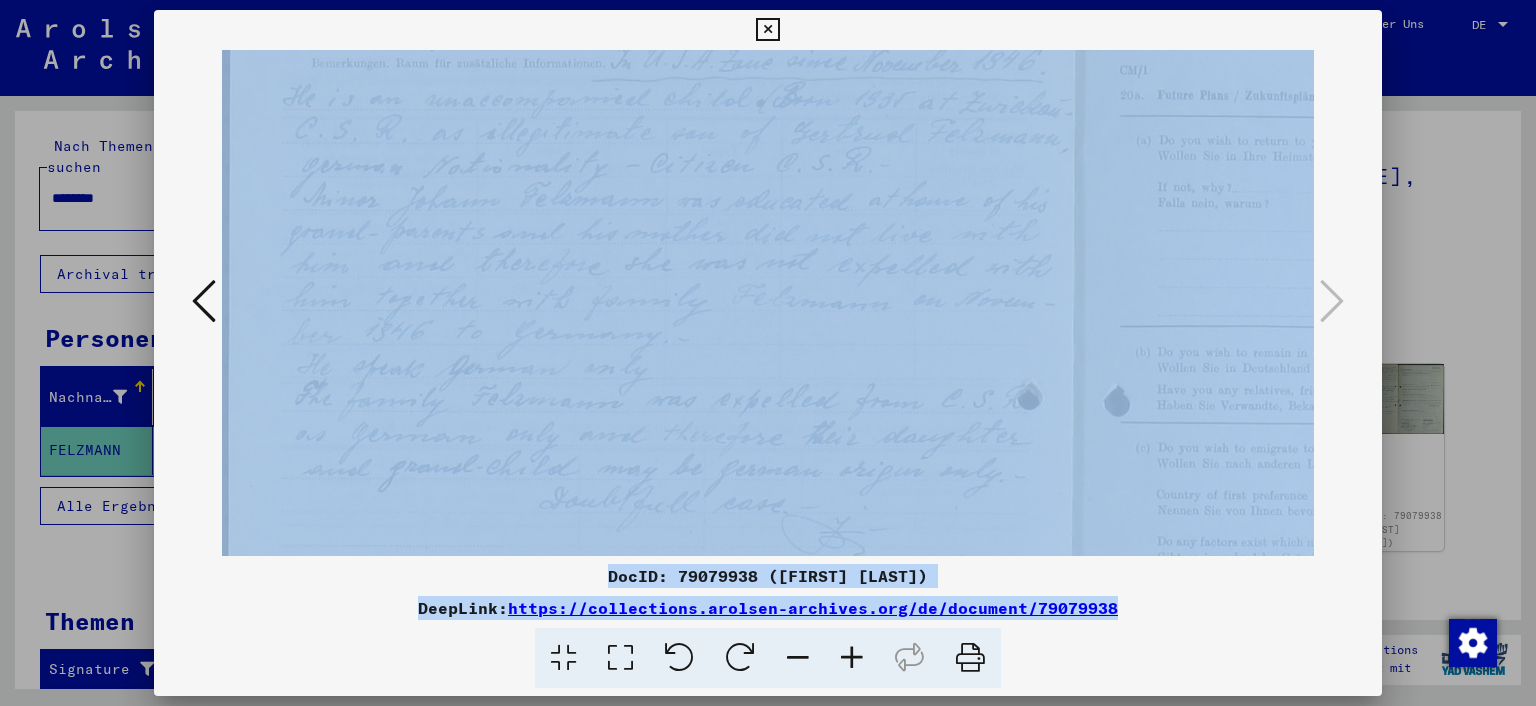 scroll, scrollTop: 59, scrollLeft: 0, axis: vertical 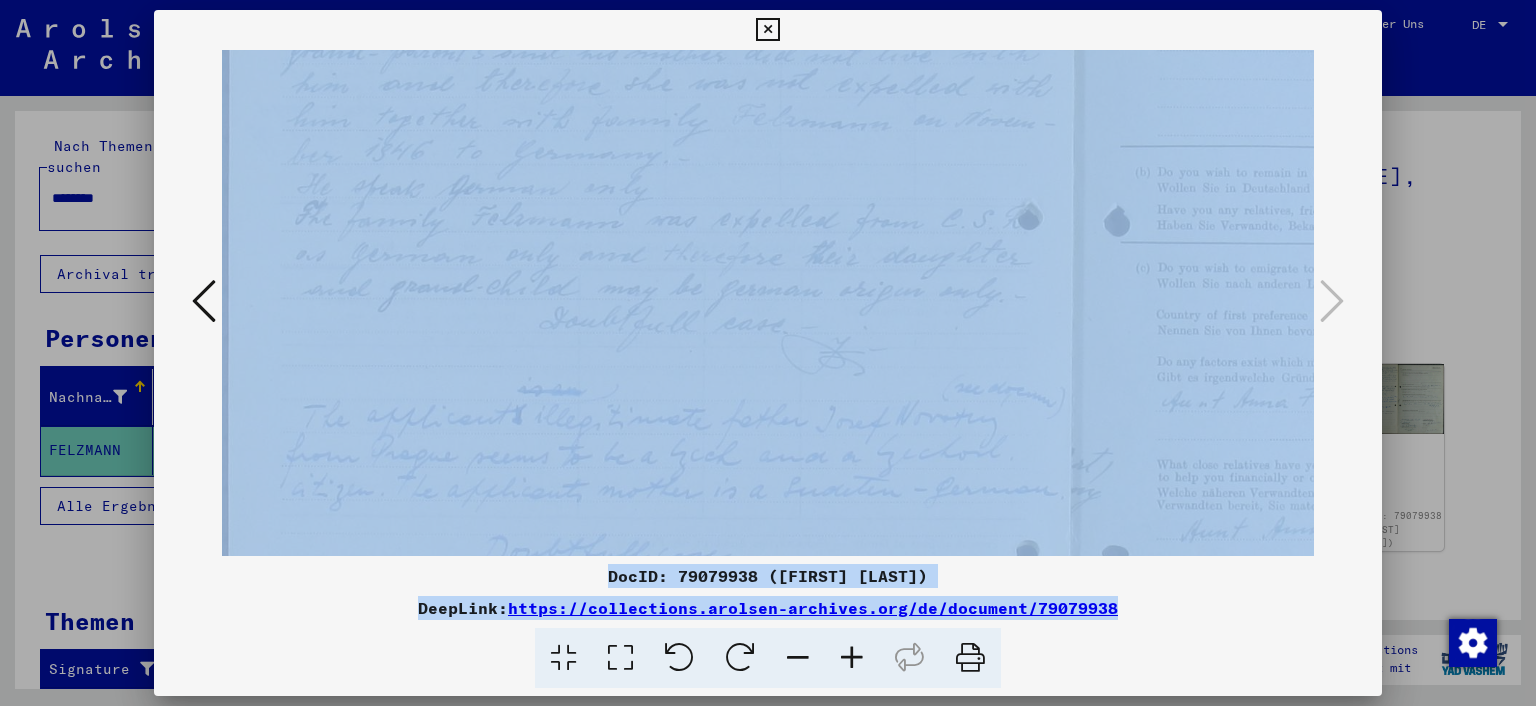 drag, startPoint x: 691, startPoint y: 402, endPoint x: 724, endPoint y: 165, distance: 239.28644 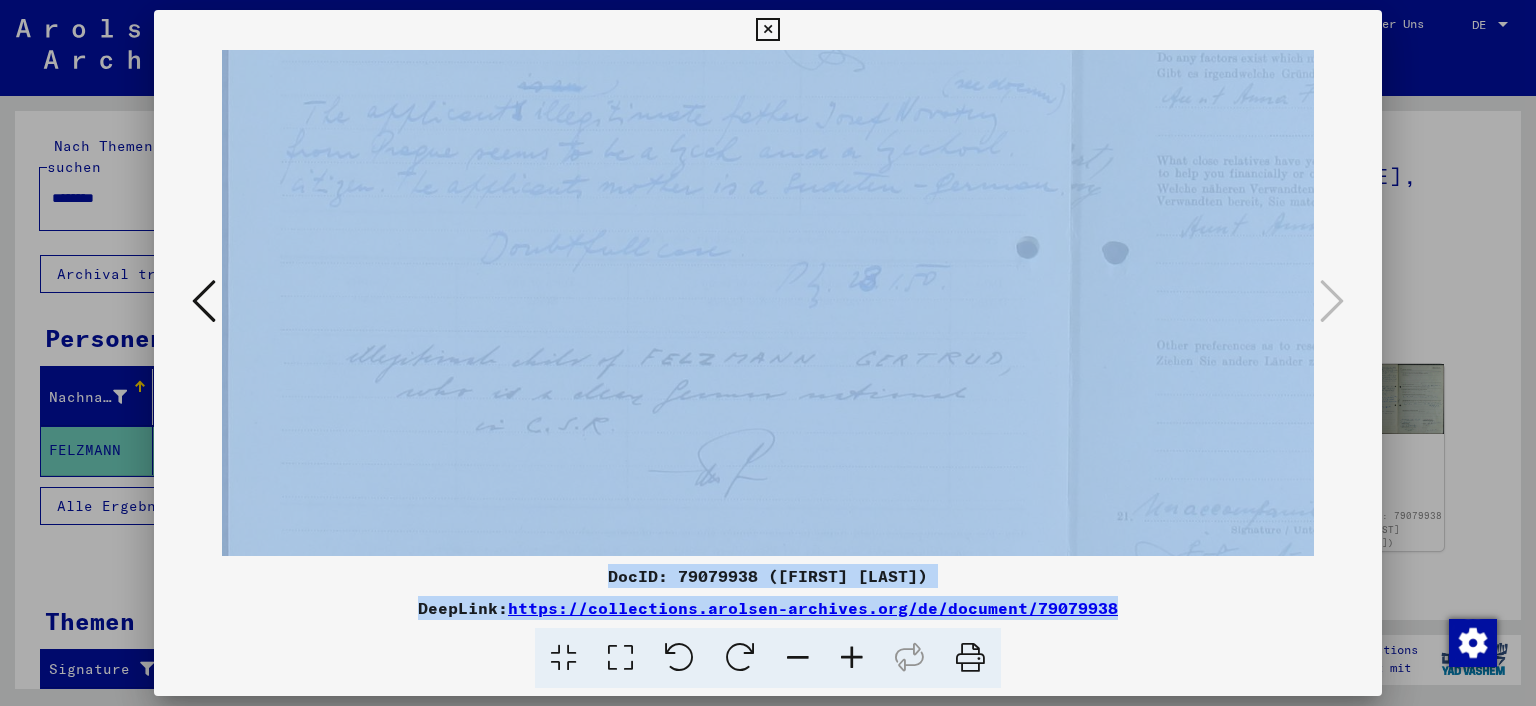 drag, startPoint x: 776, startPoint y: 374, endPoint x: 828, endPoint y: 106, distance: 272.99817 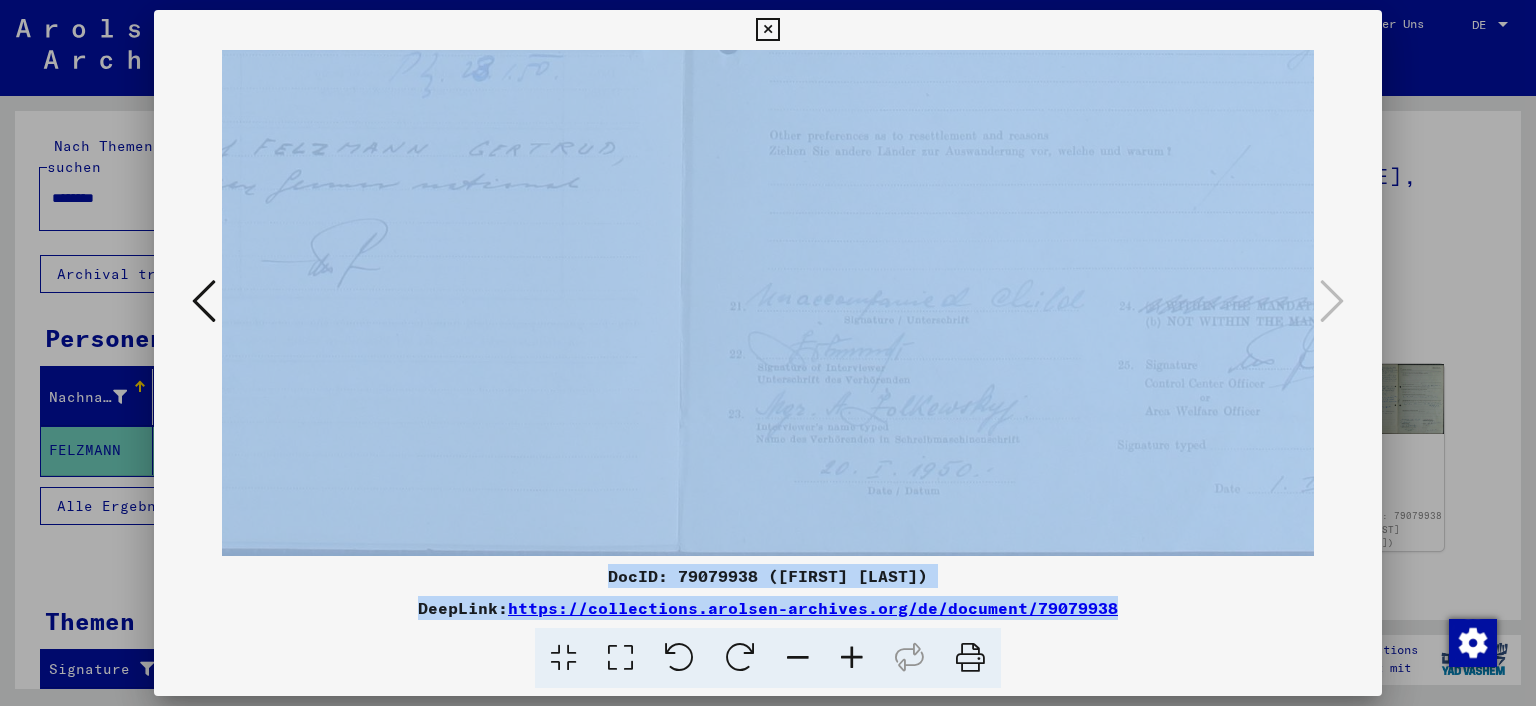 drag, startPoint x: 852, startPoint y: 399, endPoint x: 492, endPoint y: 154, distance: 435.45953 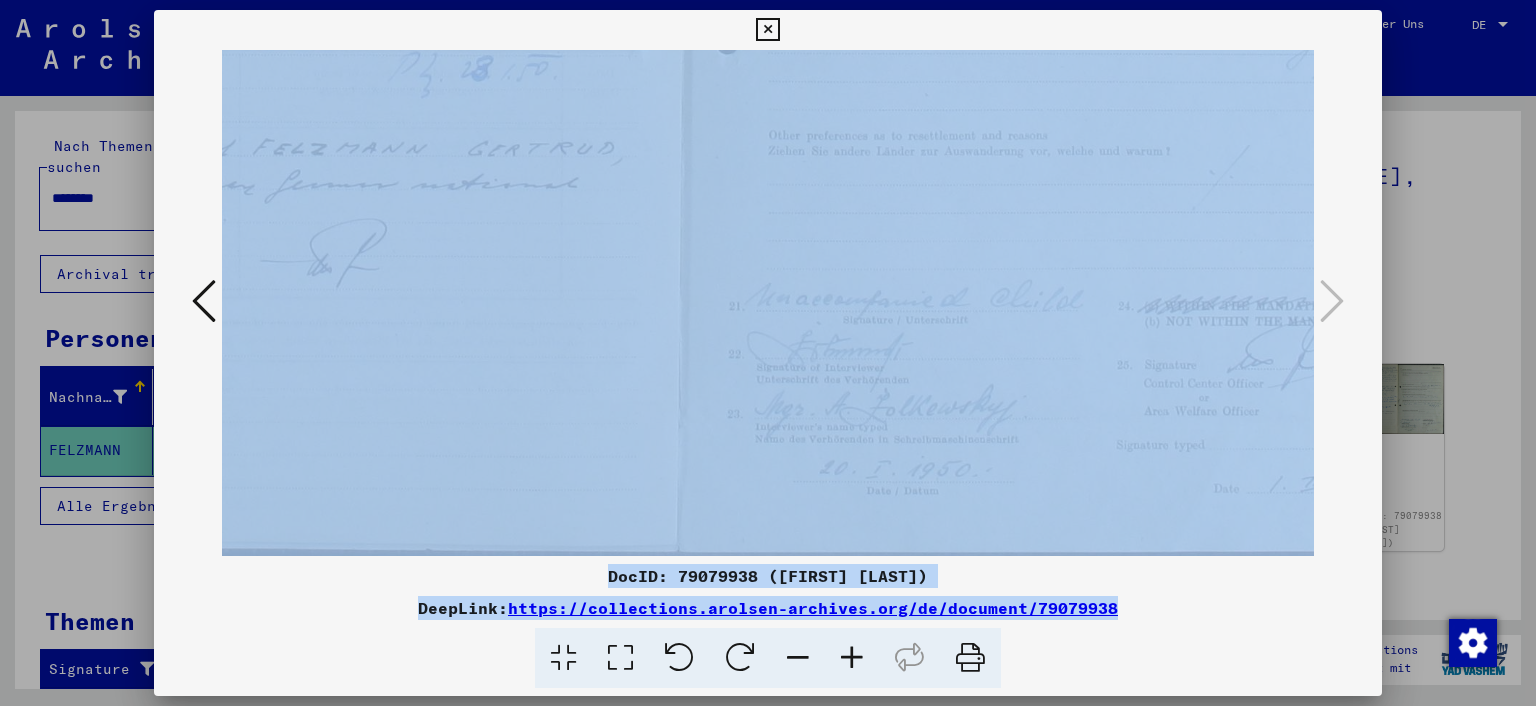 click at bounding box center (679, -72) 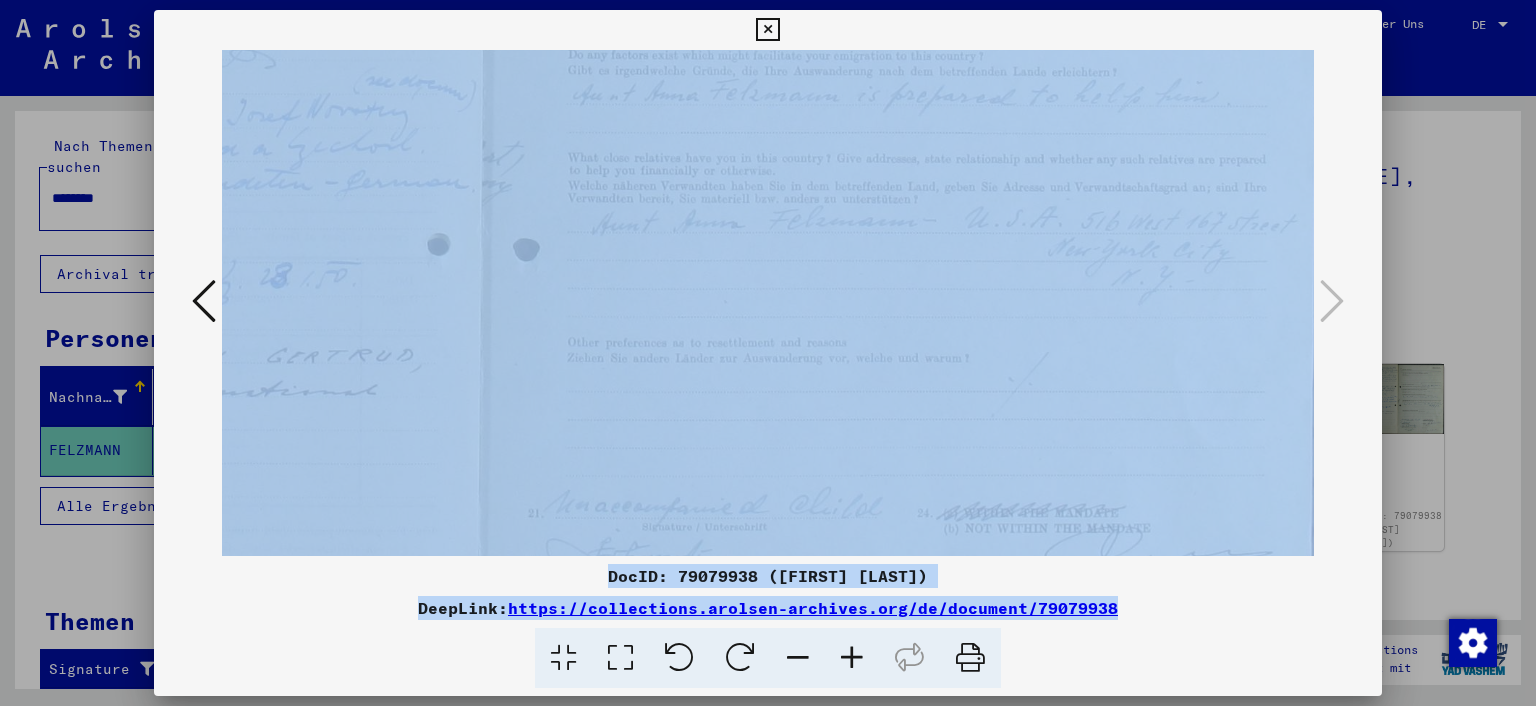 drag, startPoint x: 1082, startPoint y: 280, endPoint x: 485, endPoint y: 486, distance: 631.54175 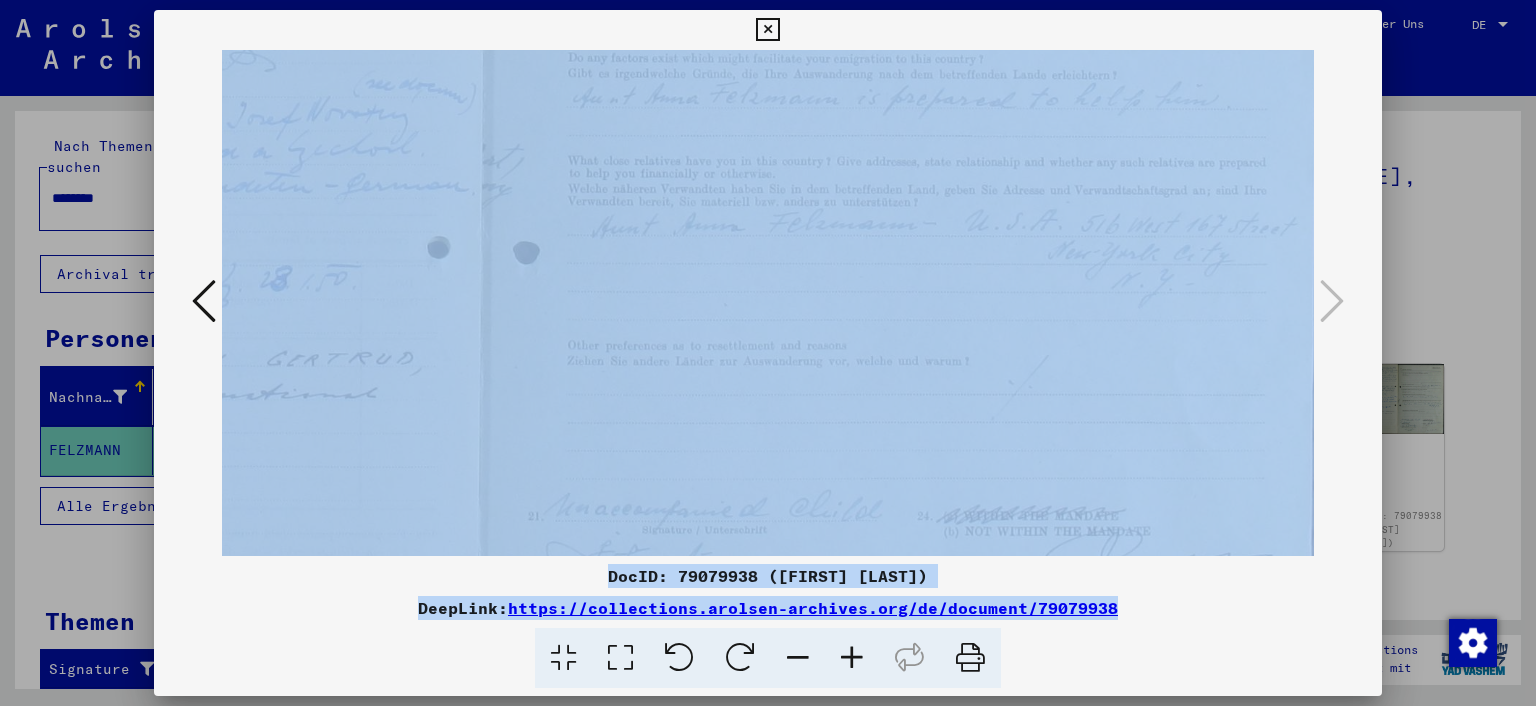 click at bounding box center [767, 30] 